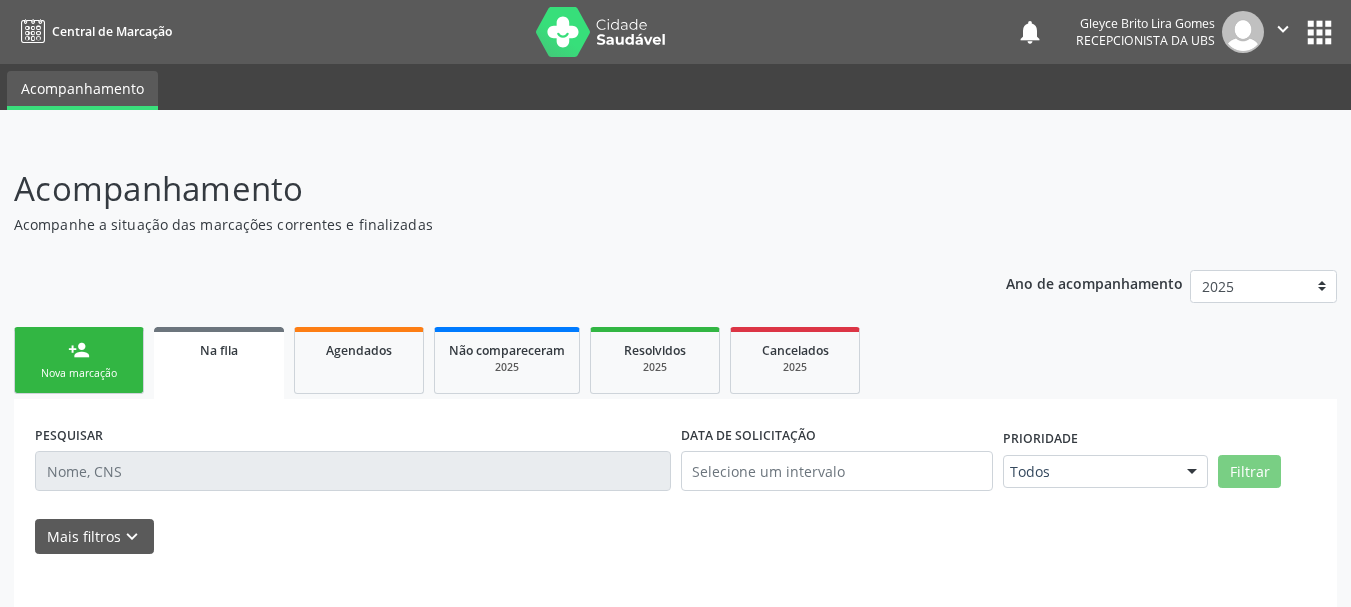 scroll, scrollTop: 0, scrollLeft: 0, axis: both 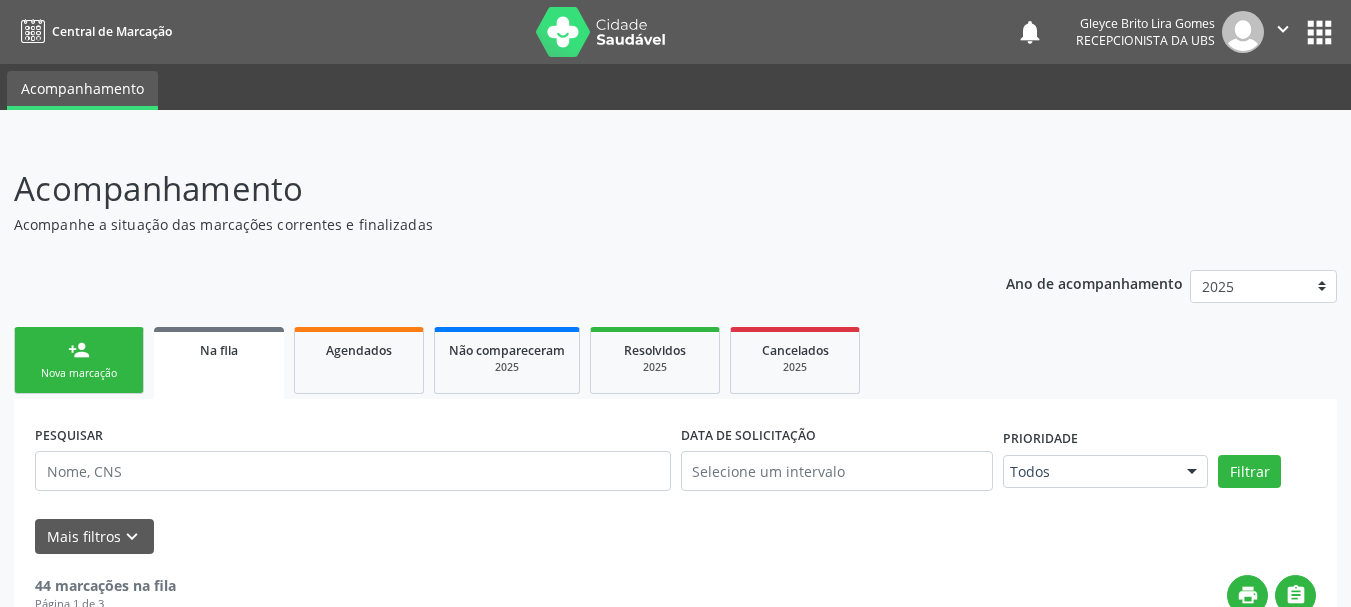 click on "Nova marcação" at bounding box center [79, 373] 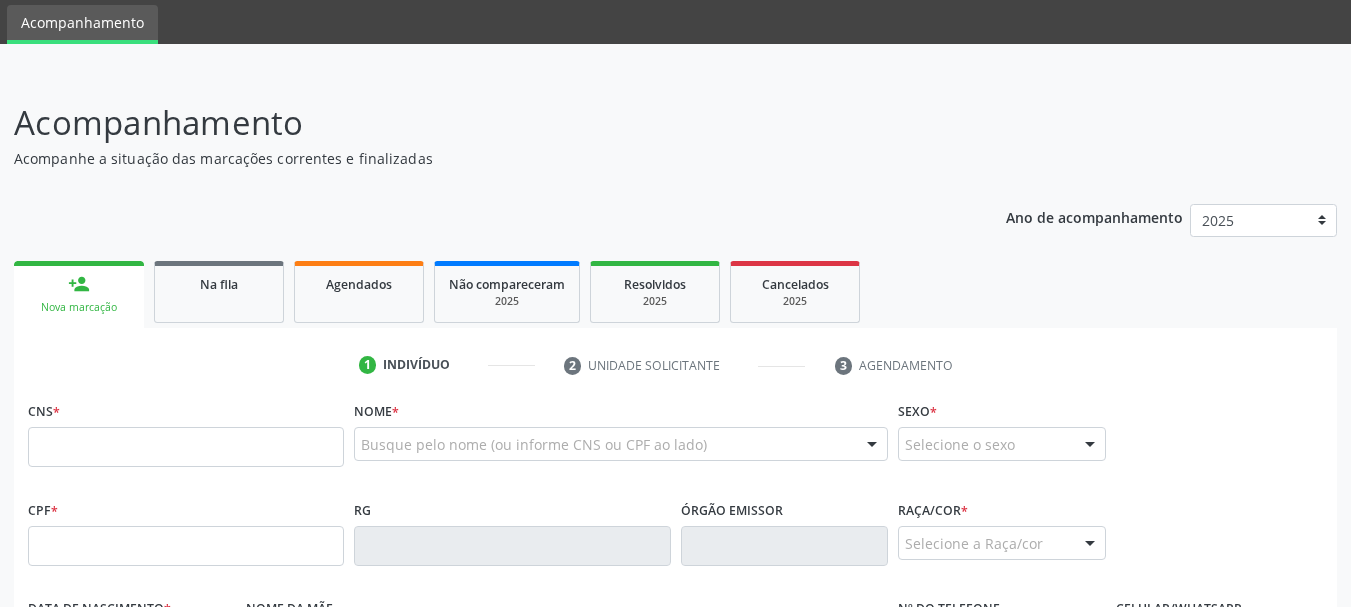 scroll, scrollTop: 200, scrollLeft: 0, axis: vertical 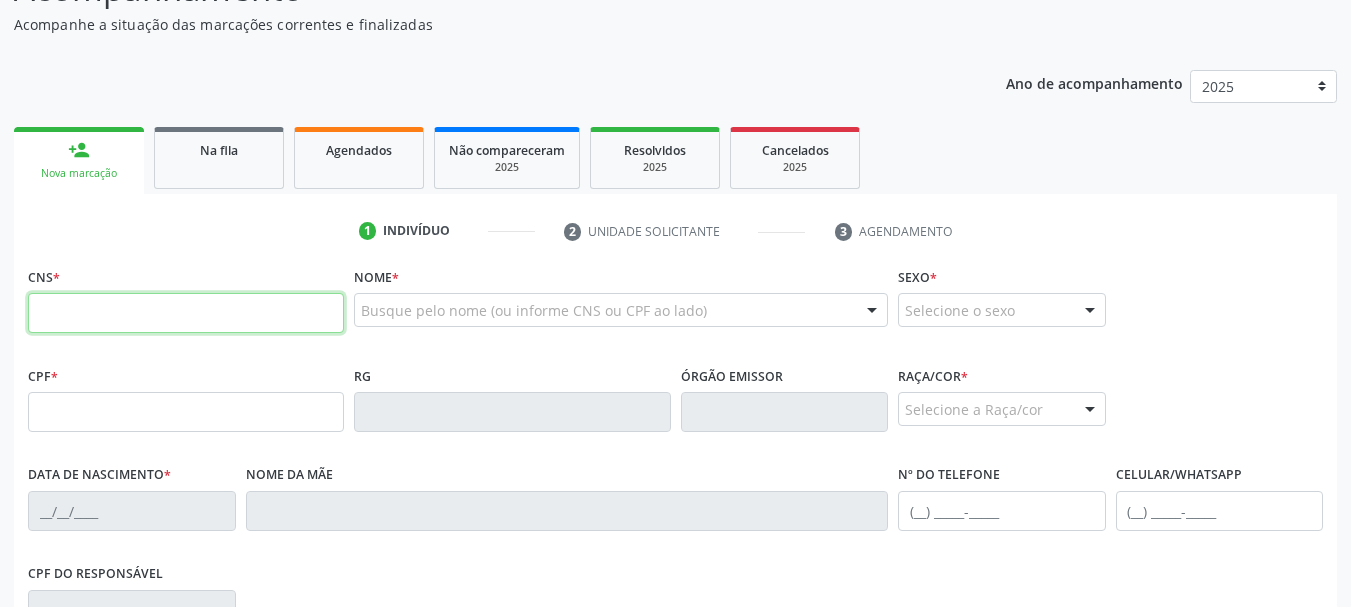 click at bounding box center (186, 313) 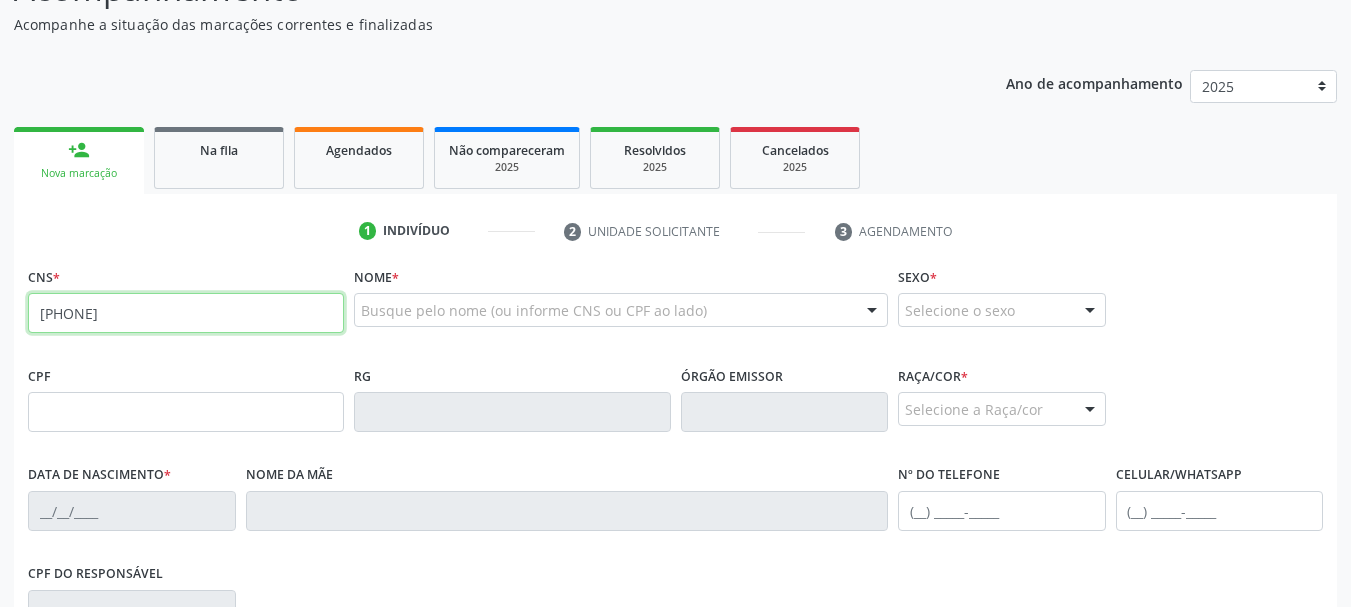 type on "[PHONE]" 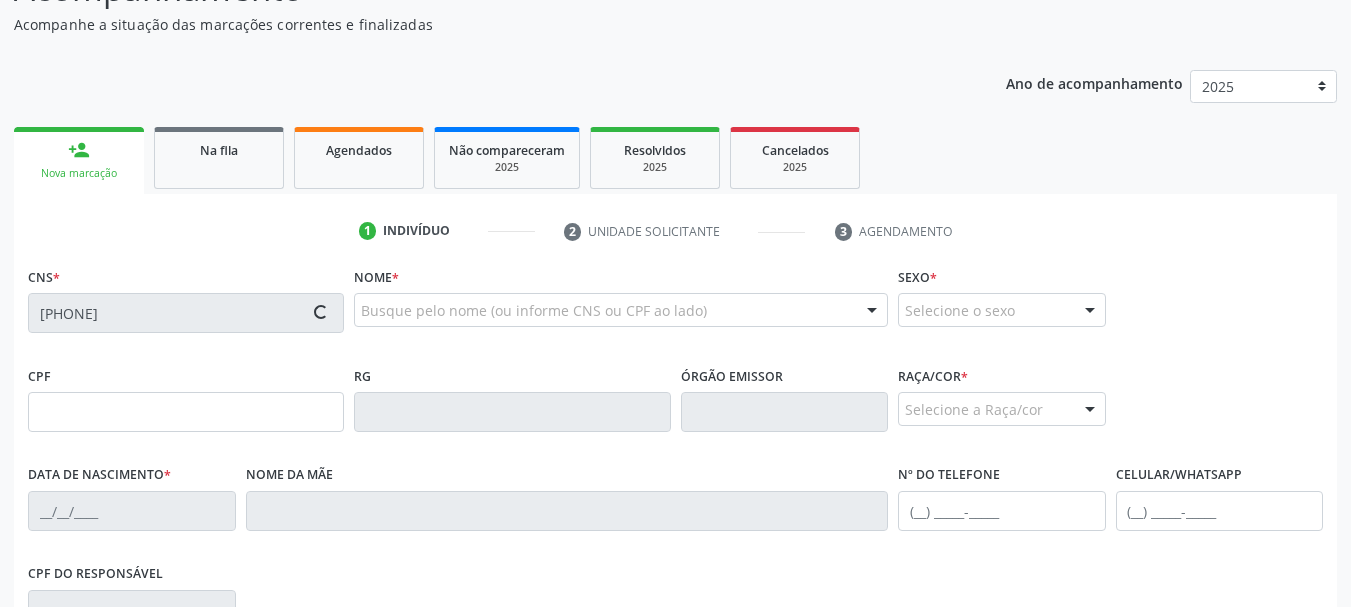 type on "[CPF]" 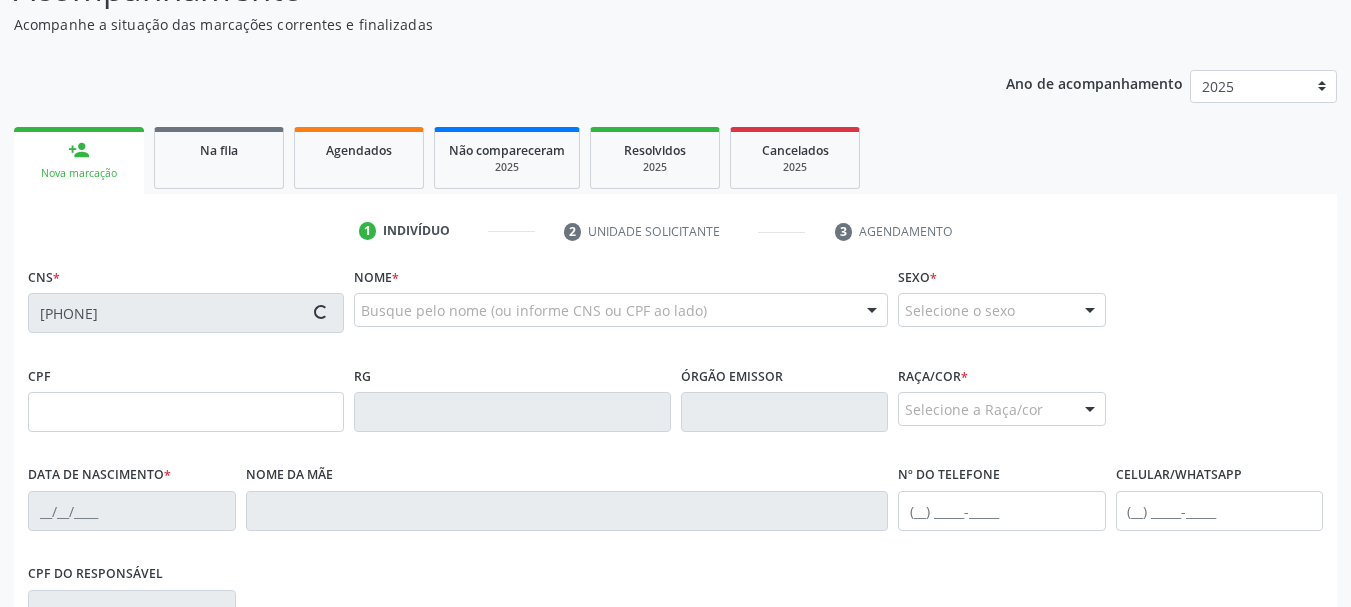type on "[DATE]" 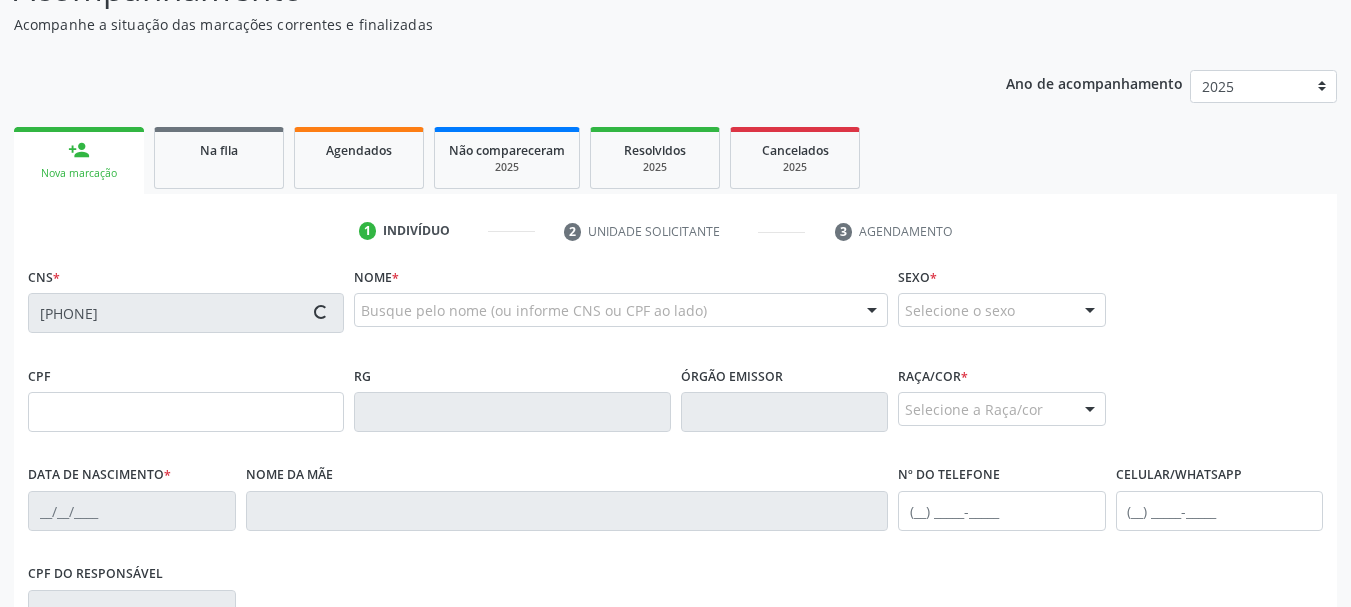 type on "[FIRST] Noemia Tavares" 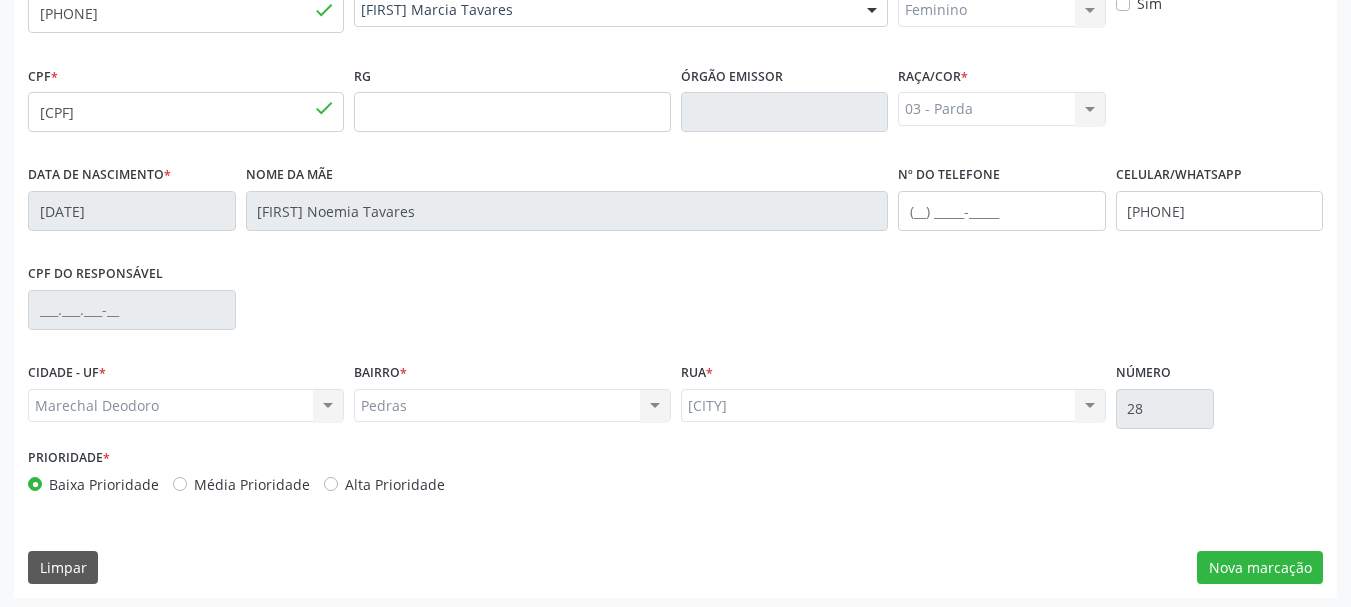 scroll, scrollTop: 505, scrollLeft: 0, axis: vertical 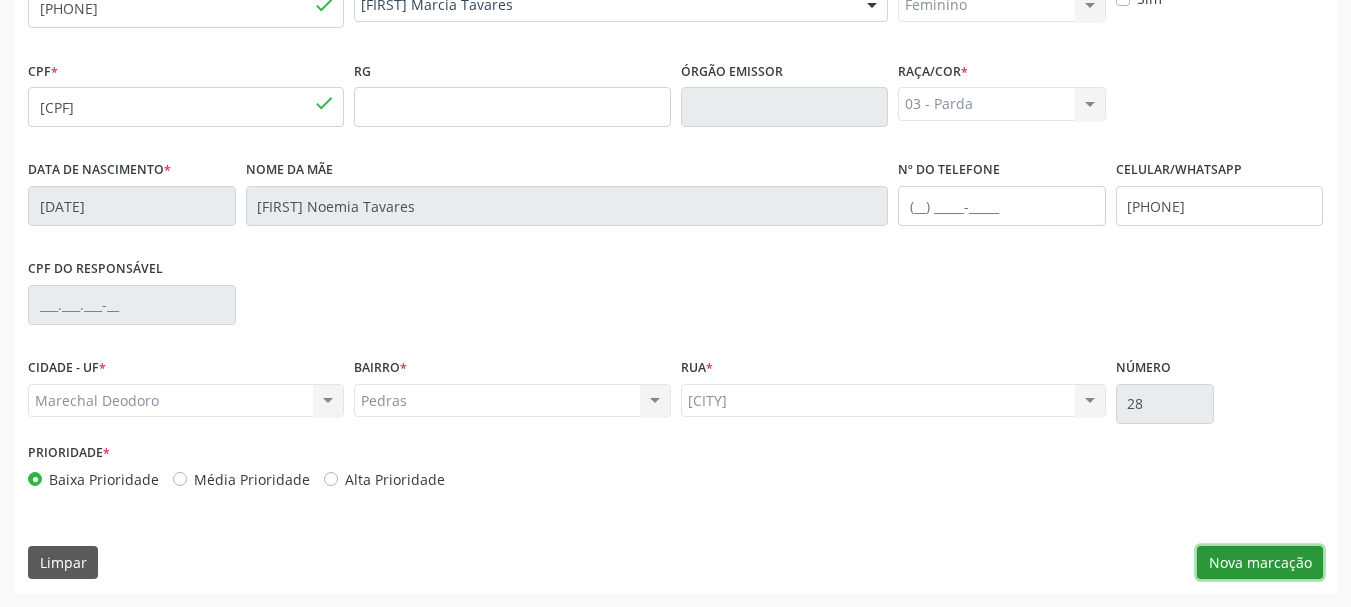 click on "Nova marcação" at bounding box center [1260, 563] 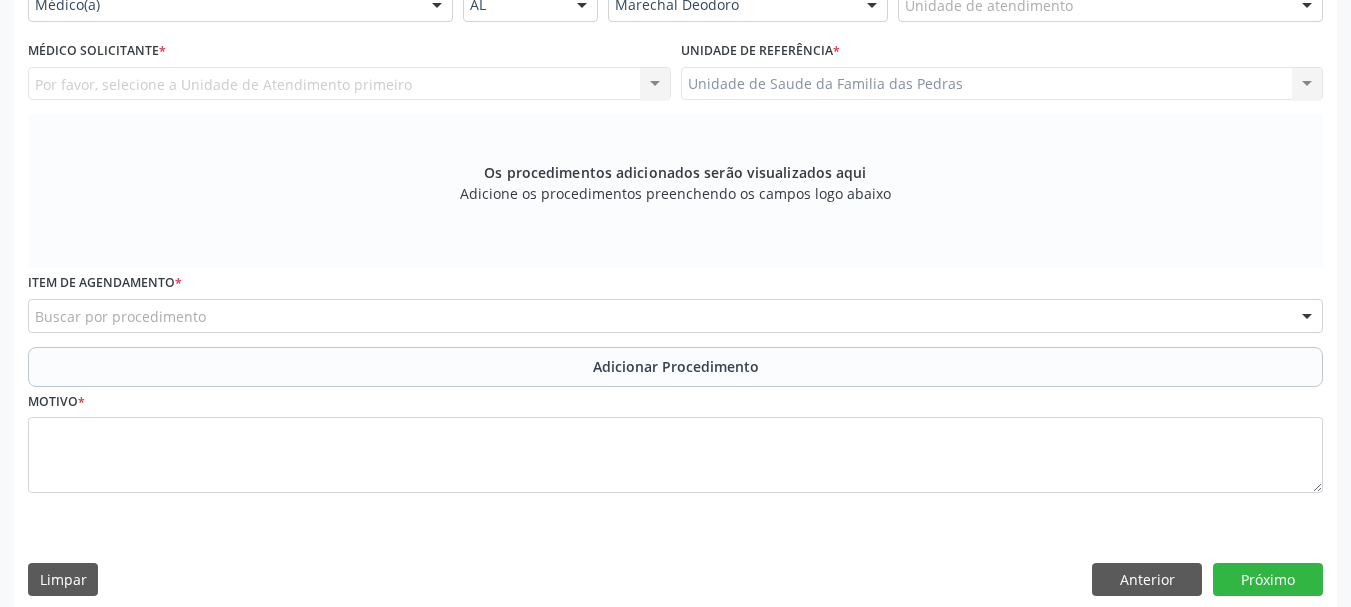 scroll, scrollTop: 405, scrollLeft: 0, axis: vertical 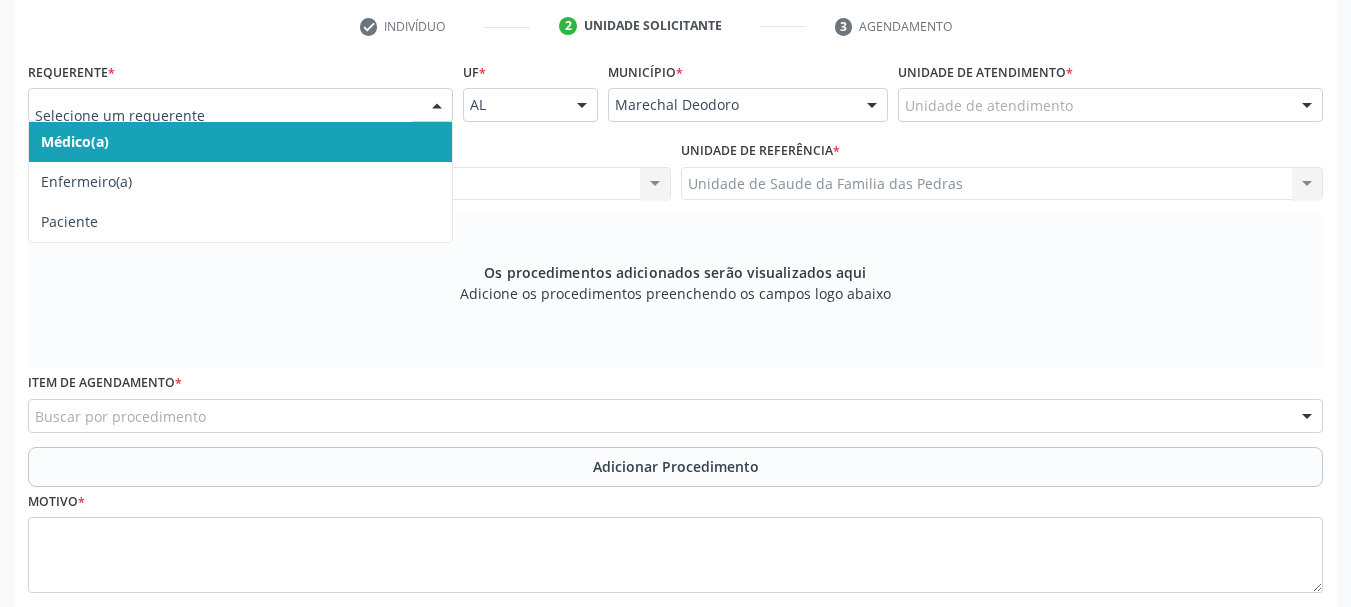 click at bounding box center [223, 115] 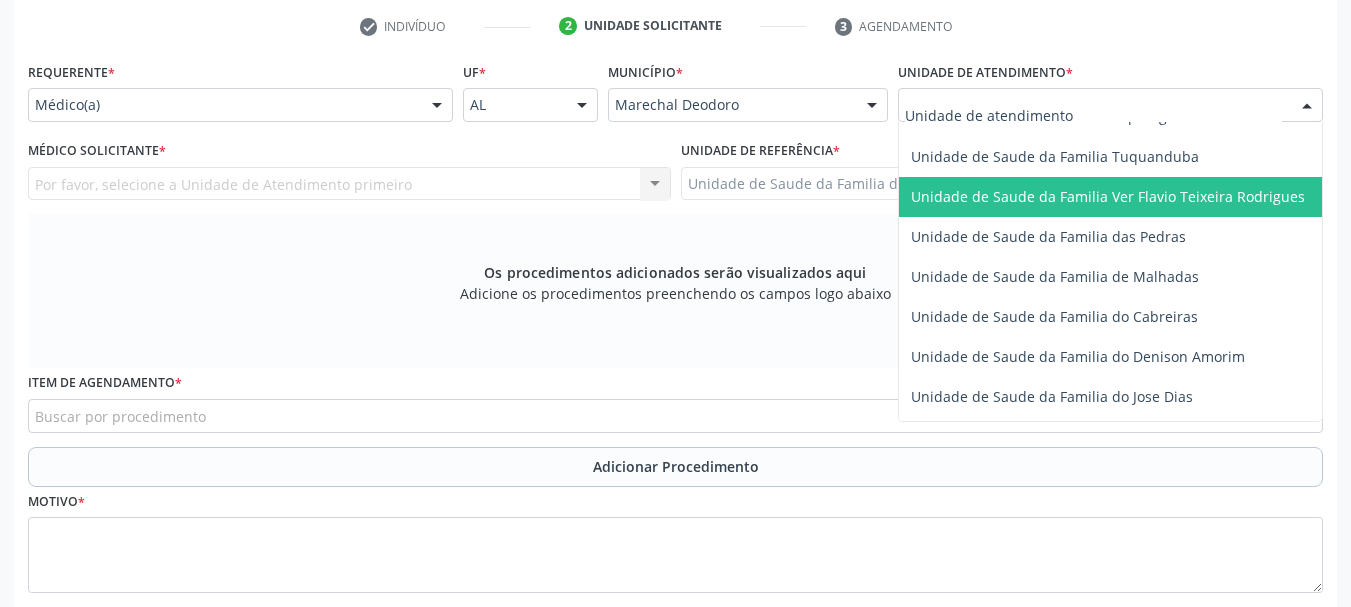 scroll, scrollTop: 1500, scrollLeft: 0, axis: vertical 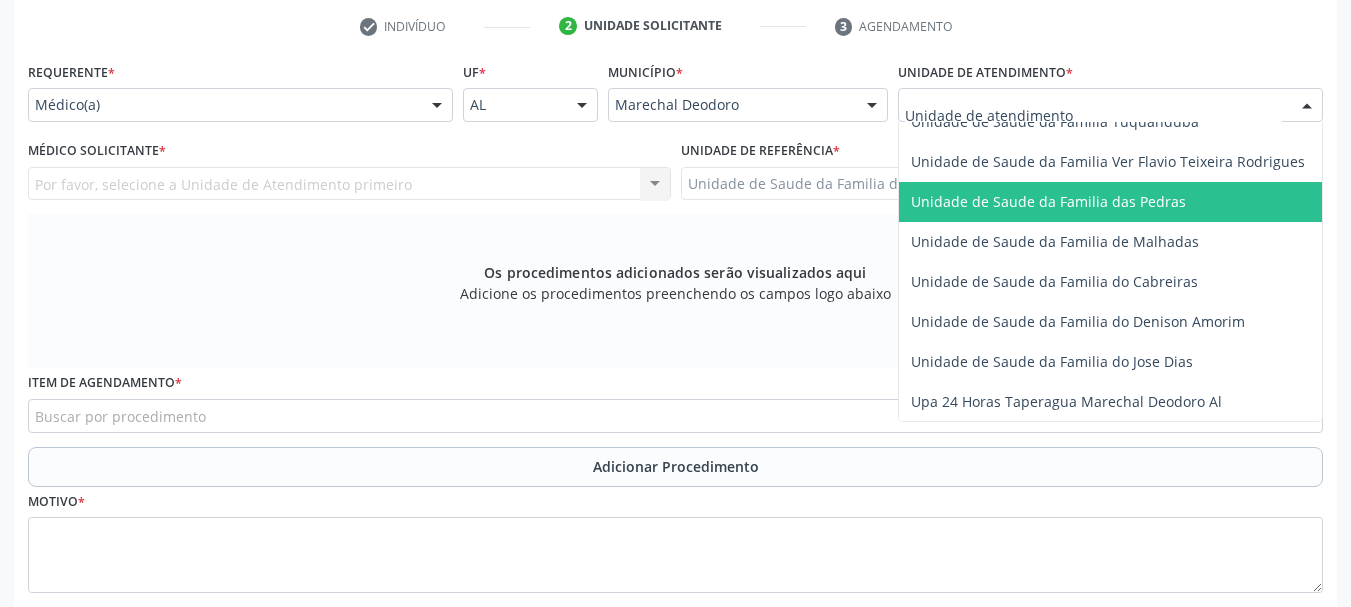click on "Unidade de Saude da Familia das Pedras" at bounding box center (1115, 202) 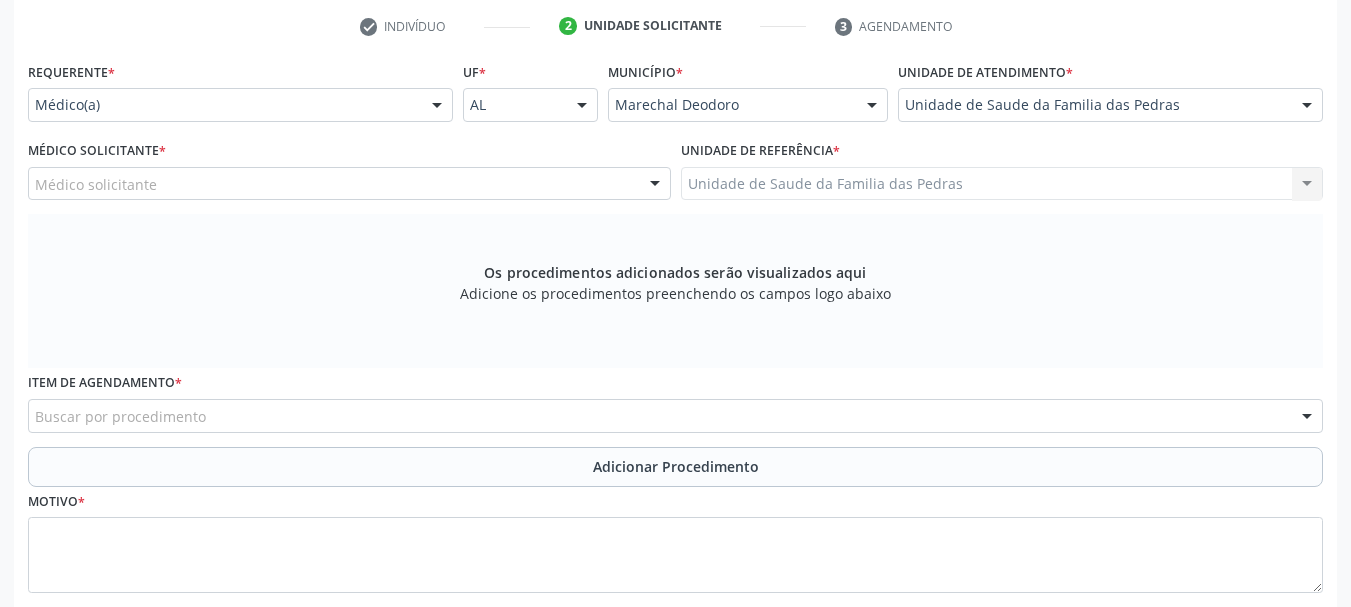 click at bounding box center [655, 185] 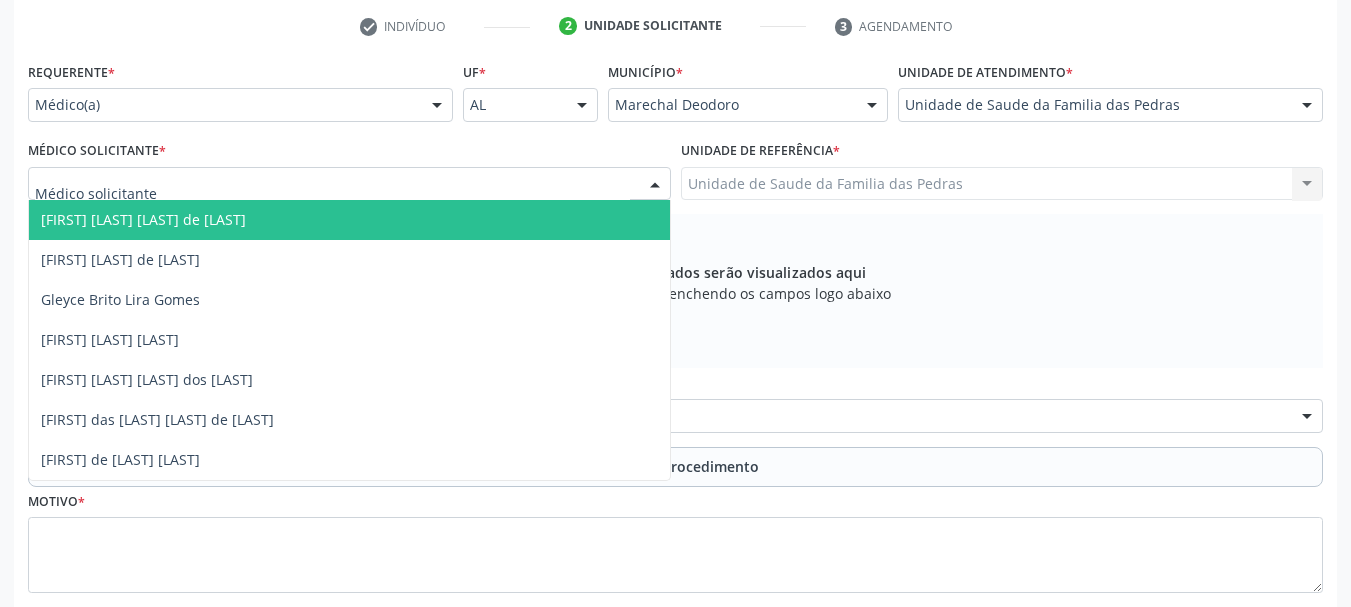 click on "[FIRST] [LAST] [LAST] de [LAST]" at bounding box center [349, 220] 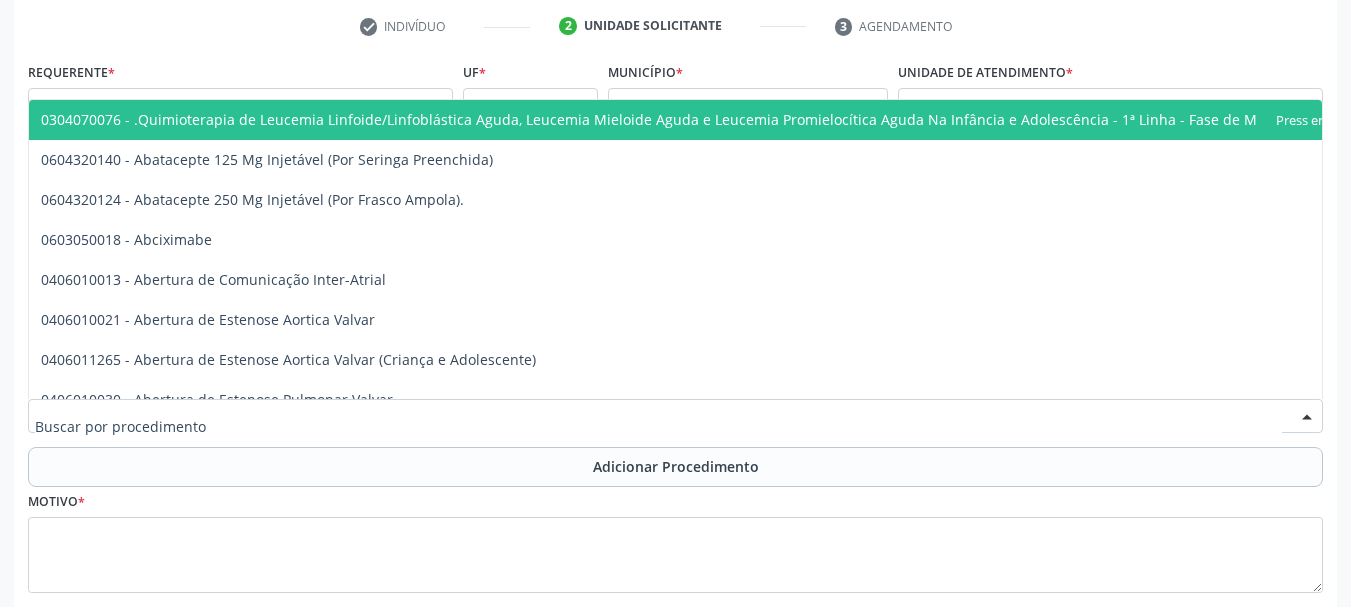 click at bounding box center [675, 416] 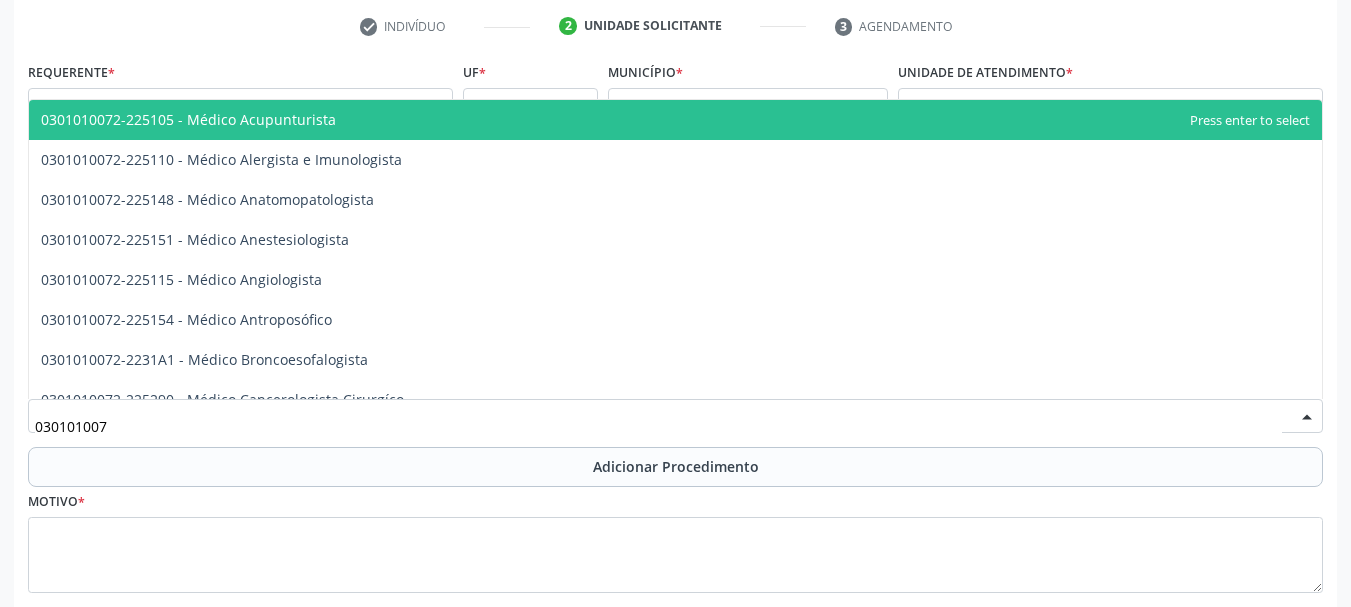 type on "0301010072" 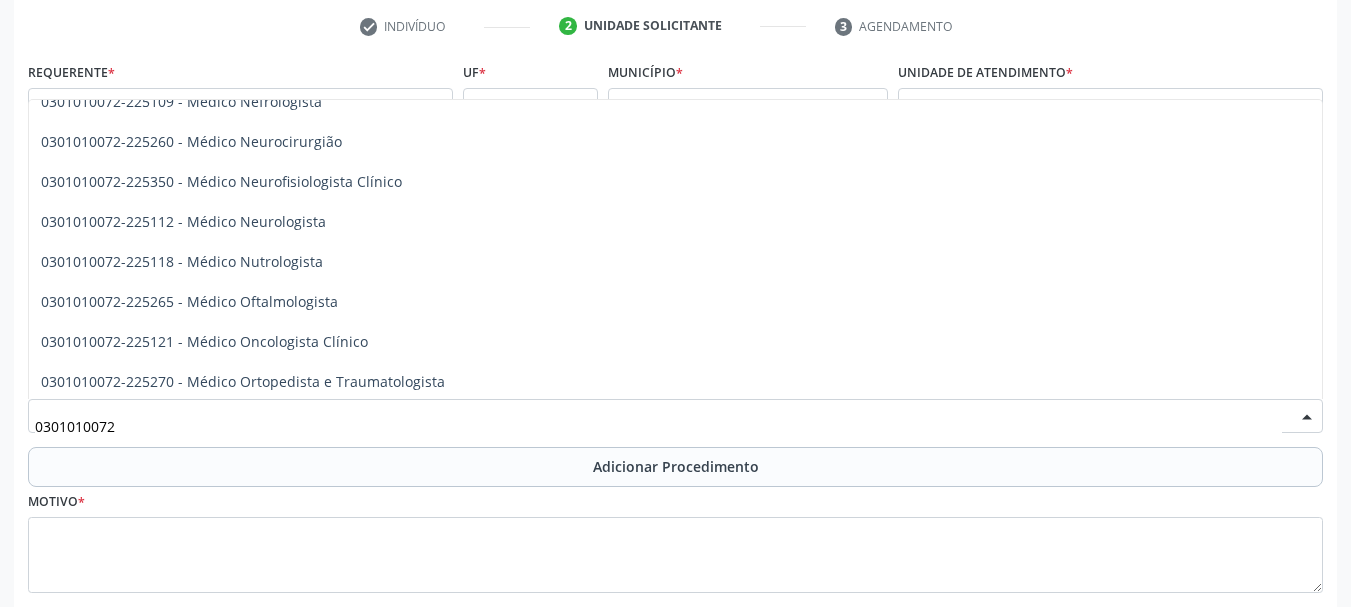 scroll, scrollTop: 1500, scrollLeft: 0, axis: vertical 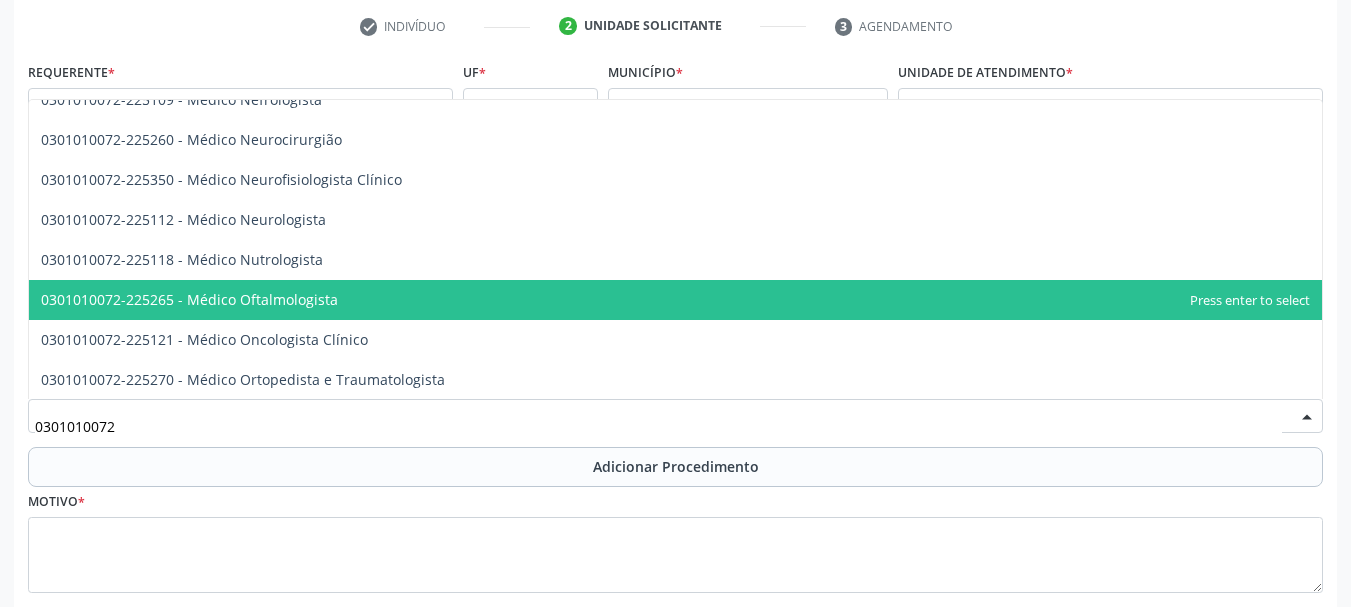 click on "0301010072-225265 - Médico Oftalmologista" at bounding box center [189, 299] 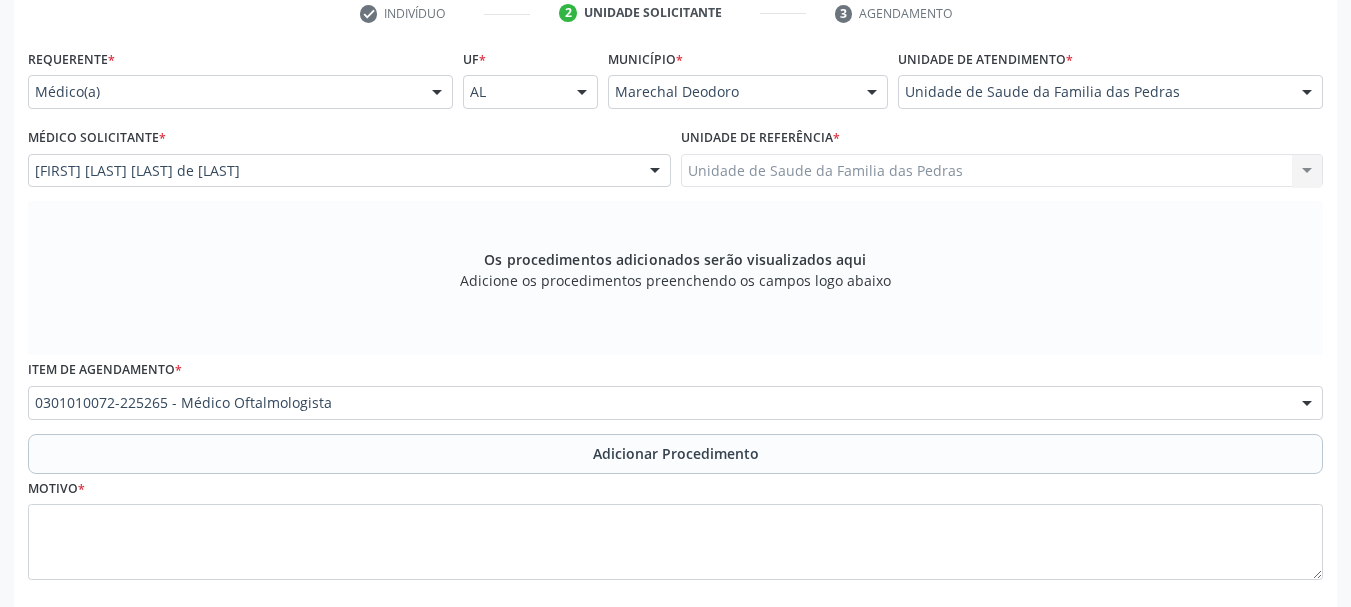 scroll, scrollTop: 505, scrollLeft: 0, axis: vertical 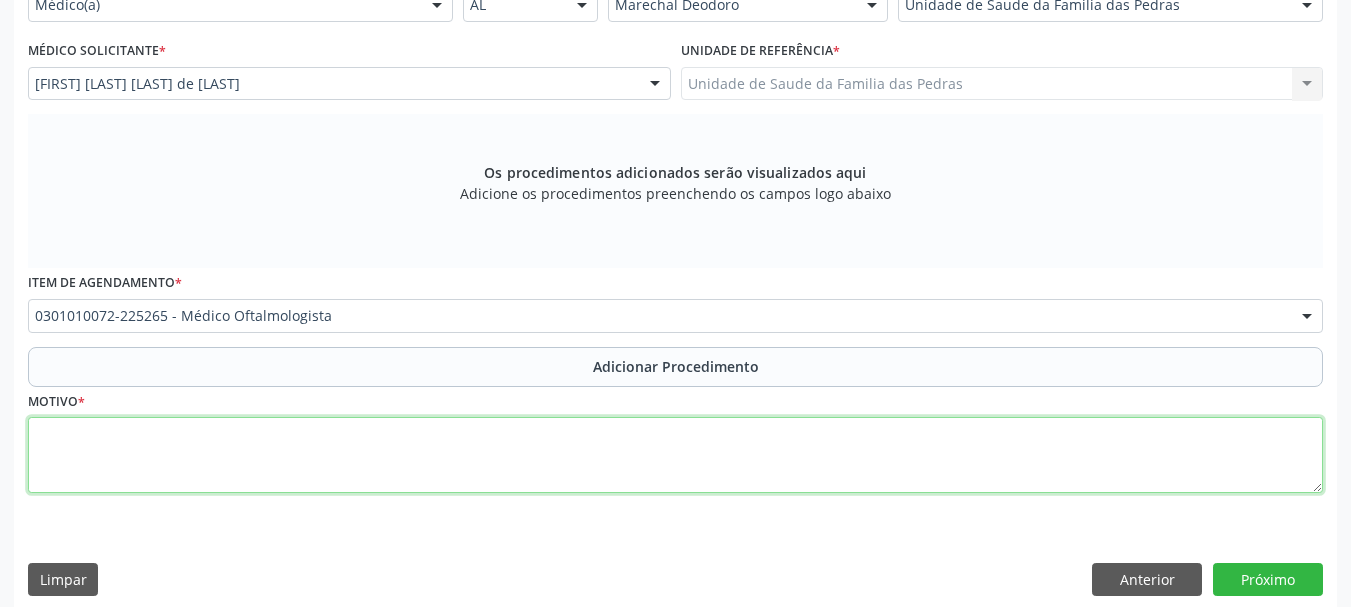 click at bounding box center (675, 455) 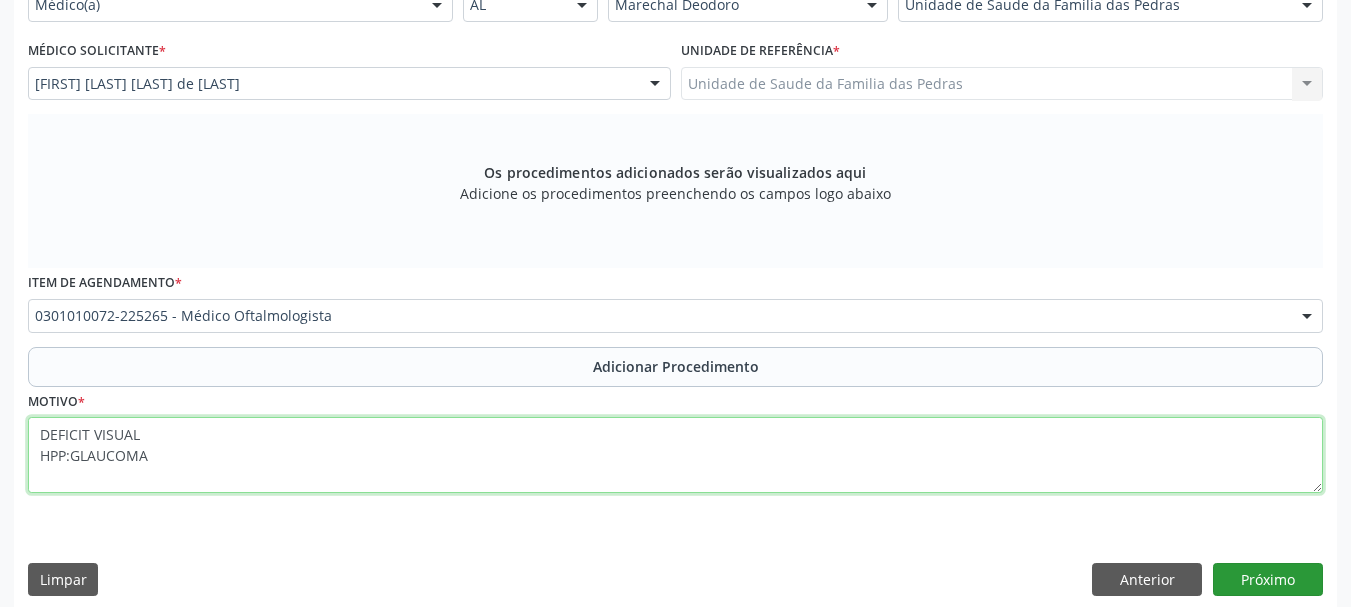 type on "DEFICIT VISUAL
HPP:GLAUCOMA" 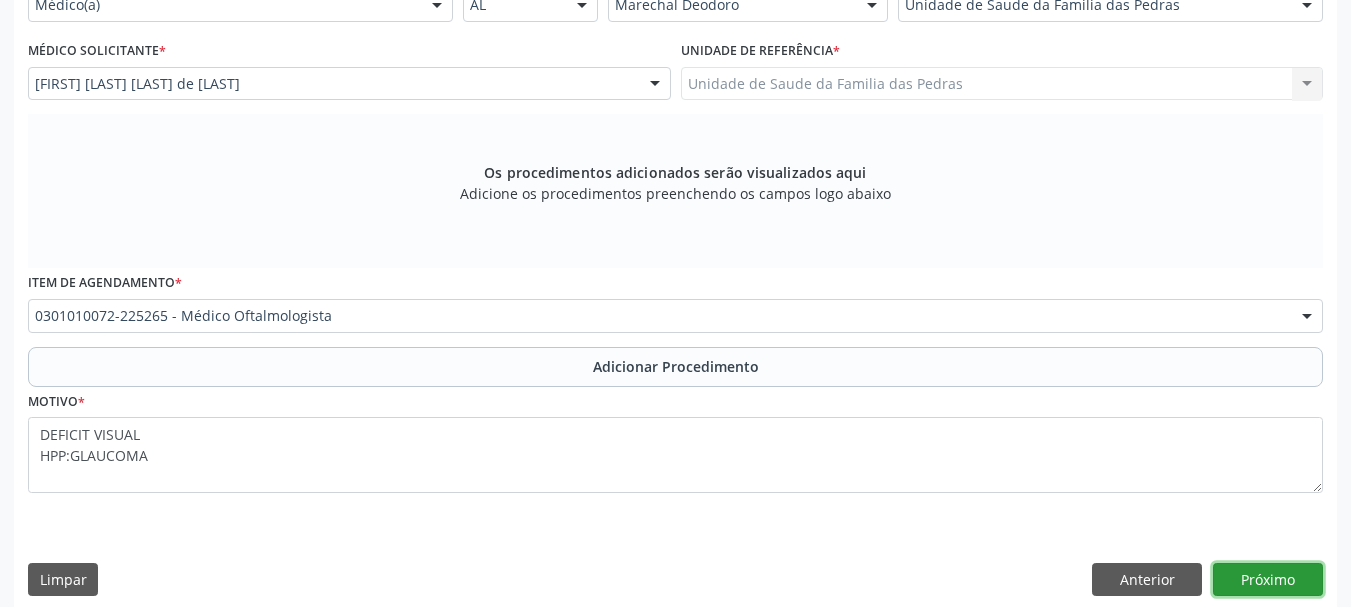 click on "Próximo" at bounding box center (1268, 580) 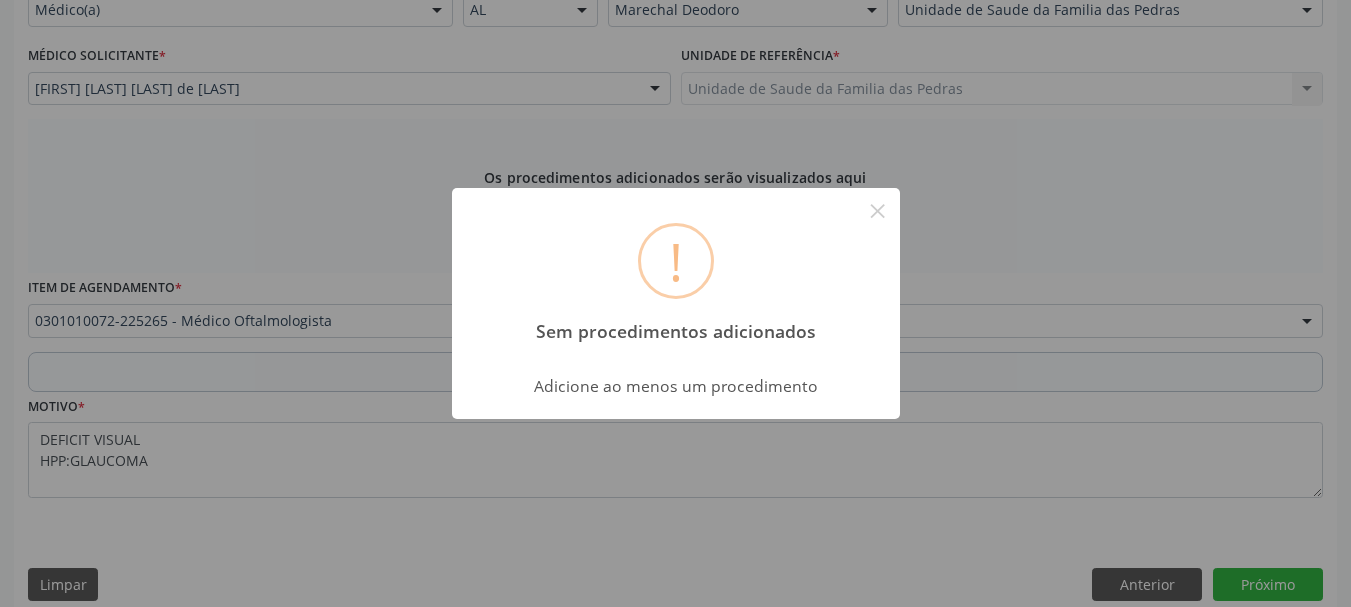 scroll, scrollTop: 505, scrollLeft: 0, axis: vertical 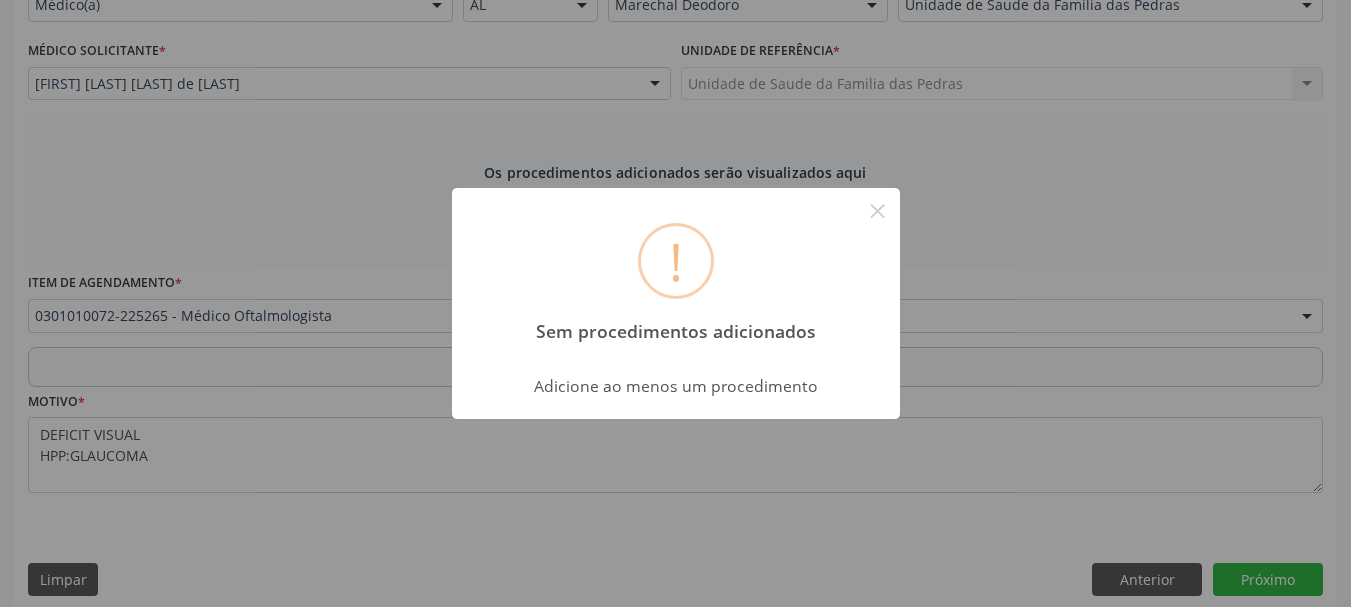 click on "! Sem procedimentos adicionados × Adicione ao menos um procedimento OK Cancel" at bounding box center [675, 303] 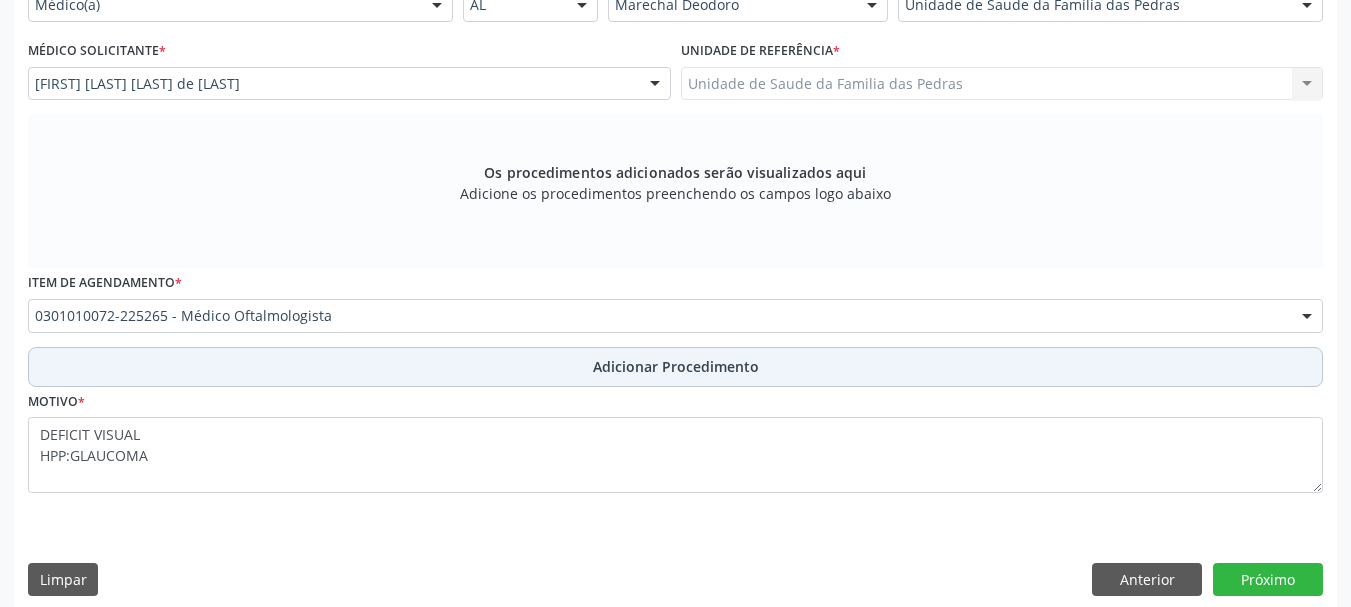 click on "Adicionar Procedimento" at bounding box center (675, 367) 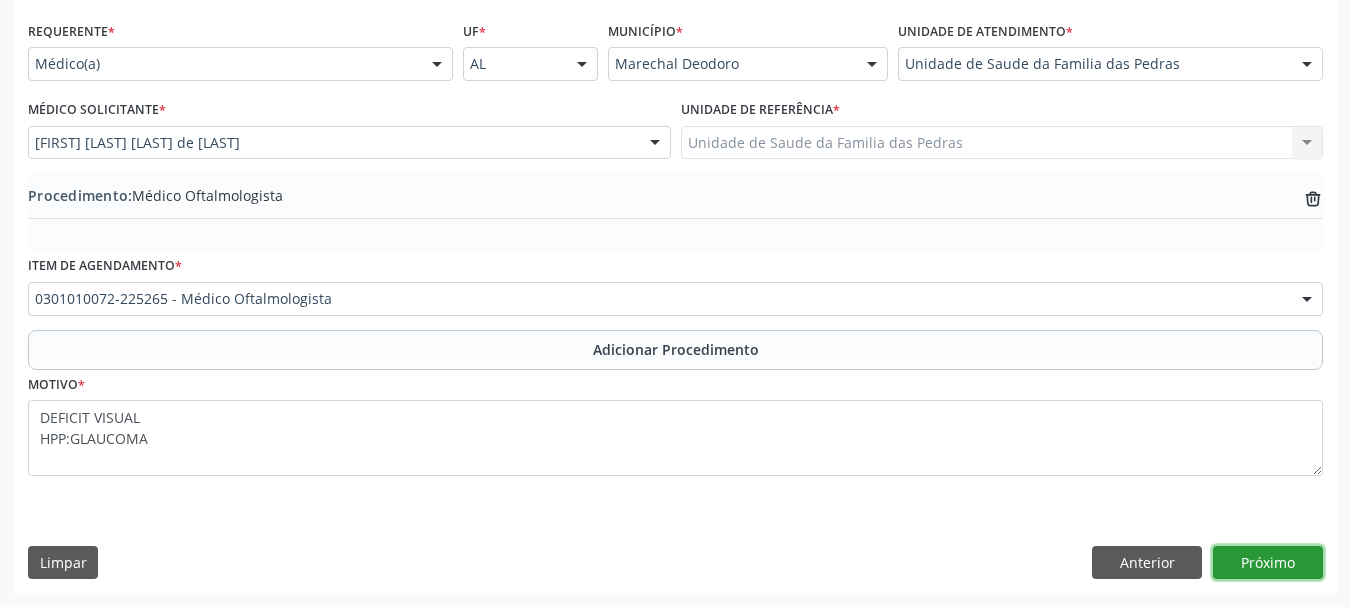 click on "Próximo" at bounding box center (1268, 563) 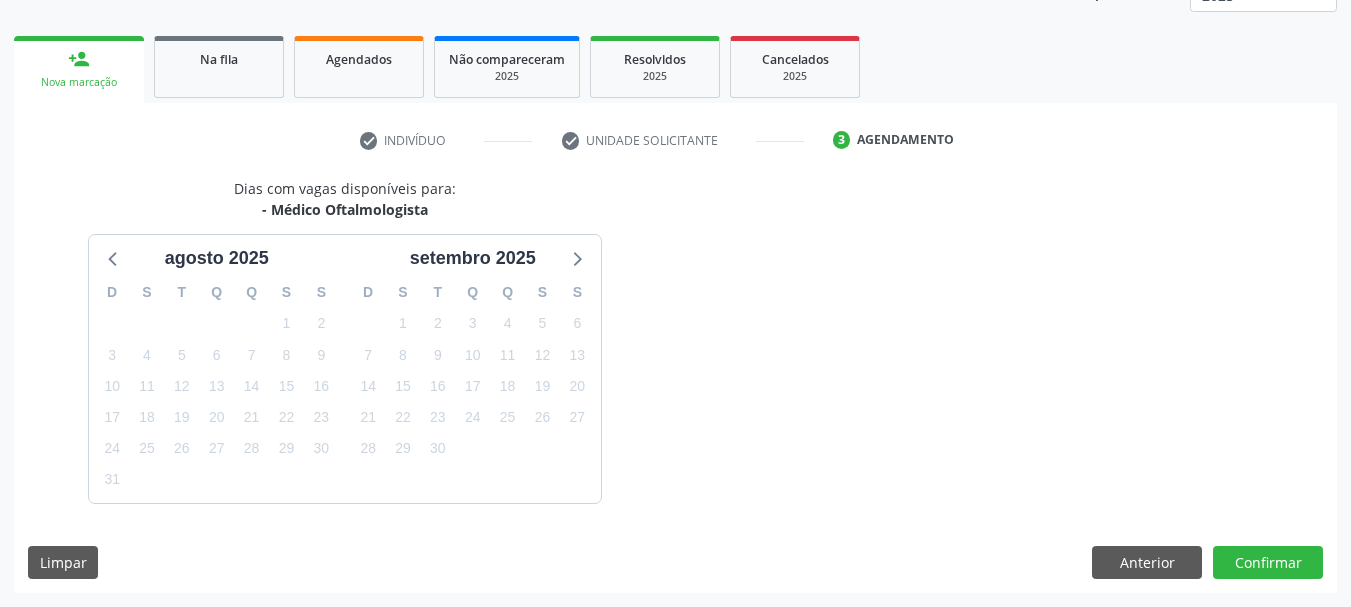 scroll, scrollTop: 350, scrollLeft: 0, axis: vertical 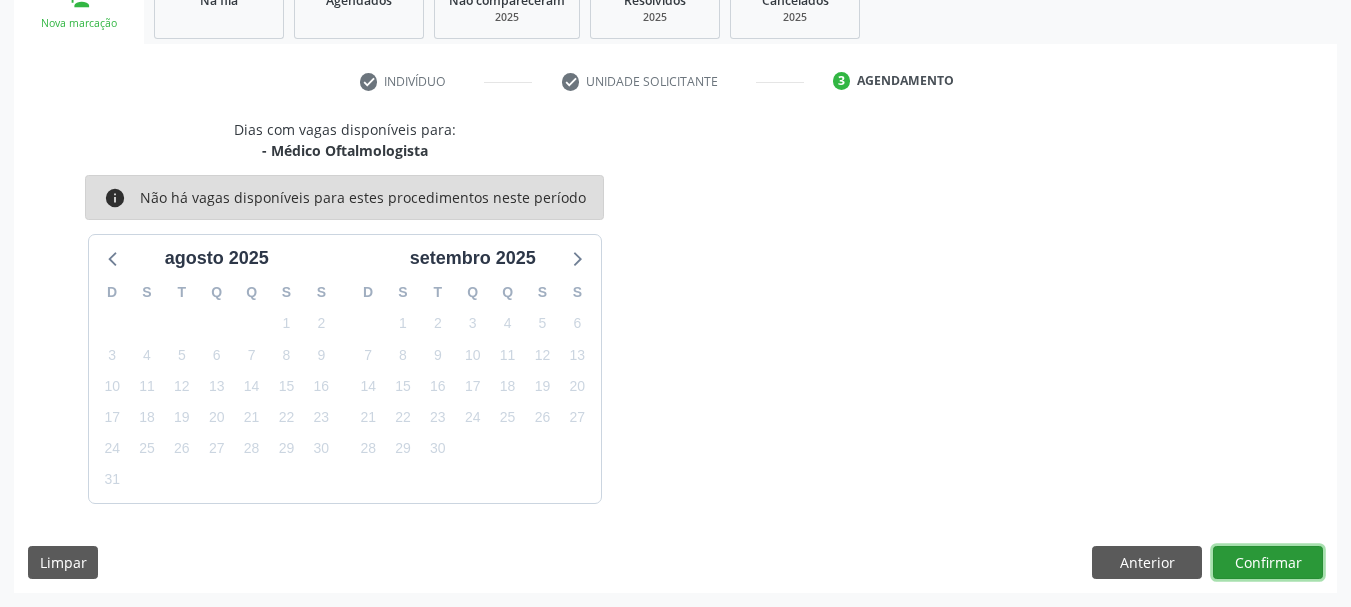 click on "Confirmar" at bounding box center (1268, 563) 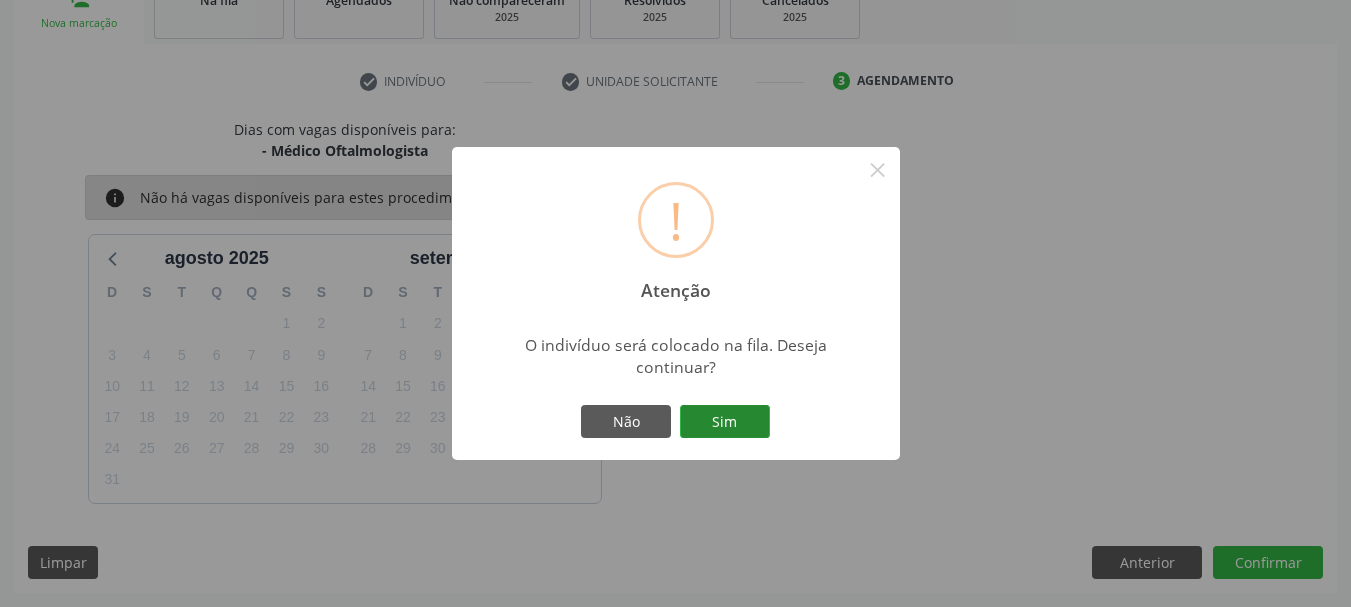 click on "Sim" at bounding box center (725, 422) 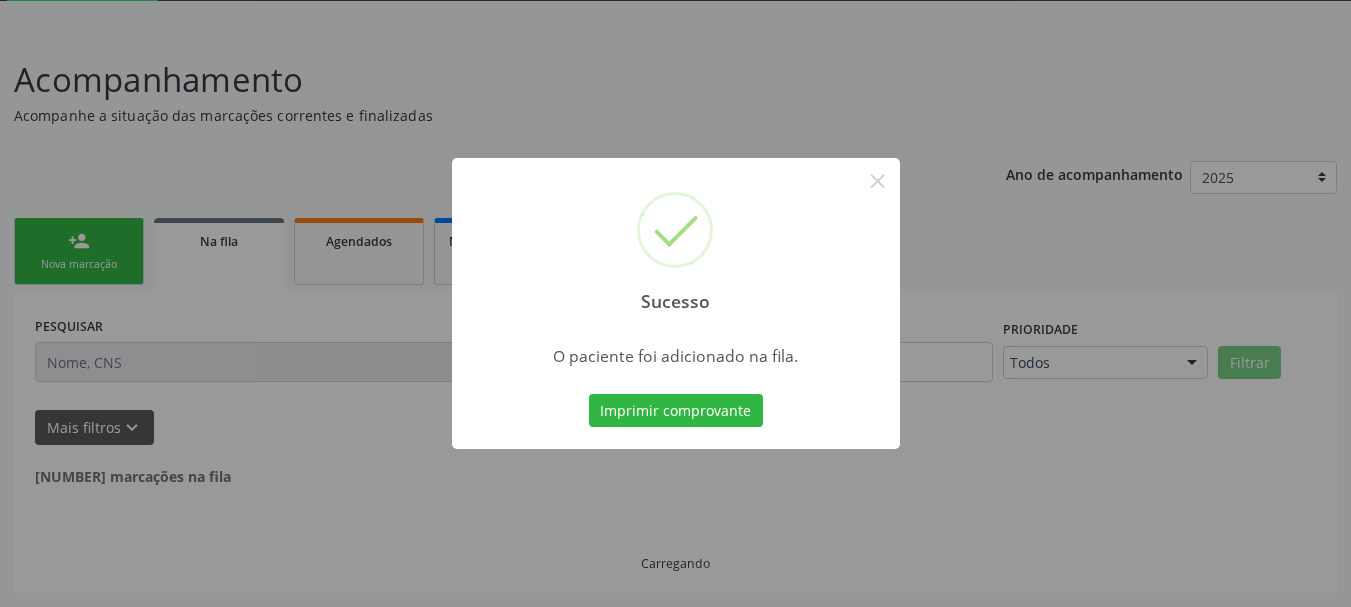 scroll, scrollTop: 88, scrollLeft: 0, axis: vertical 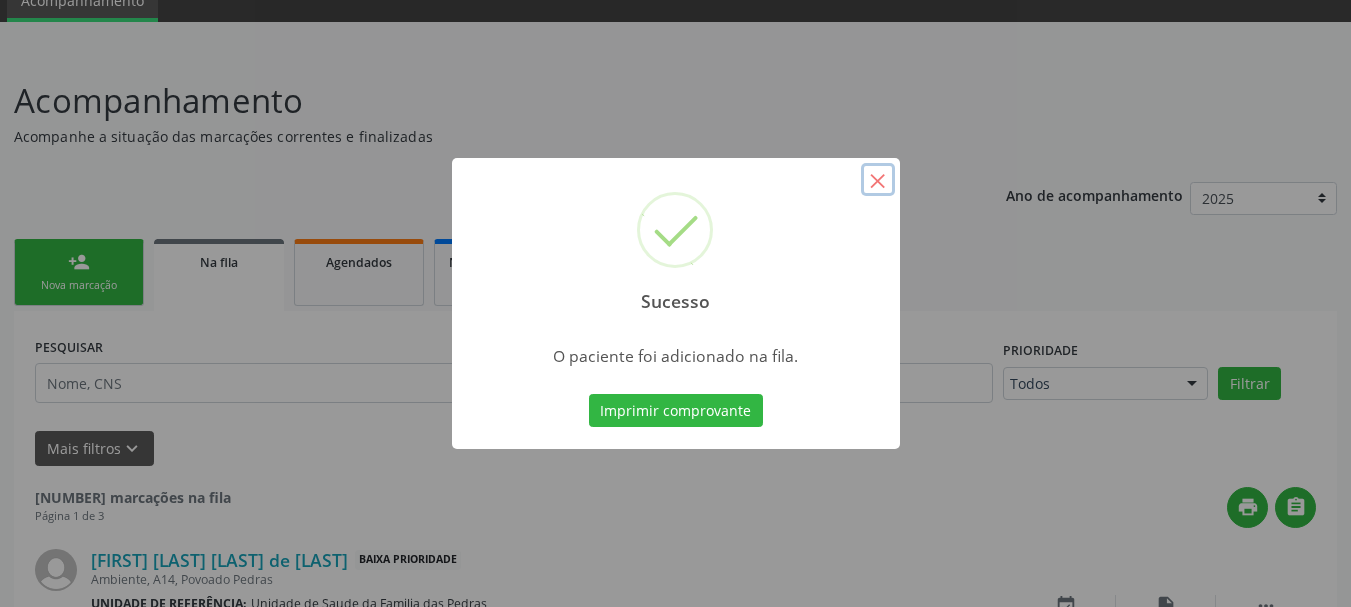 click on "×" at bounding box center [878, 180] 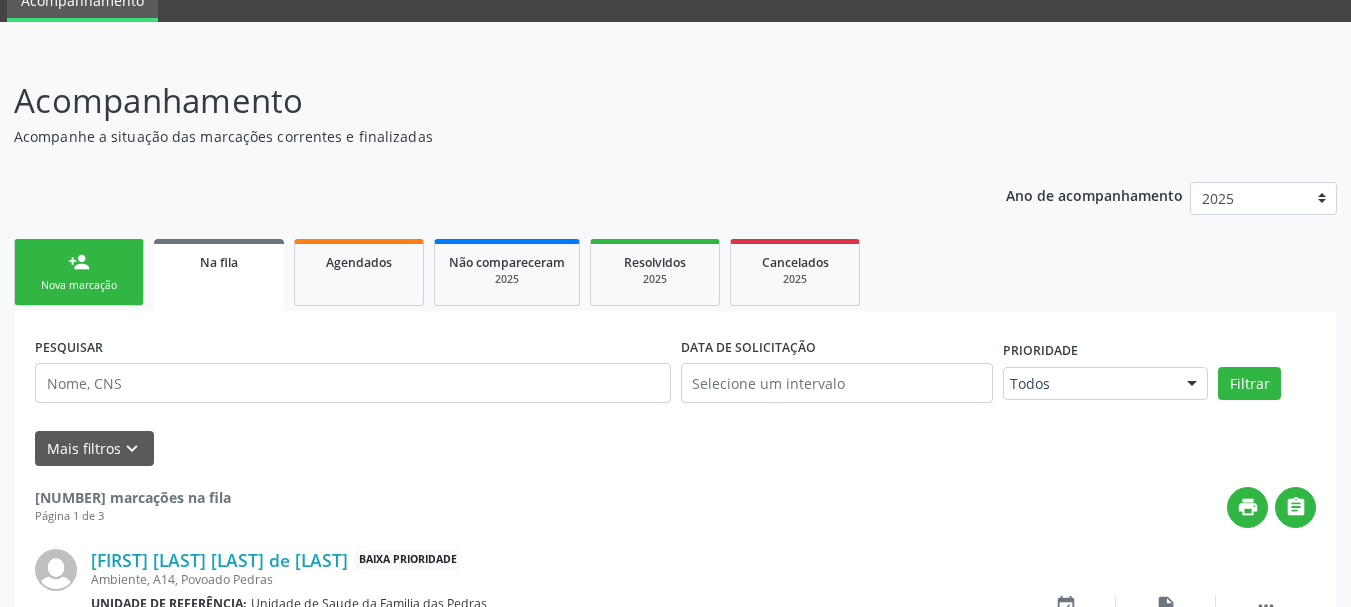 drag, startPoint x: 803, startPoint y: 266, endPoint x: 949, endPoint y: 6, distance: 298.18787 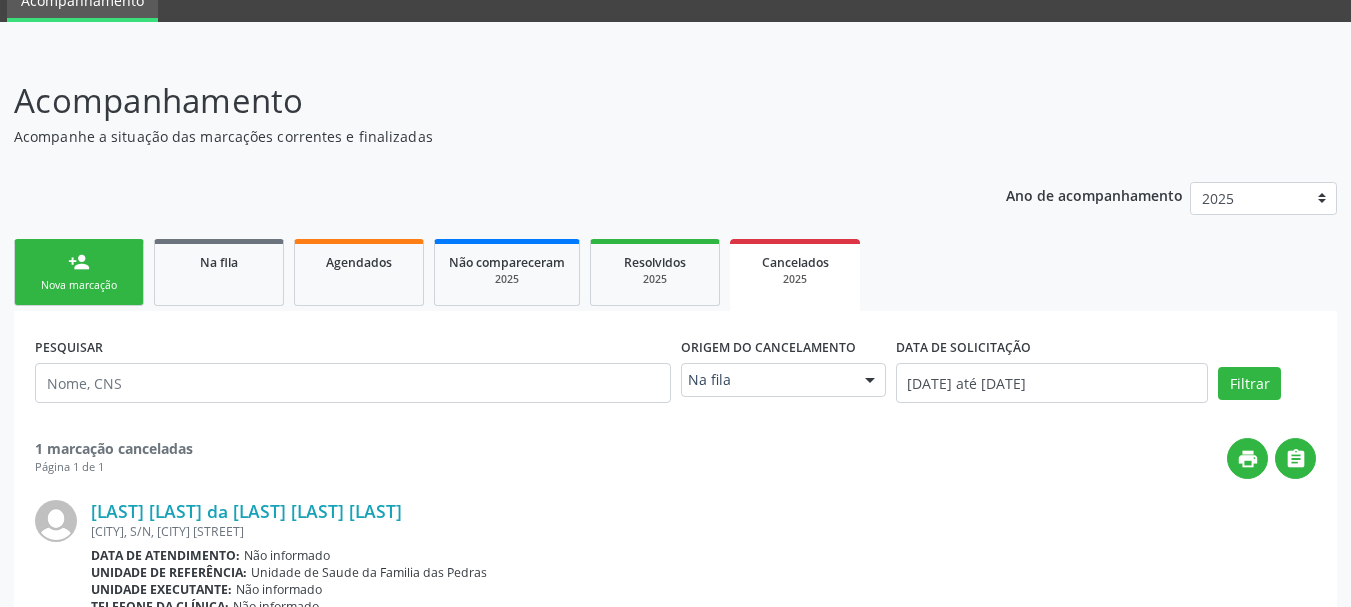click on "person_add
Nova marcação" at bounding box center [79, 272] 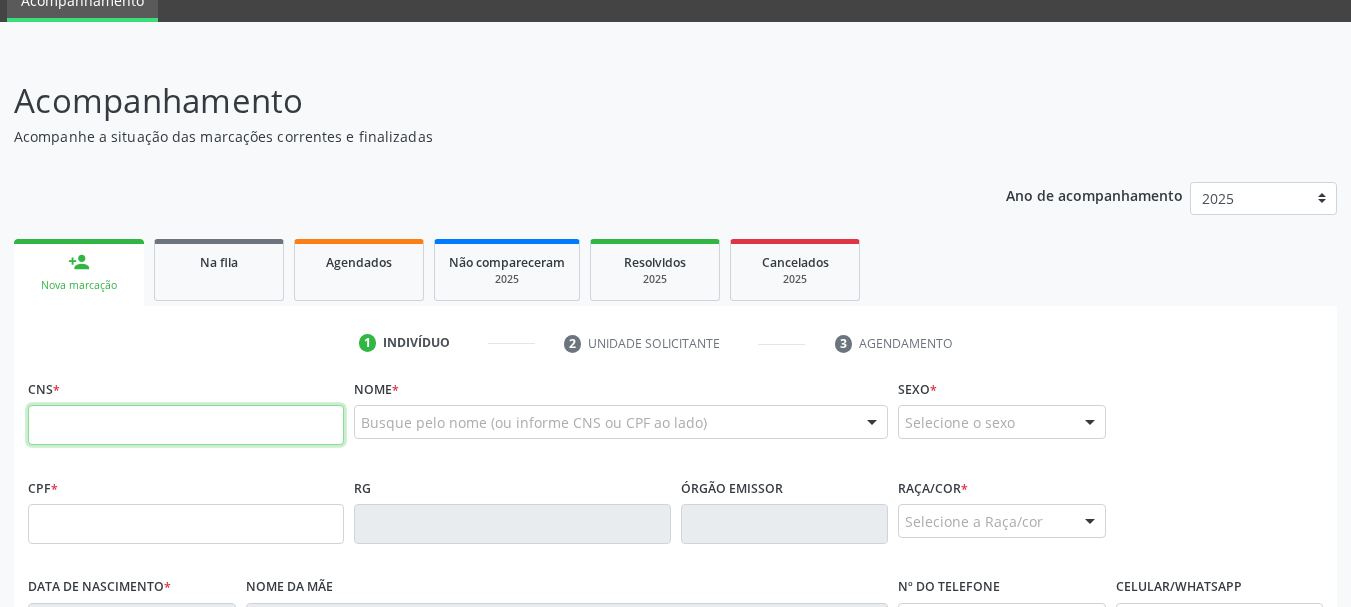 click at bounding box center [186, 425] 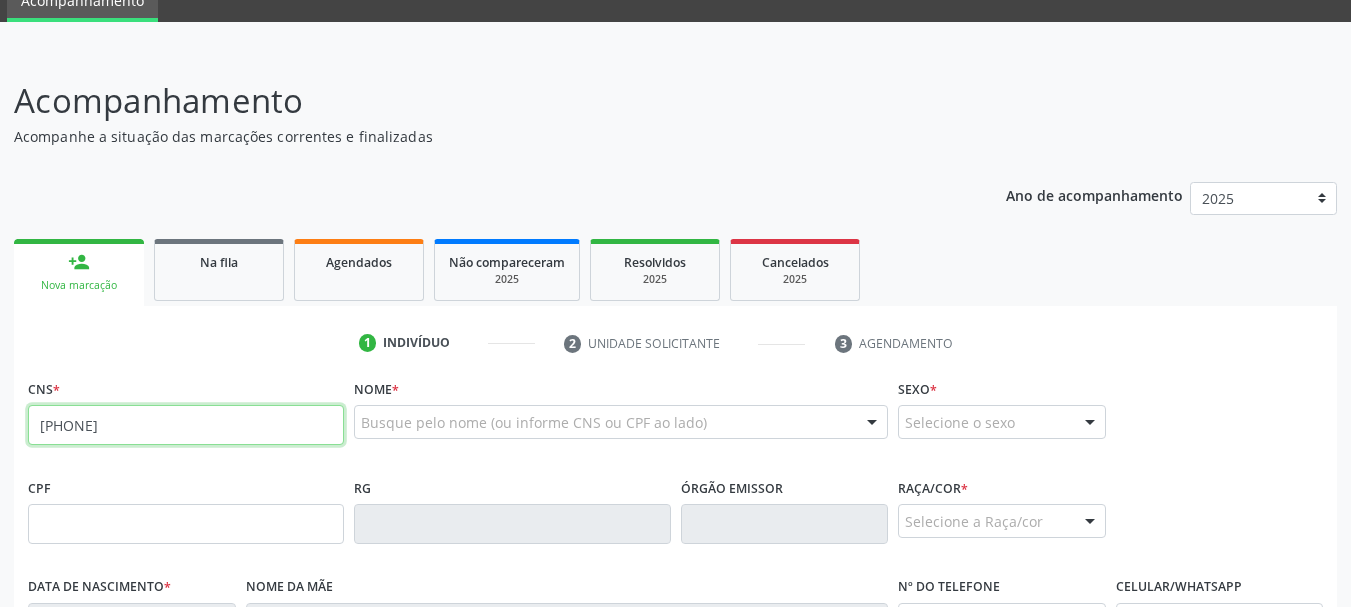 type on "[PHONE]" 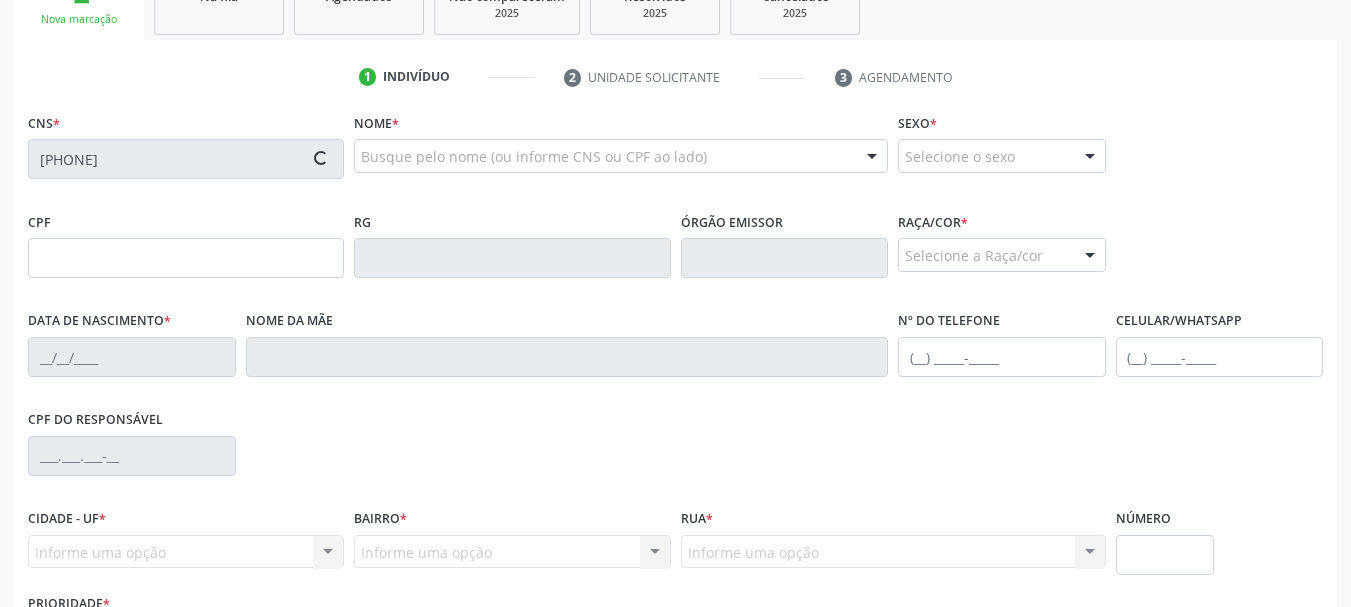 scroll, scrollTop: 488, scrollLeft: 0, axis: vertical 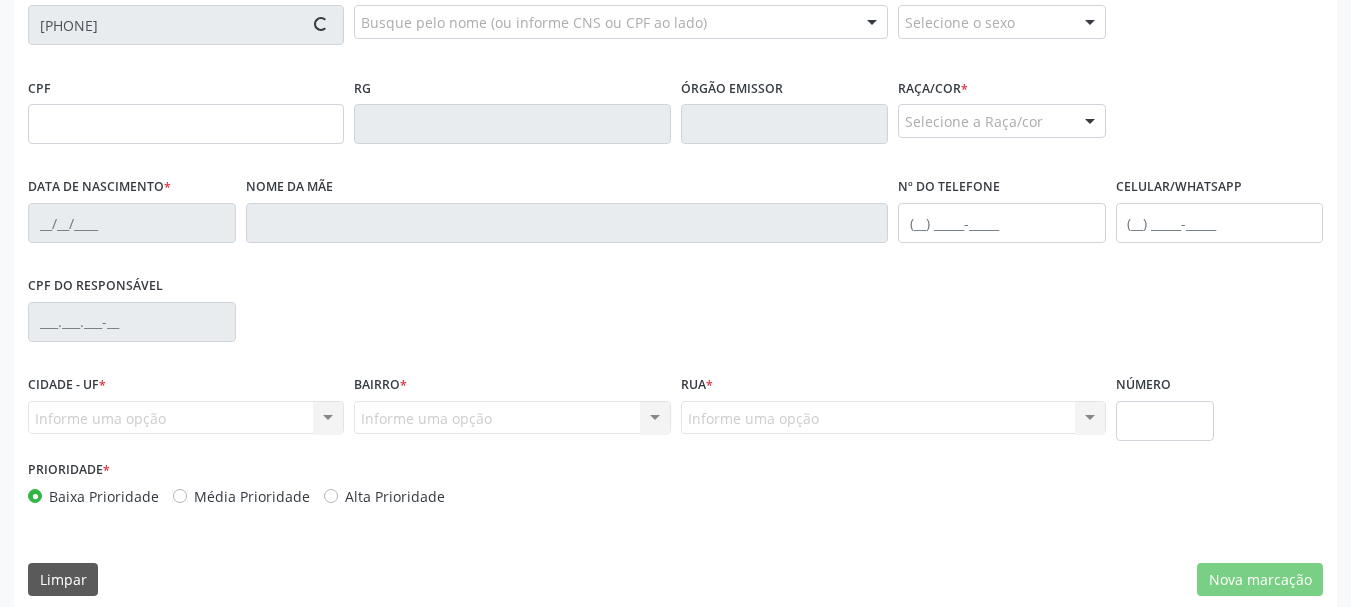 type on "[CPF]" 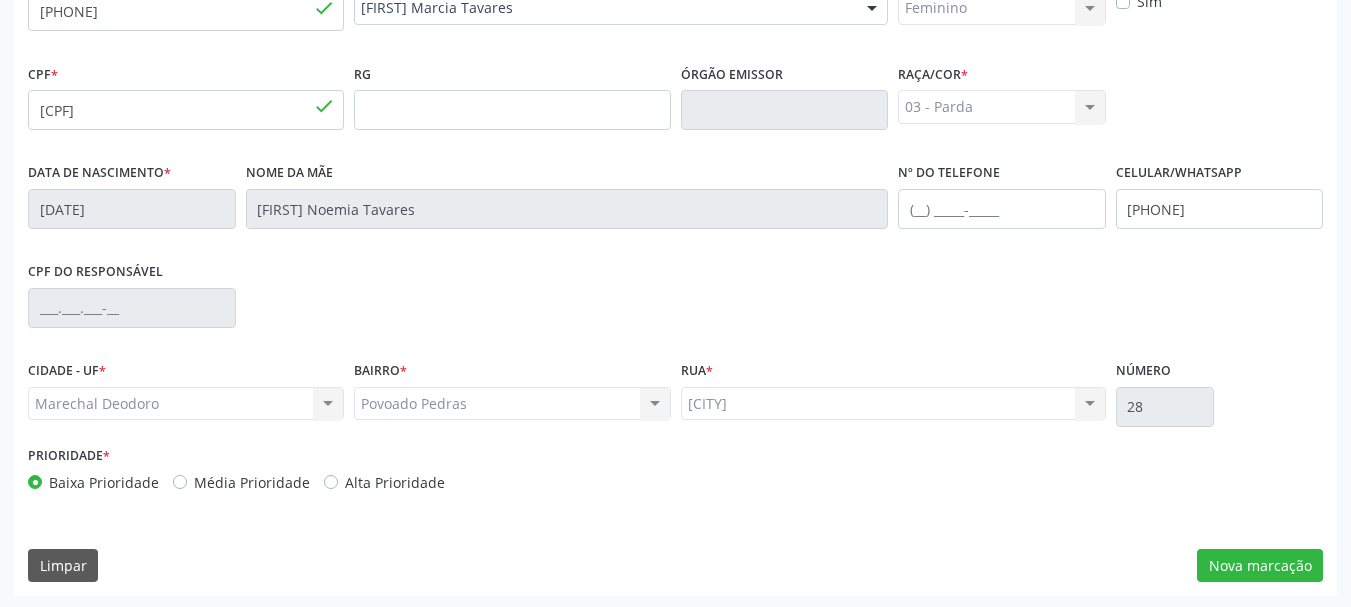 scroll, scrollTop: 505, scrollLeft: 0, axis: vertical 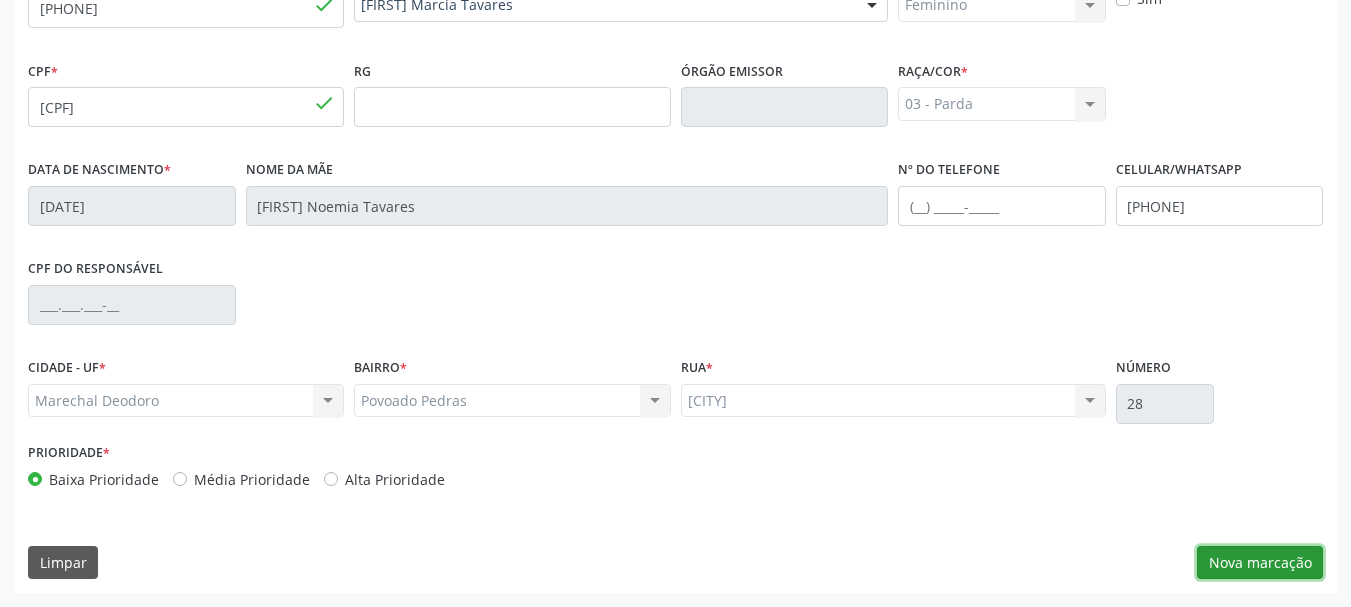 click on "Nova marcação" at bounding box center (1260, 563) 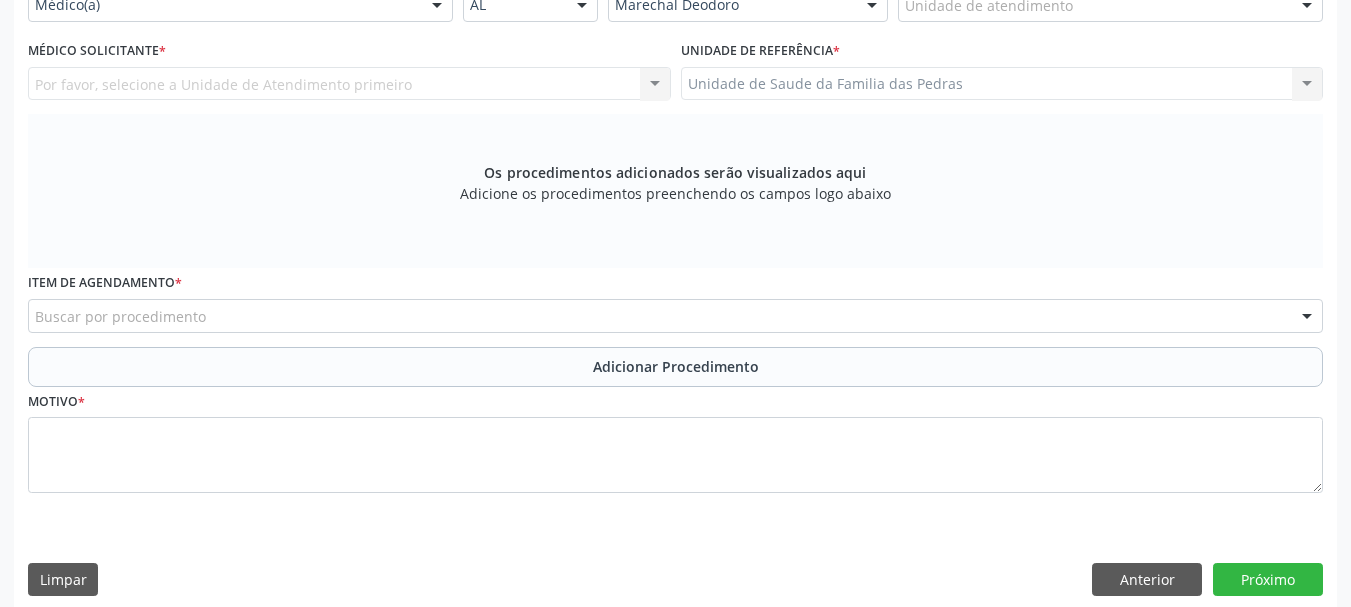 scroll, scrollTop: 405, scrollLeft: 0, axis: vertical 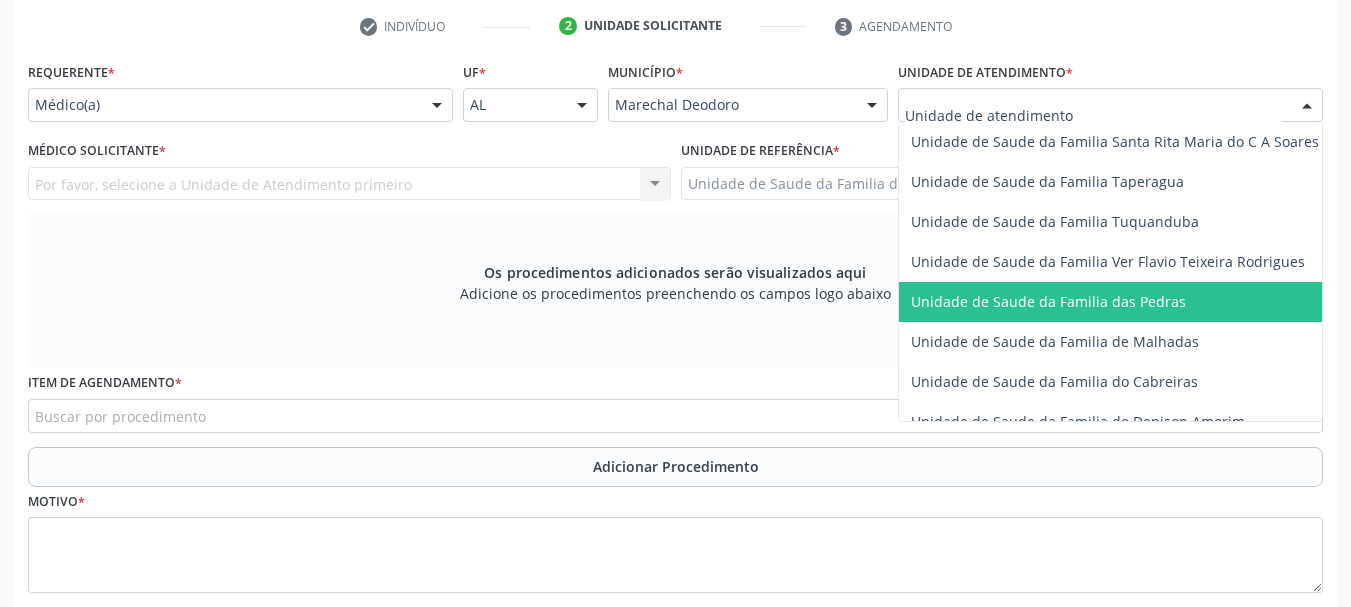 click on "Unidade de Saude da Familia das Pedras" at bounding box center (1115, 302) 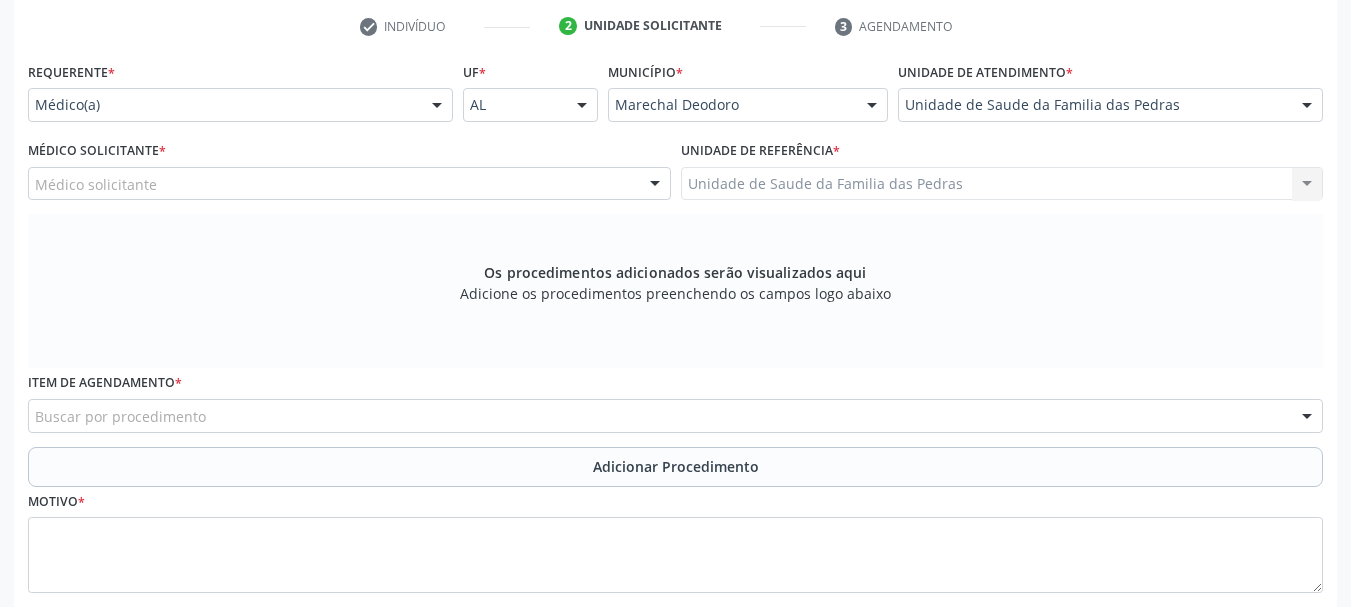 click on "Médico solicitante" at bounding box center (349, 184) 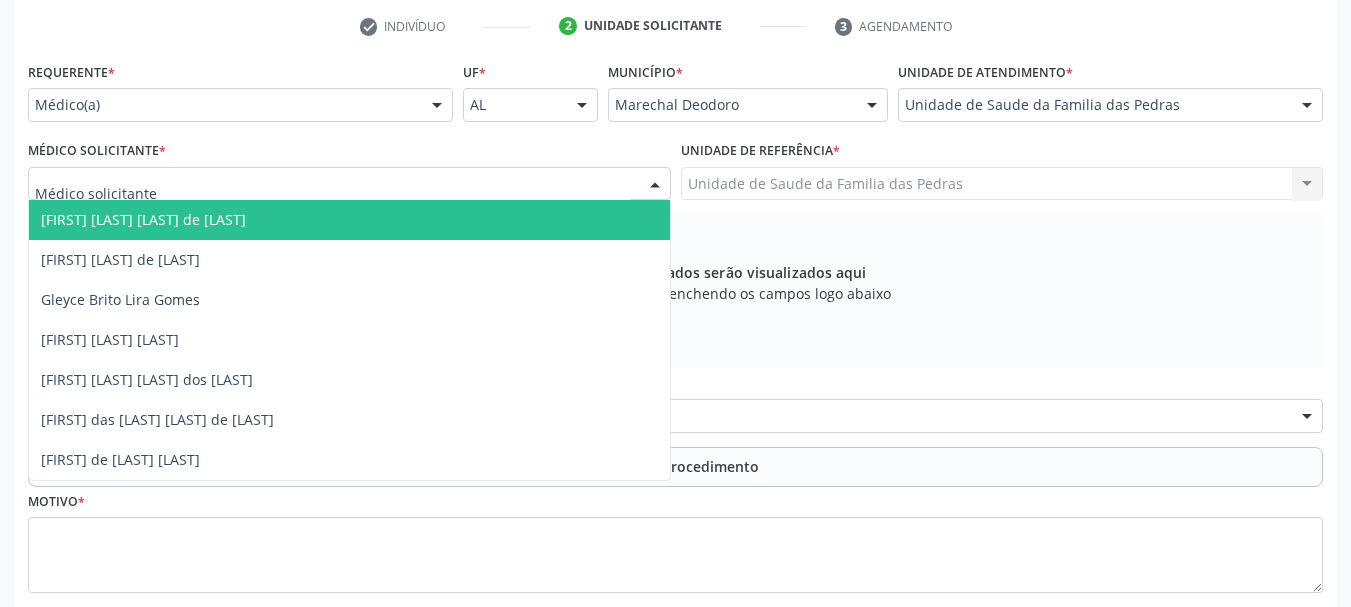 click on "[FIRST] [LAST] [LAST] de [LAST]" at bounding box center (349, 220) 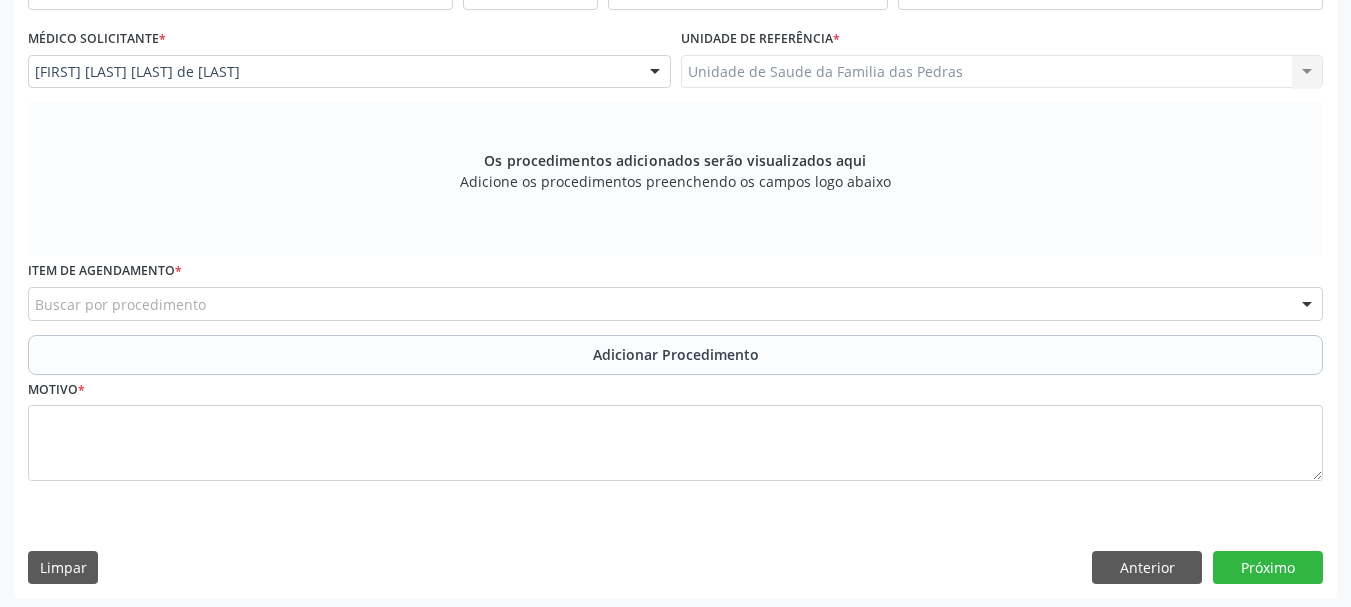 scroll, scrollTop: 522, scrollLeft: 0, axis: vertical 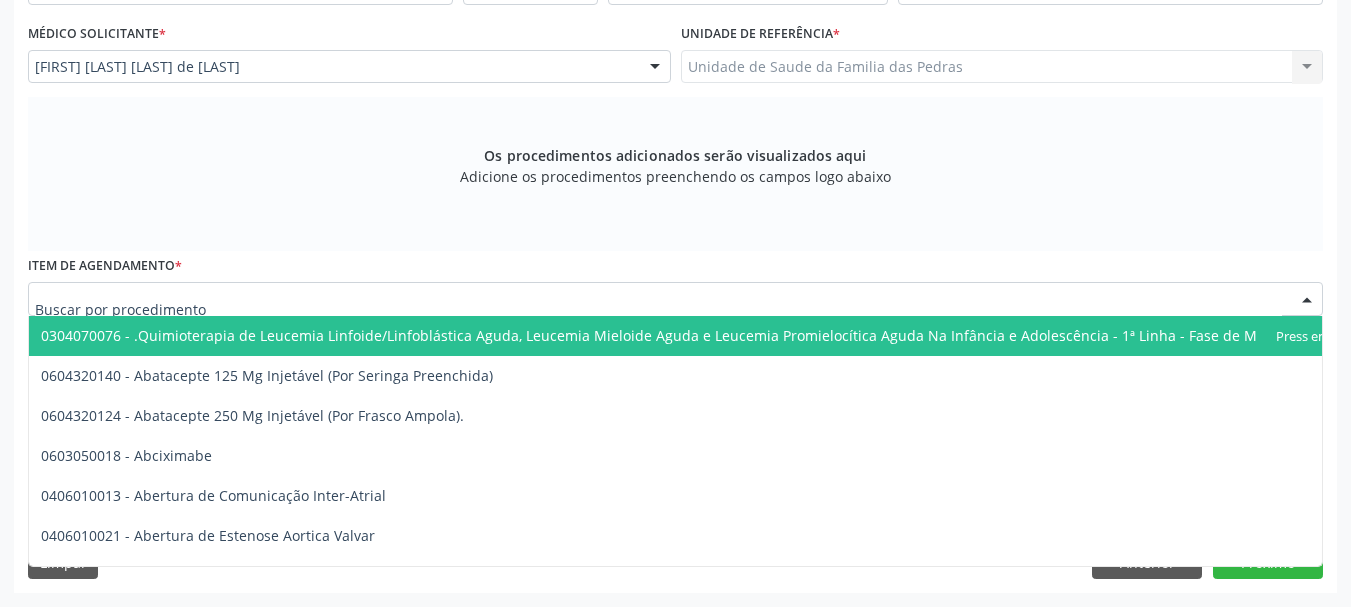 click at bounding box center [675, 299] 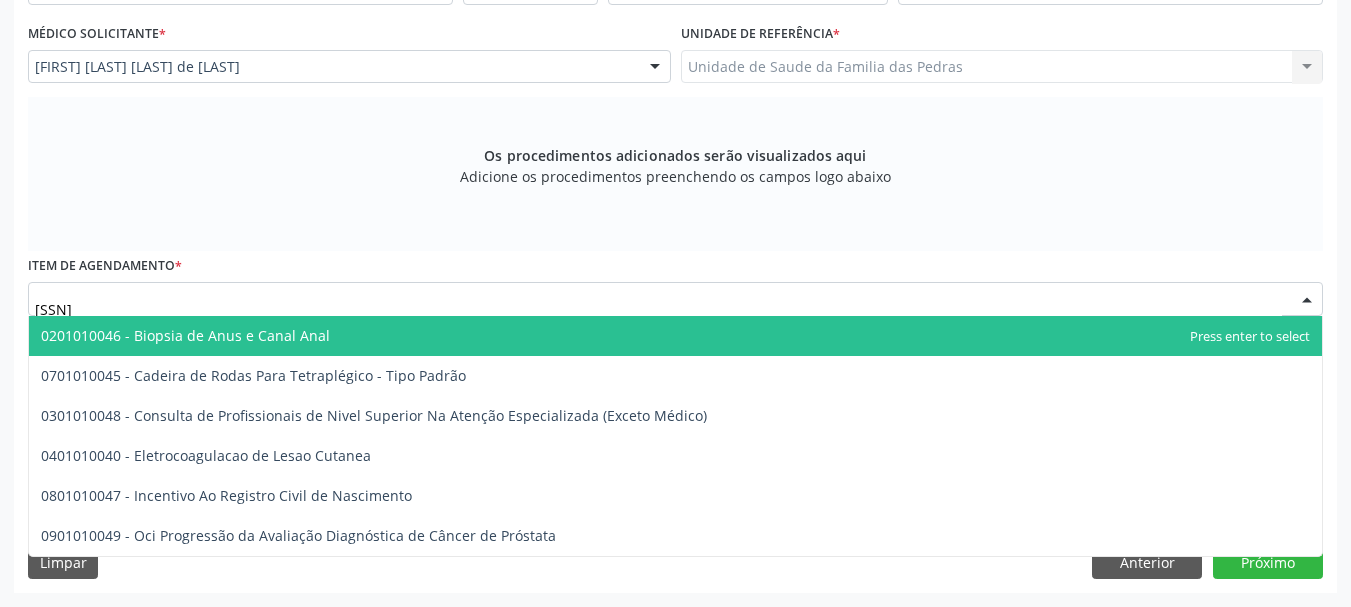 type on "01010048" 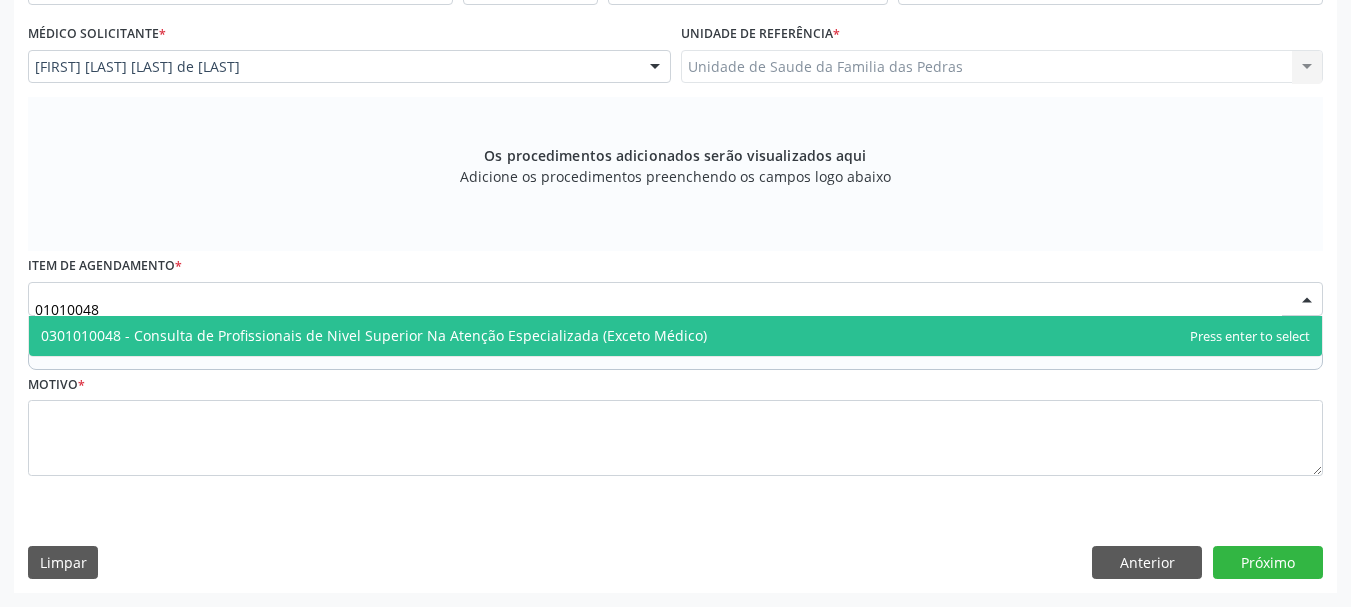 click on "0301010048 - Consulta de Profissionais de Nivel Superior Na Atenção Especializada (Exceto Médico)" at bounding box center [374, 335] 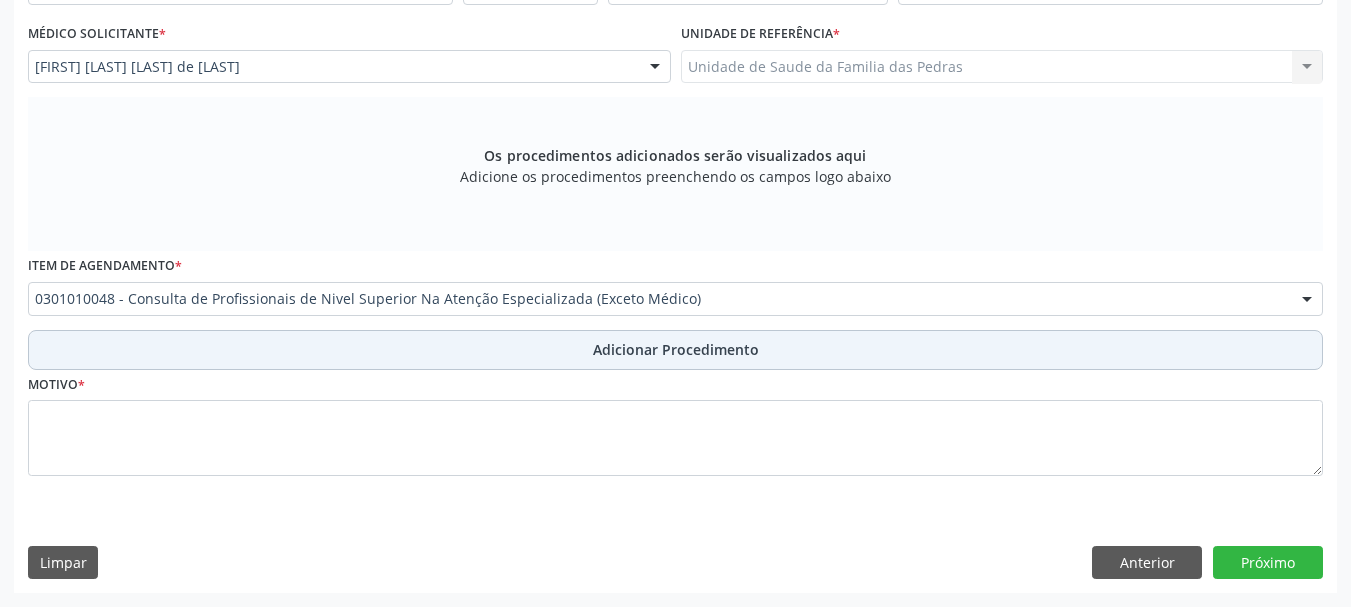 click on "Adicionar Procedimento" at bounding box center [675, 350] 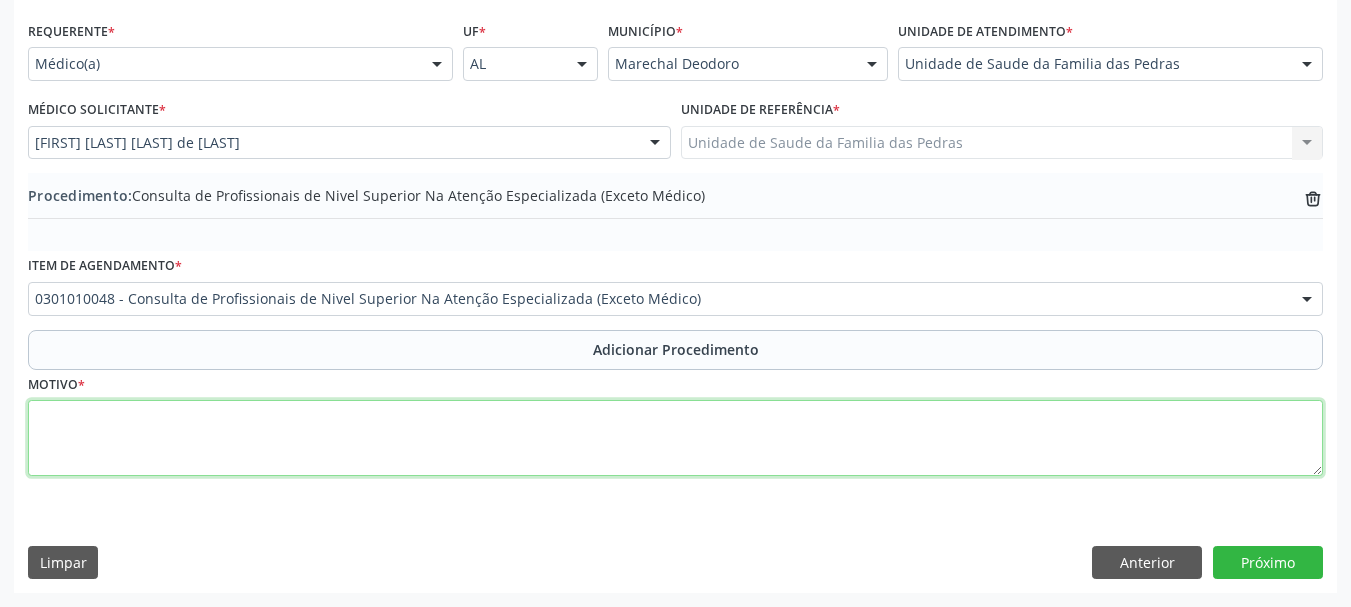 click at bounding box center (675, 438) 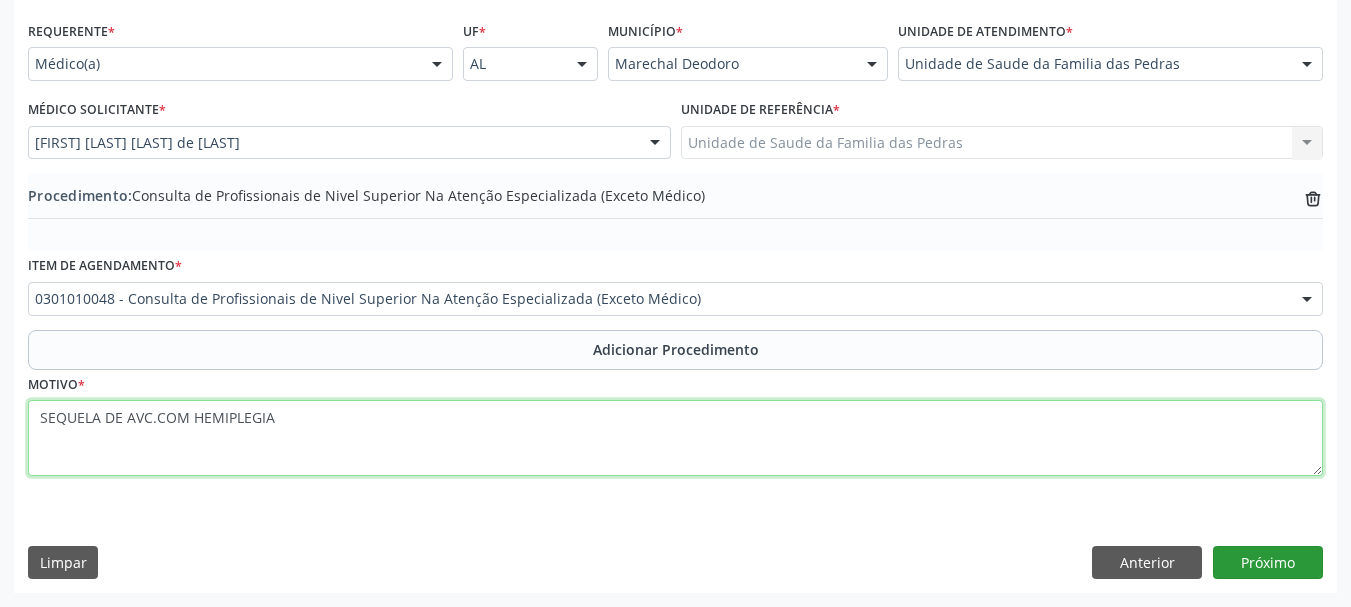 type on "SEQUELA DE AVC.COM HEMIPLEGIA" 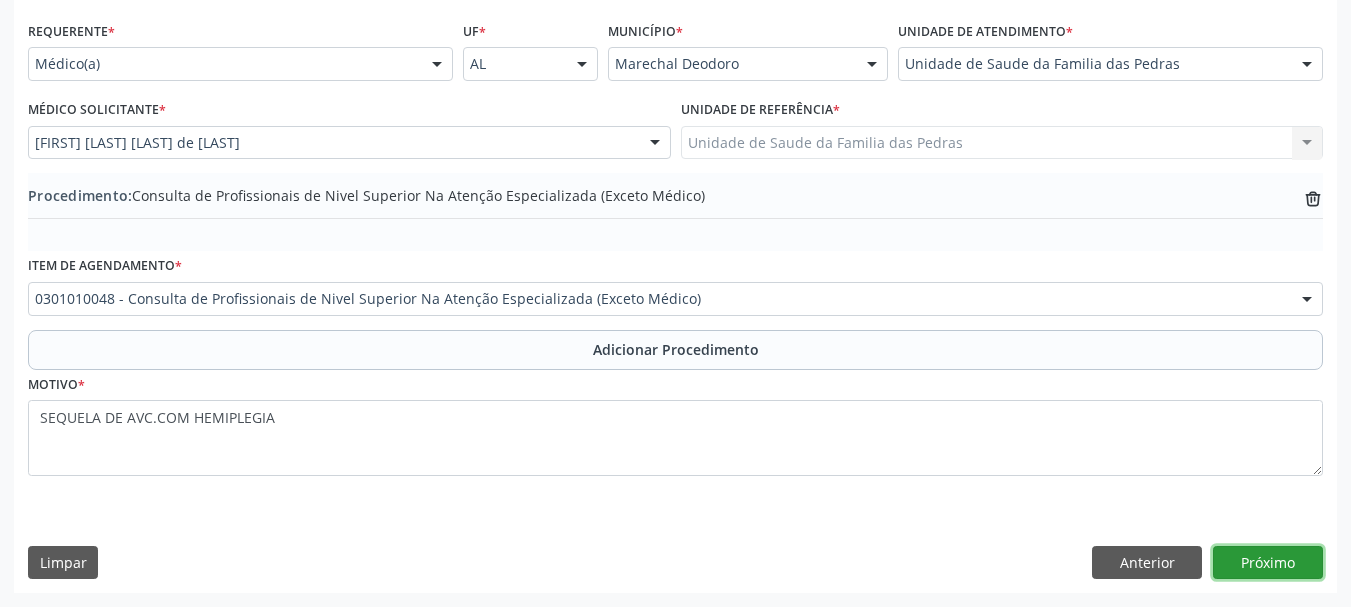 click on "Próximo" at bounding box center (1268, 563) 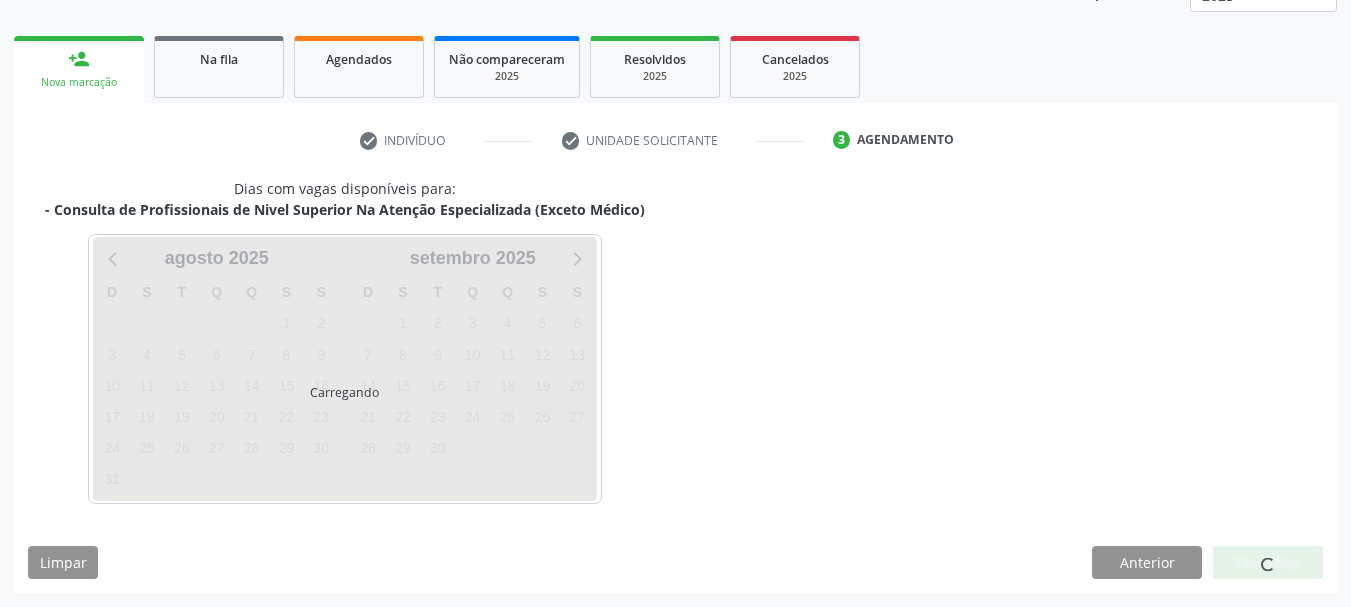 scroll, scrollTop: 350, scrollLeft: 0, axis: vertical 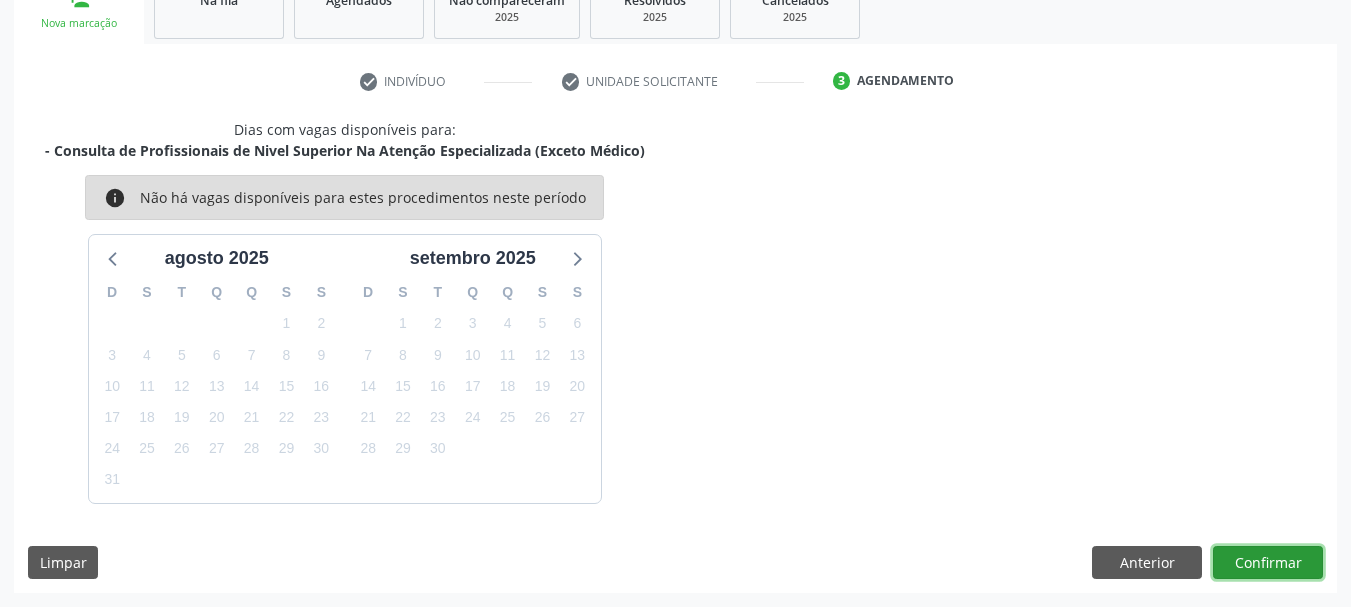 click on "Confirmar" at bounding box center [1268, 563] 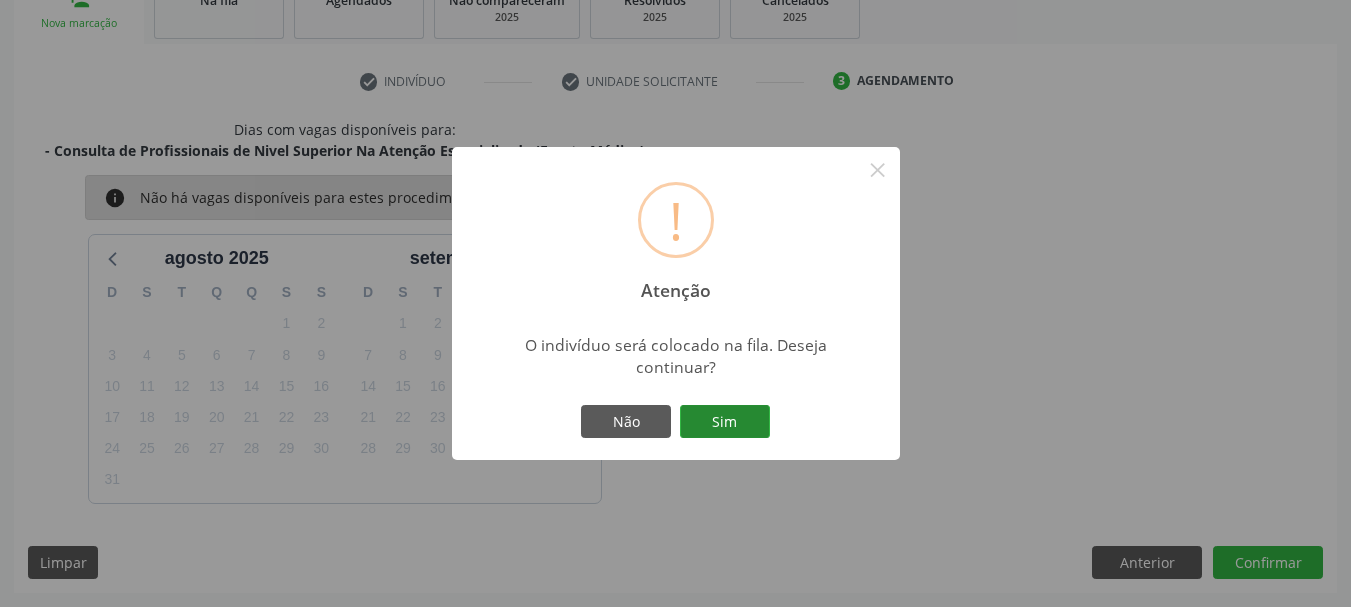 click on "Sim" at bounding box center (725, 422) 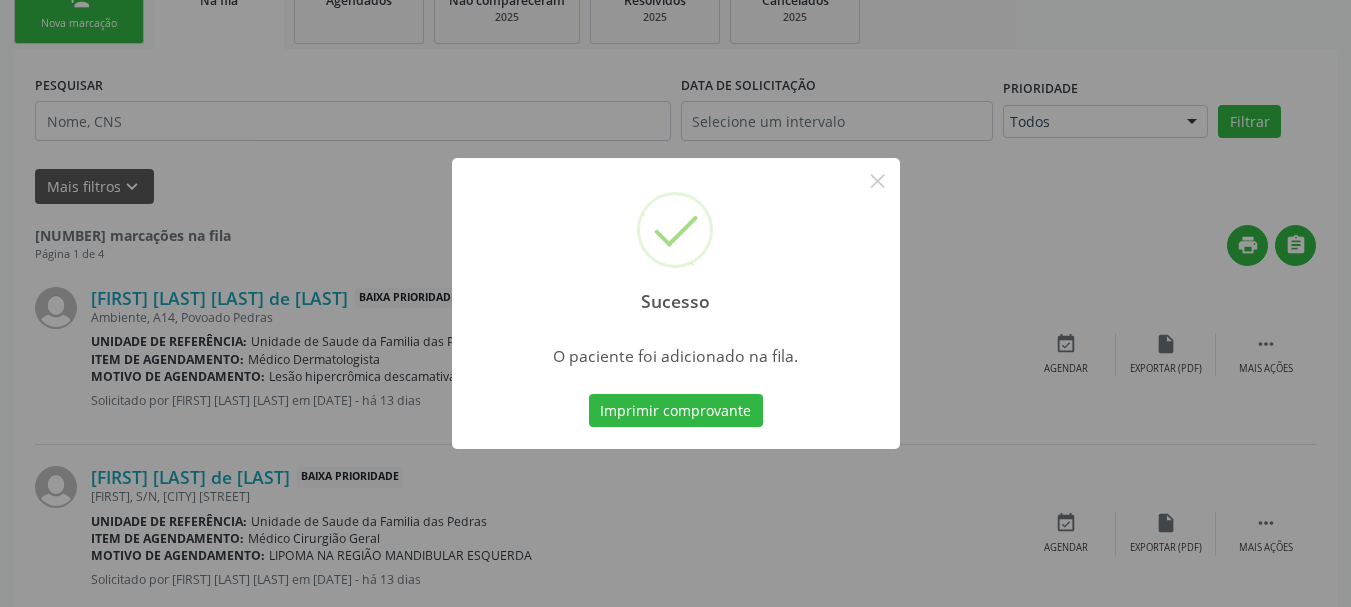 scroll, scrollTop: 88, scrollLeft: 0, axis: vertical 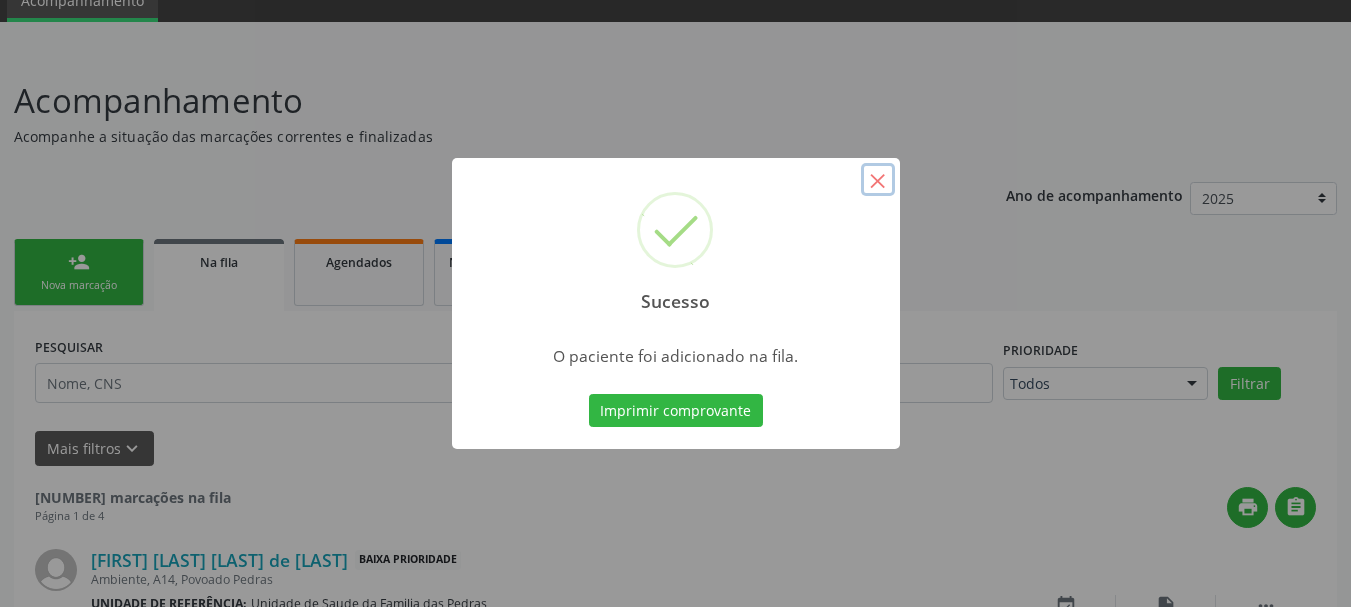 click on "×" at bounding box center [878, 180] 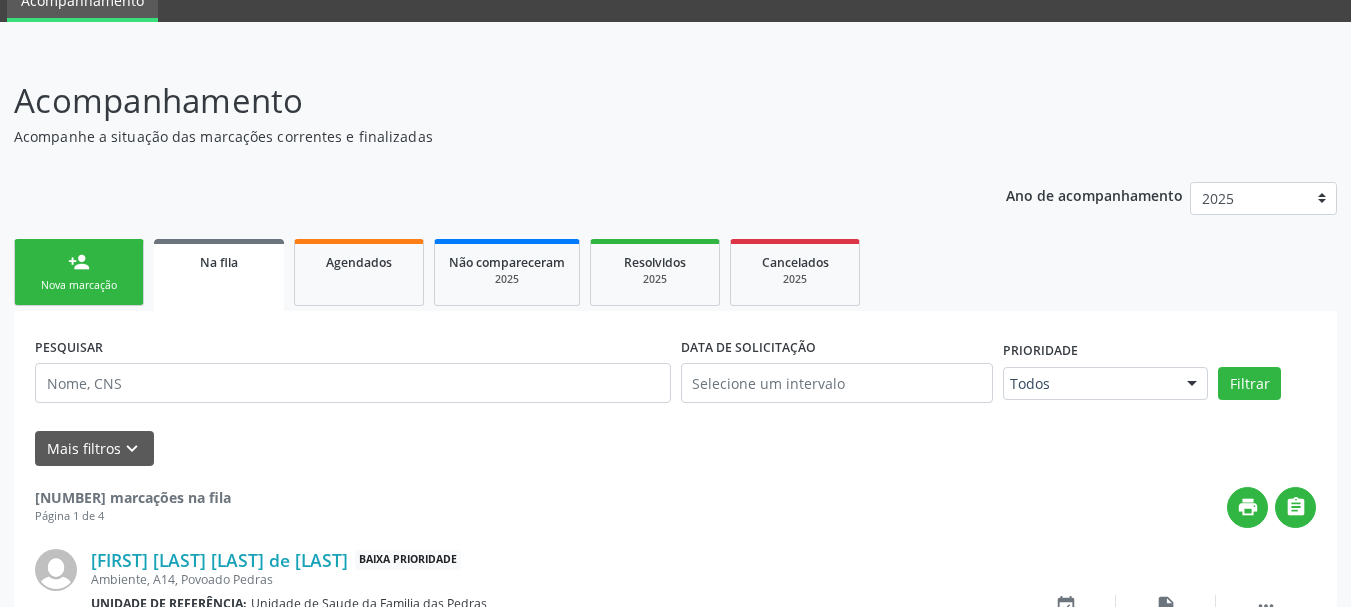 click on "Acompanhamento
Acompanhe a situação das marcações correntes e finalizadas
Relatórios
Ano de acompanhamento
2025
person_add
Nova marcação
Na fila   Agendados   Não compareceram
2025
Resolvidos
2025
Cancelados
2025
PESQUISAR
DATA DE SOLICITAÇÃO
Prioridade
Todos         Todos   Baixa Prioridade   Média Prioridade   Alta Prioridade
Nenhum resultado encontrado para: "   "
Não há nenhuma opção para ser exibida.
Filtrar
Grupo/Subgrupo
Selecione um grupo ou subgrupo
Todos os grupos e subgrupos
01 - Ações de promoção e prevenção em saúde
01.01 - Ações coletivas/individuais em saúde
01.02 - Vigilância em saúde
02.01 - Coleta de material" at bounding box center [675, 1693] 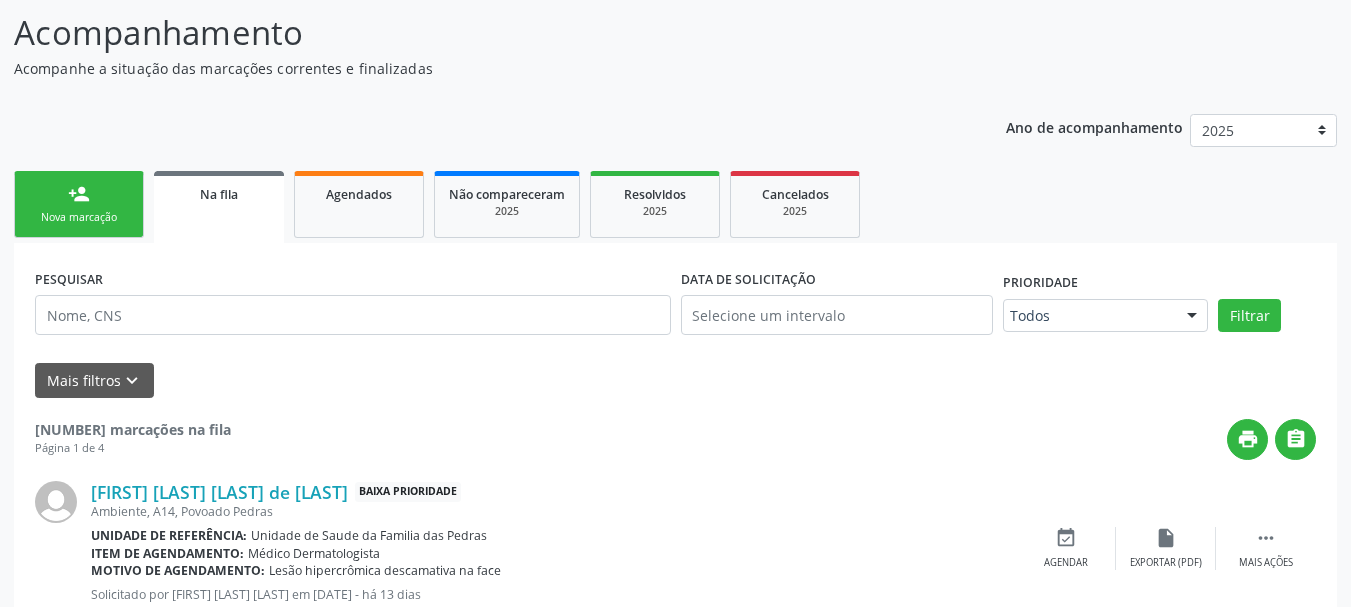 scroll, scrollTop: 288, scrollLeft: 0, axis: vertical 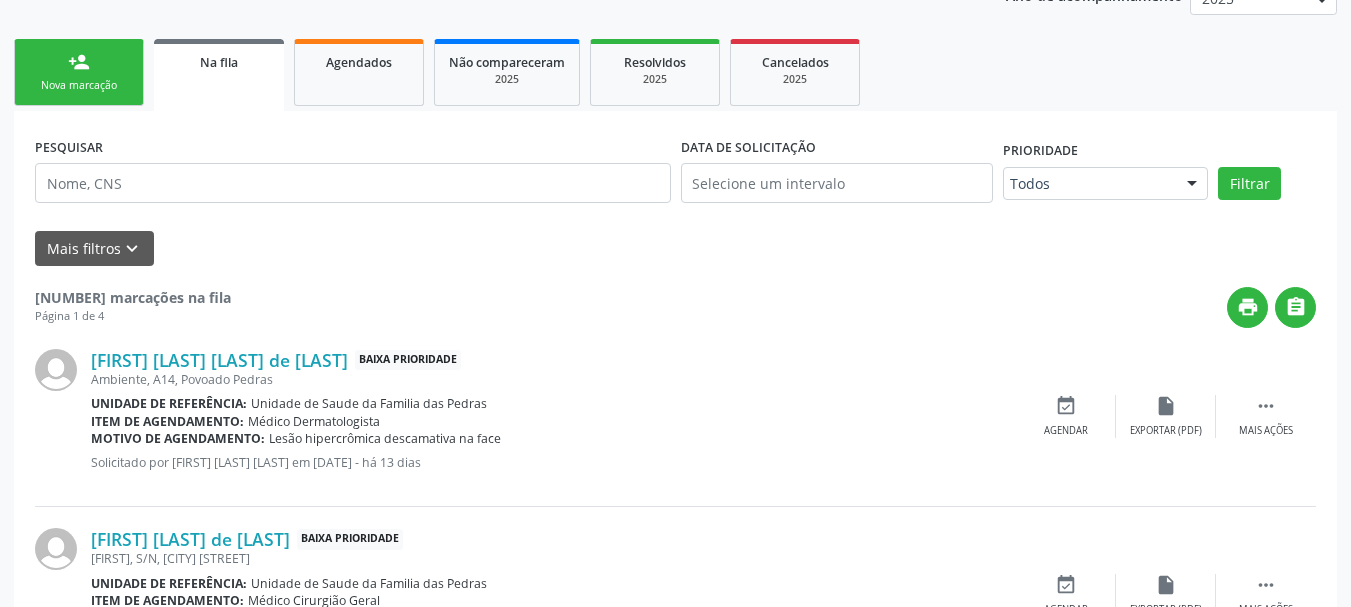 click on "Nova marcação" at bounding box center (79, 85) 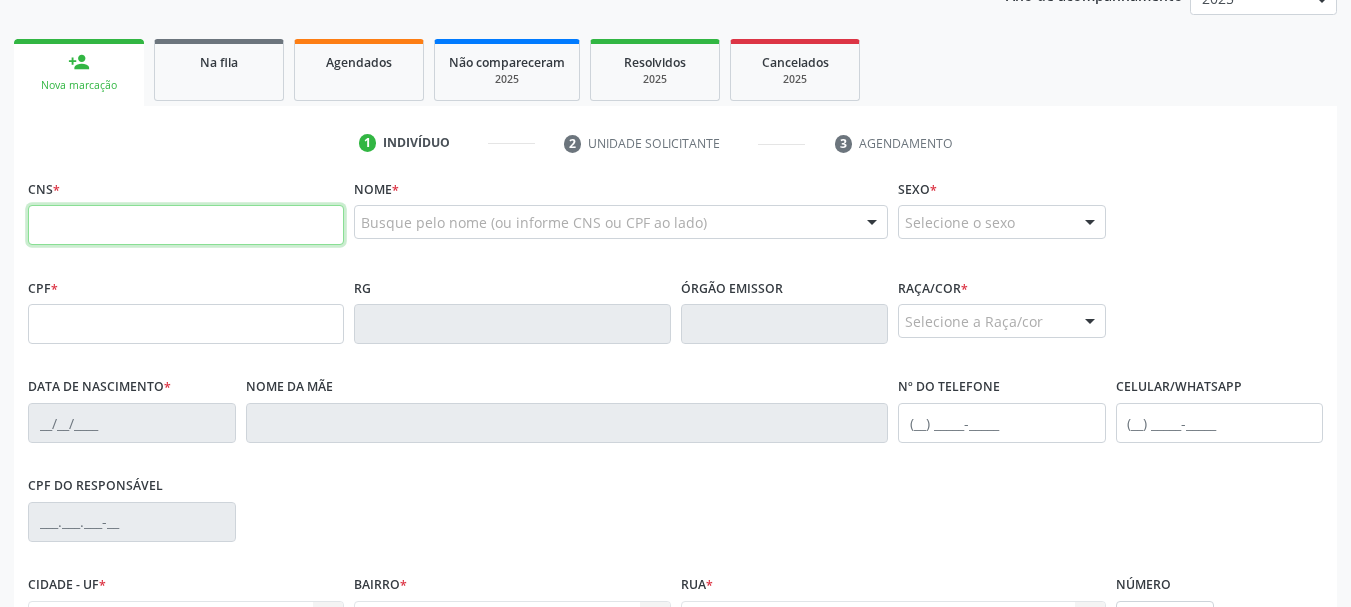 click at bounding box center (186, 225) 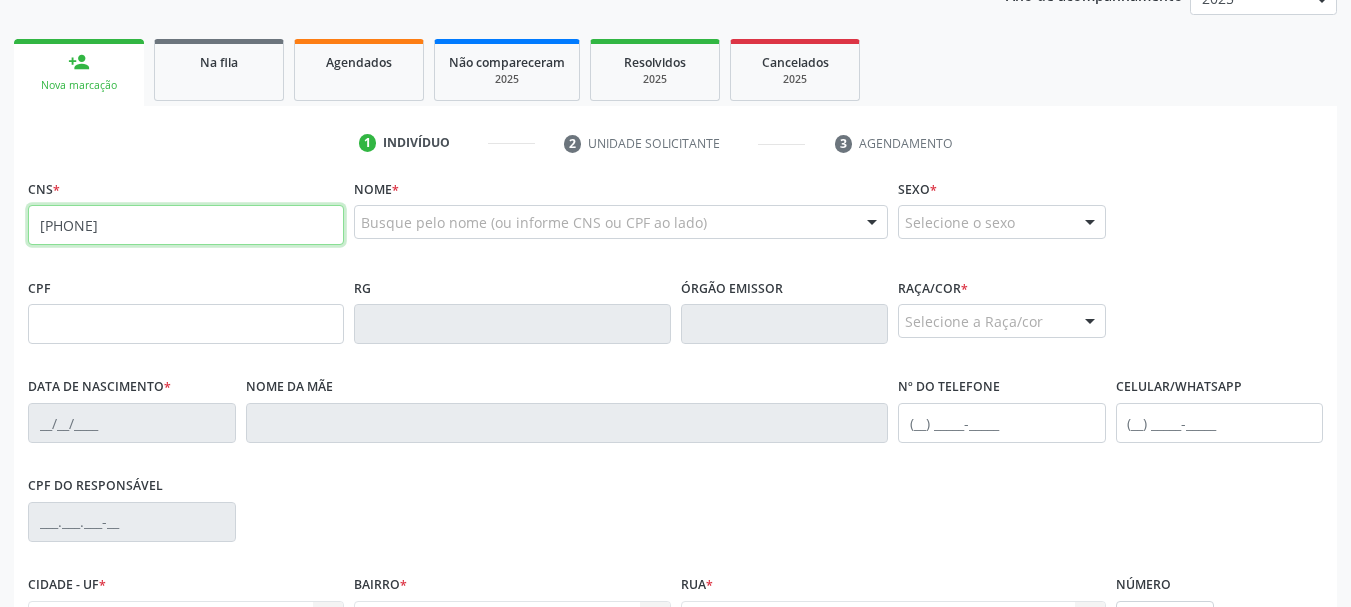 type on "[PHONE]" 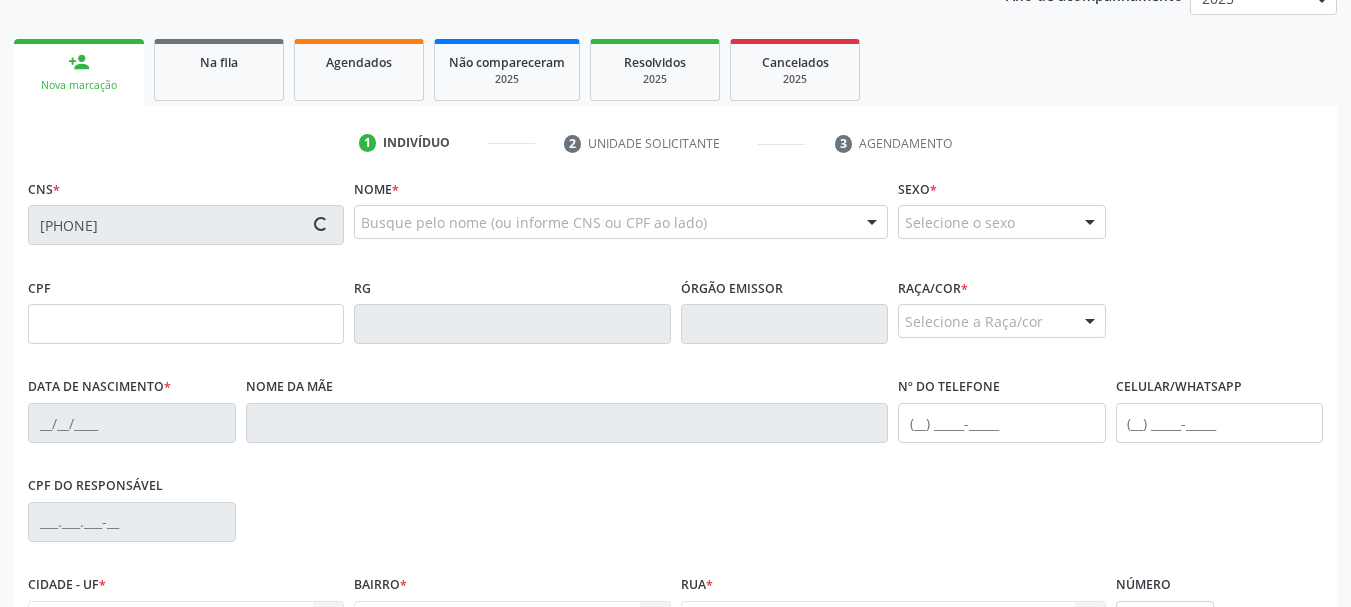 type on "[CPF]" 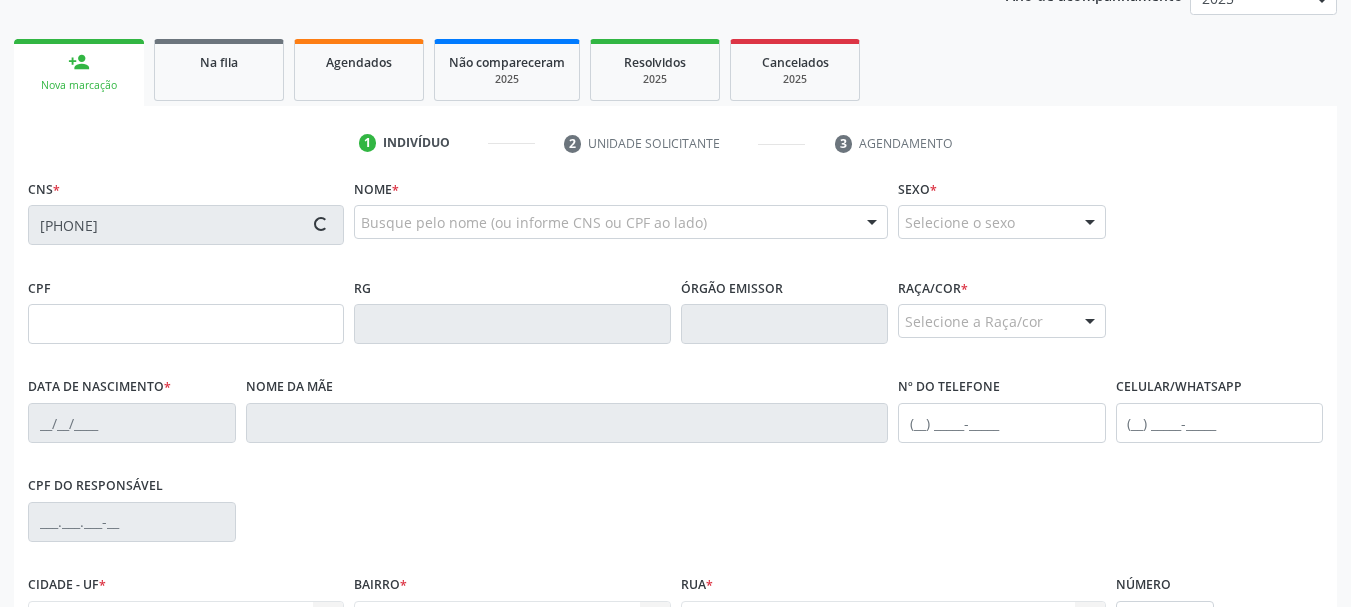 type on "[DATE]" 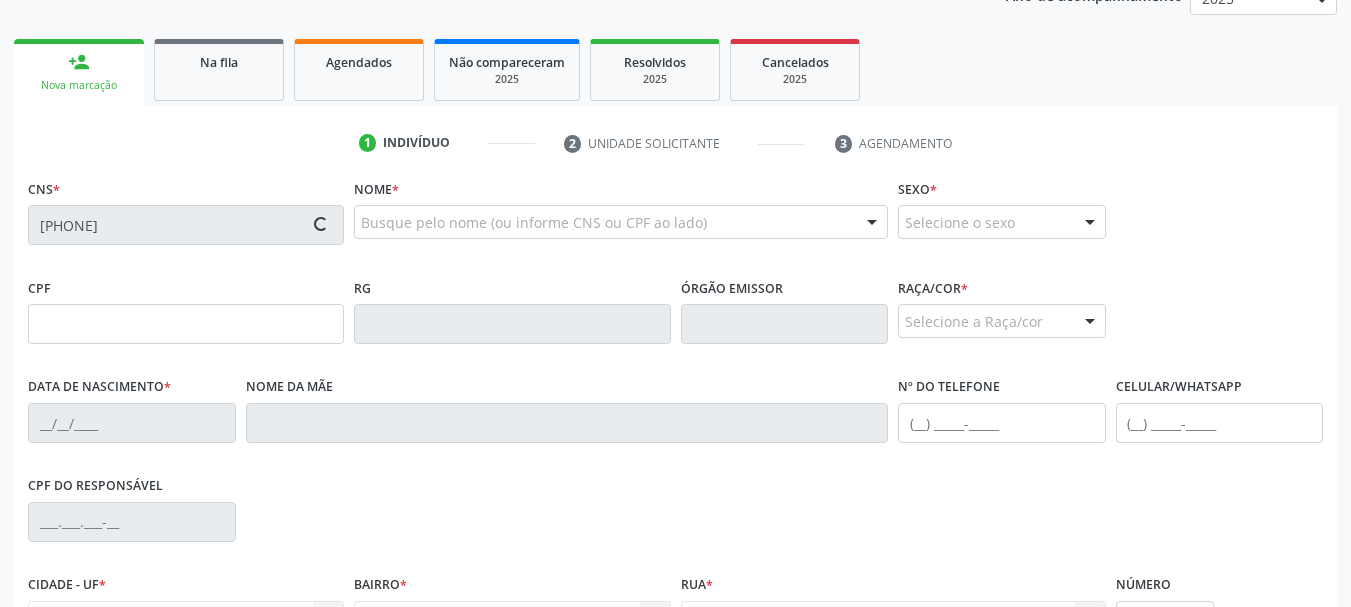 type on "([PHONE])" 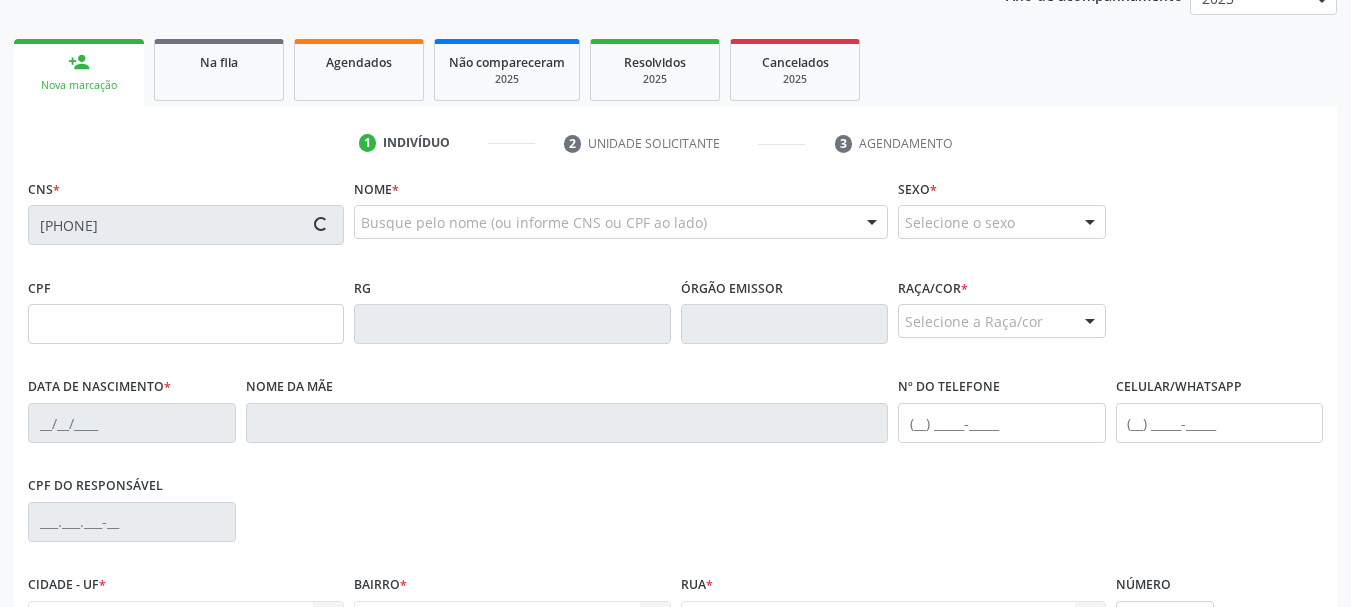 type on "S/N" 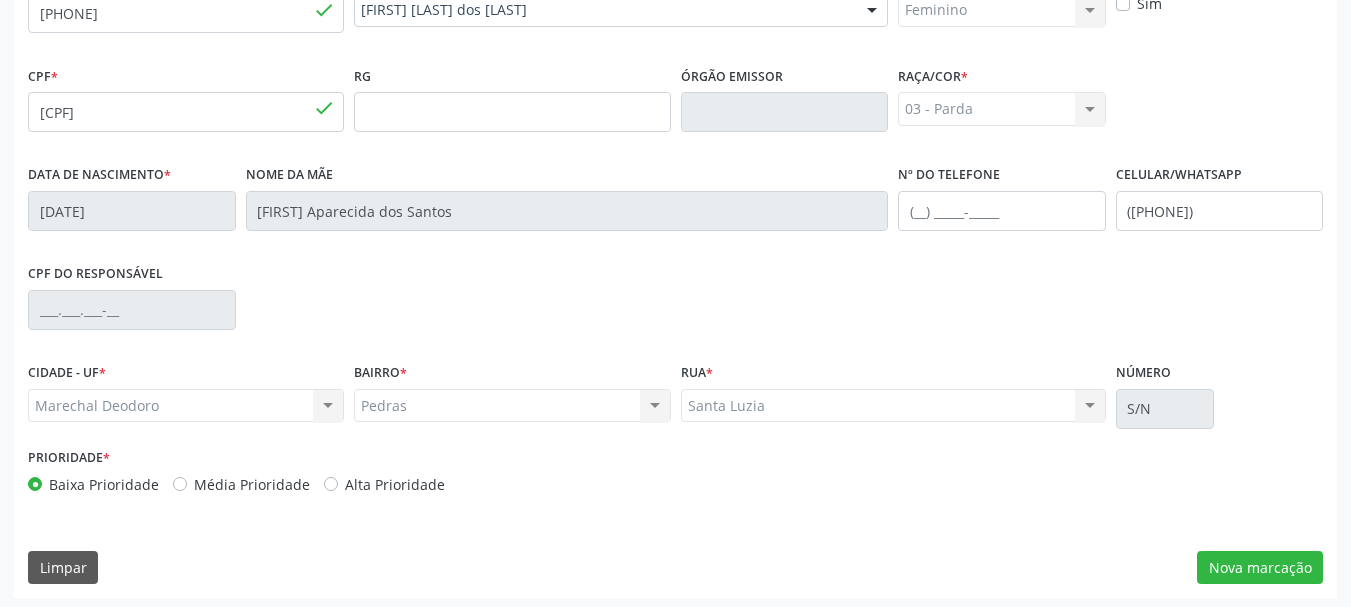 scroll, scrollTop: 505, scrollLeft: 0, axis: vertical 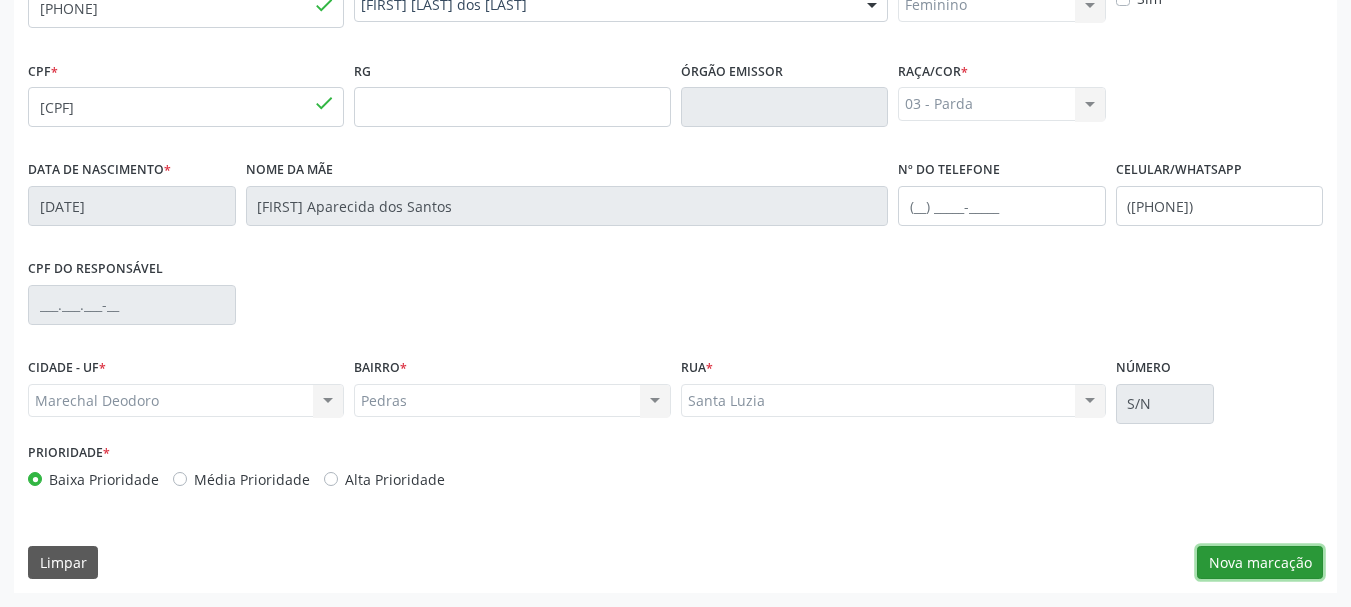 click on "Nova marcação" at bounding box center (1260, 563) 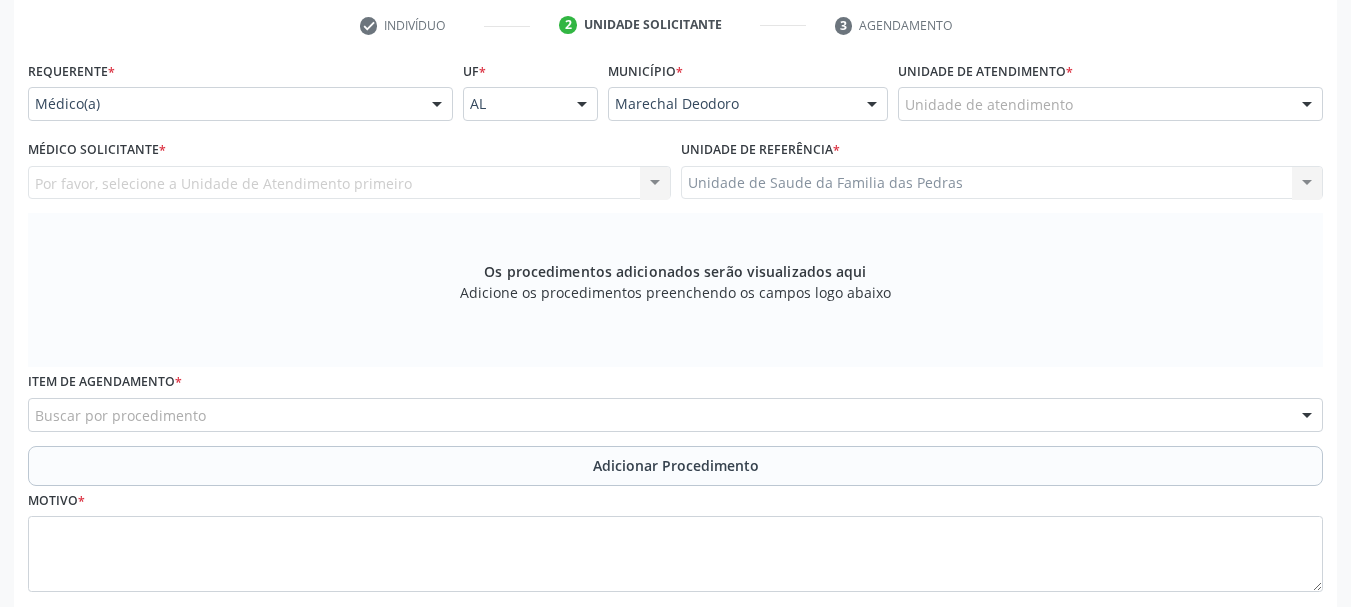 scroll, scrollTop: 405, scrollLeft: 0, axis: vertical 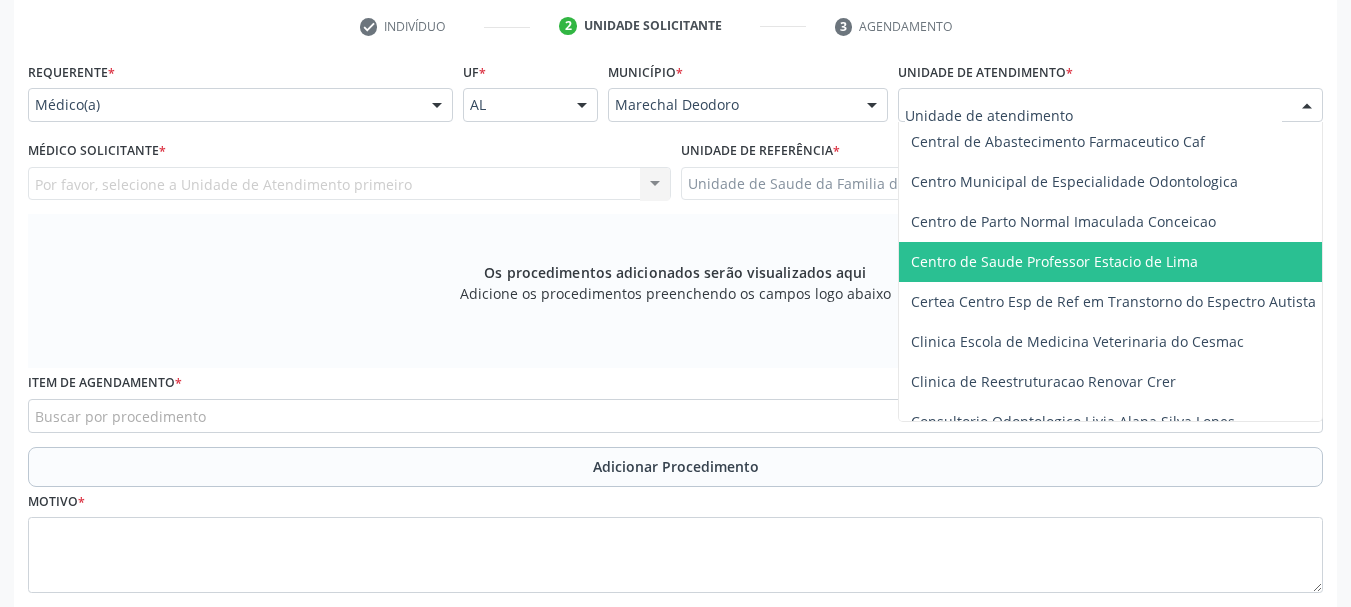 click on "Centro de Saude Professor Estacio de Lima" at bounding box center (1115, 262) 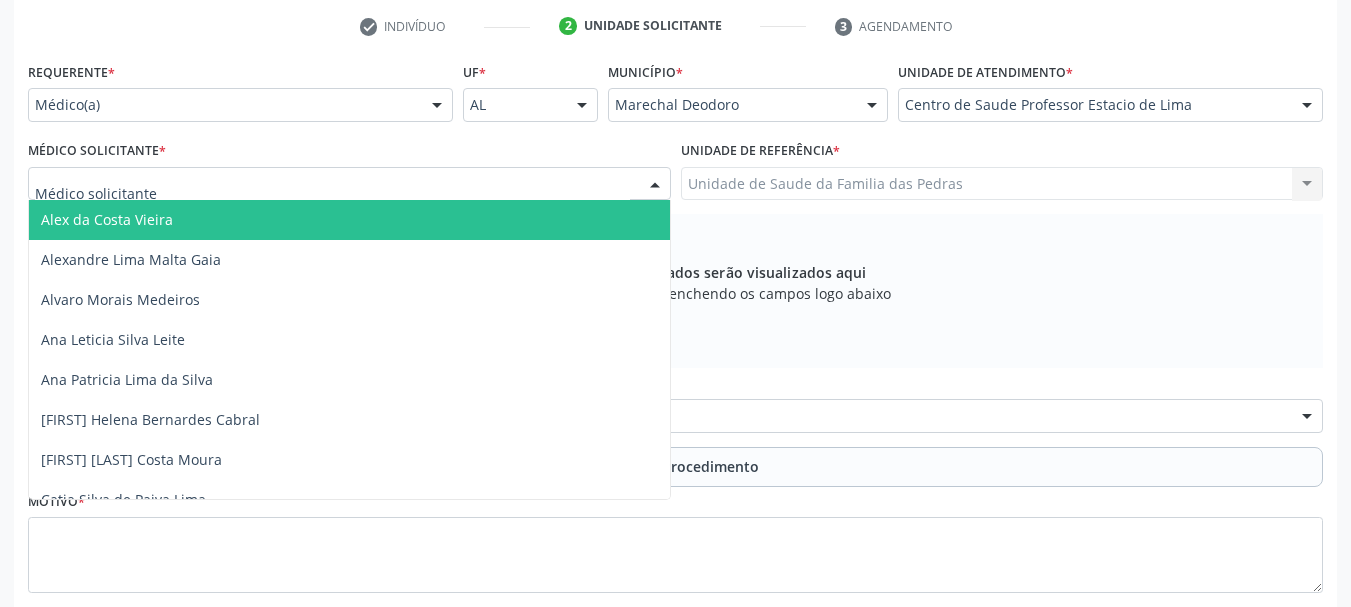 click at bounding box center (655, 185) 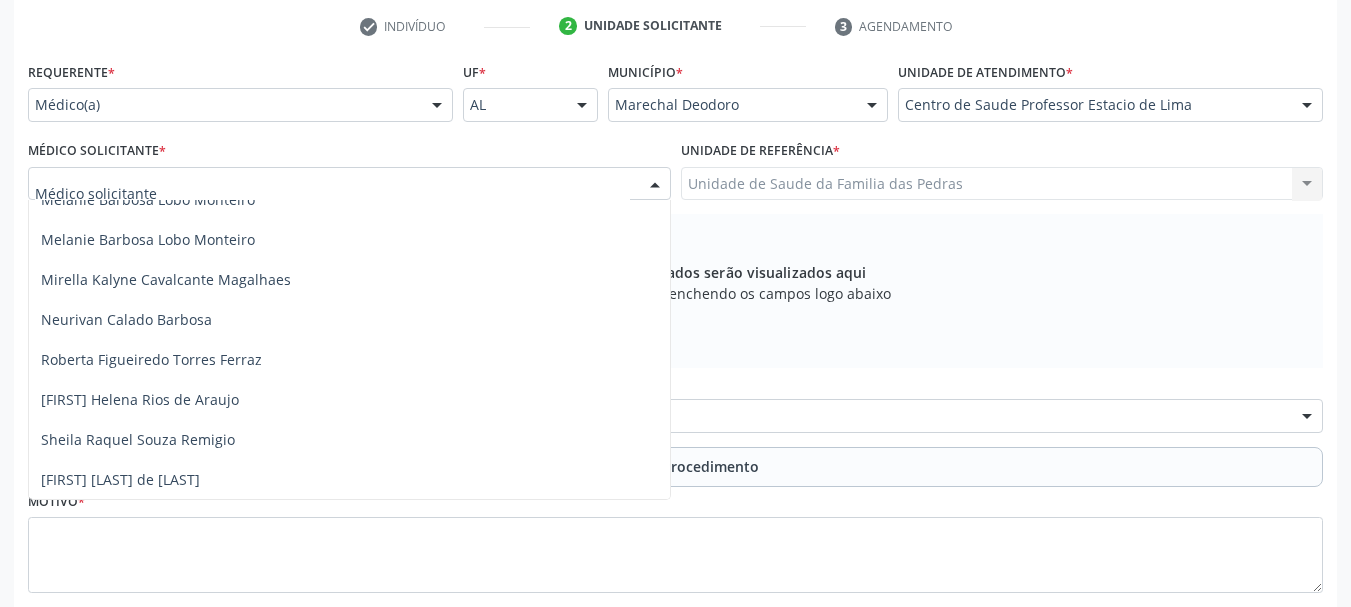 scroll, scrollTop: 1381, scrollLeft: 0, axis: vertical 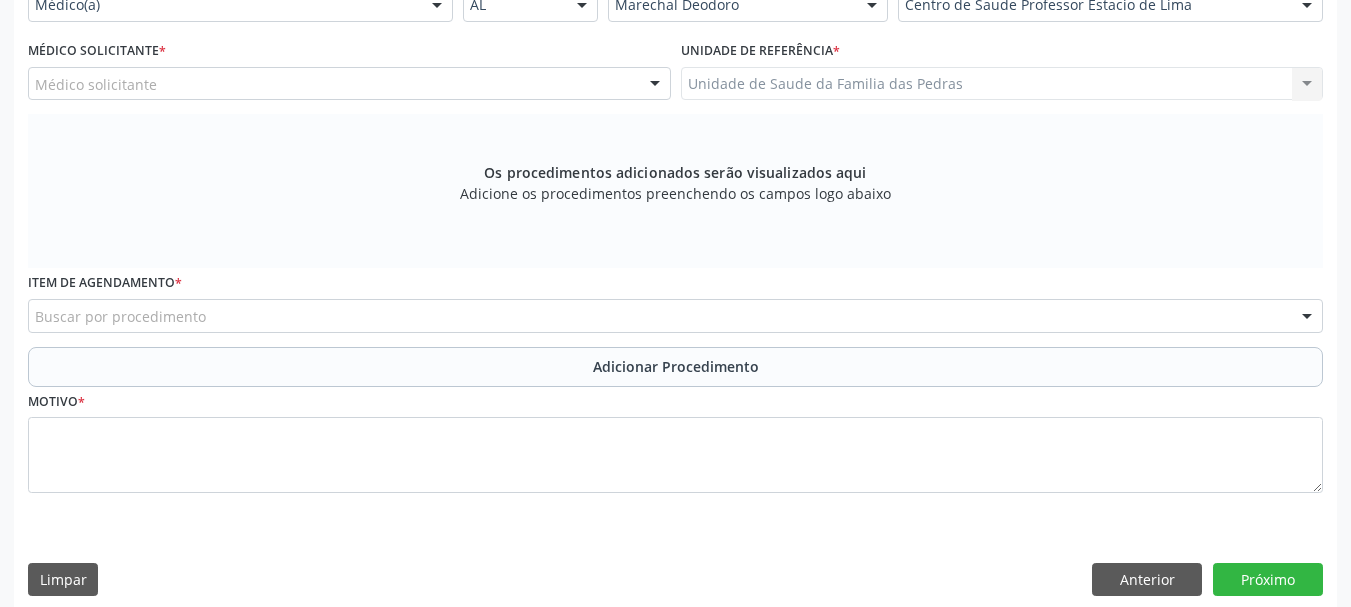 click on "Os procedimentos adicionados serão visualizados aqui
Adicione os procedimentos preenchendo os campos logo abaixo" at bounding box center (675, 191) 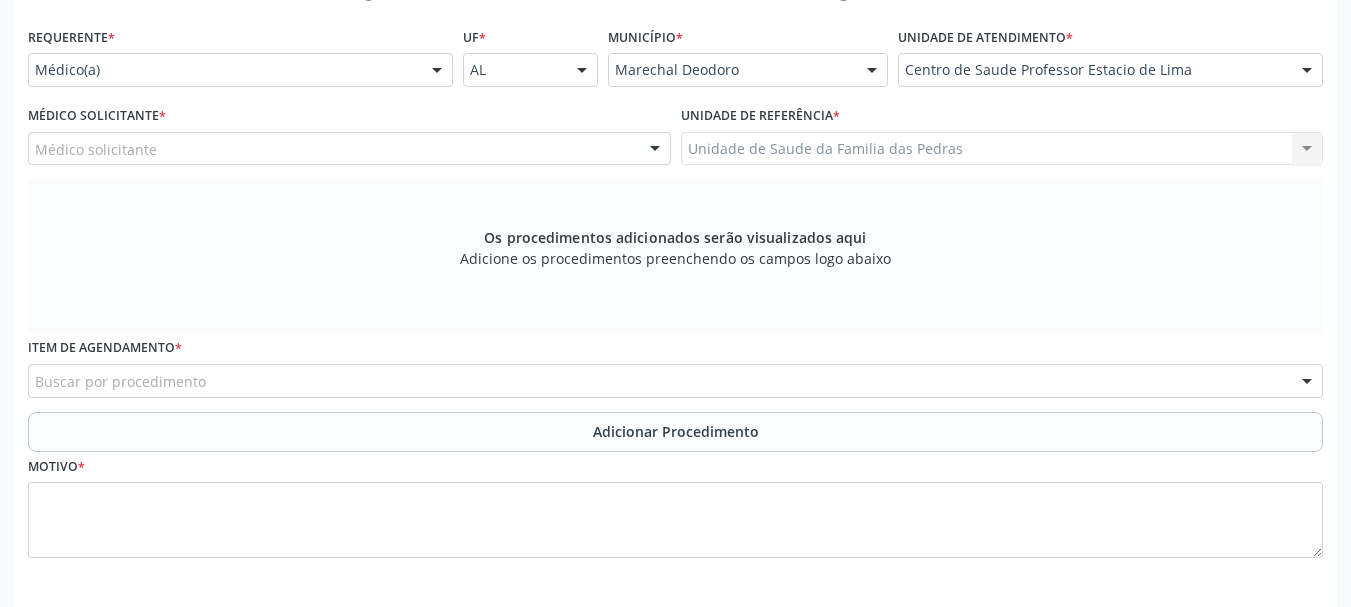 scroll, scrollTop: 405, scrollLeft: 0, axis: vertical 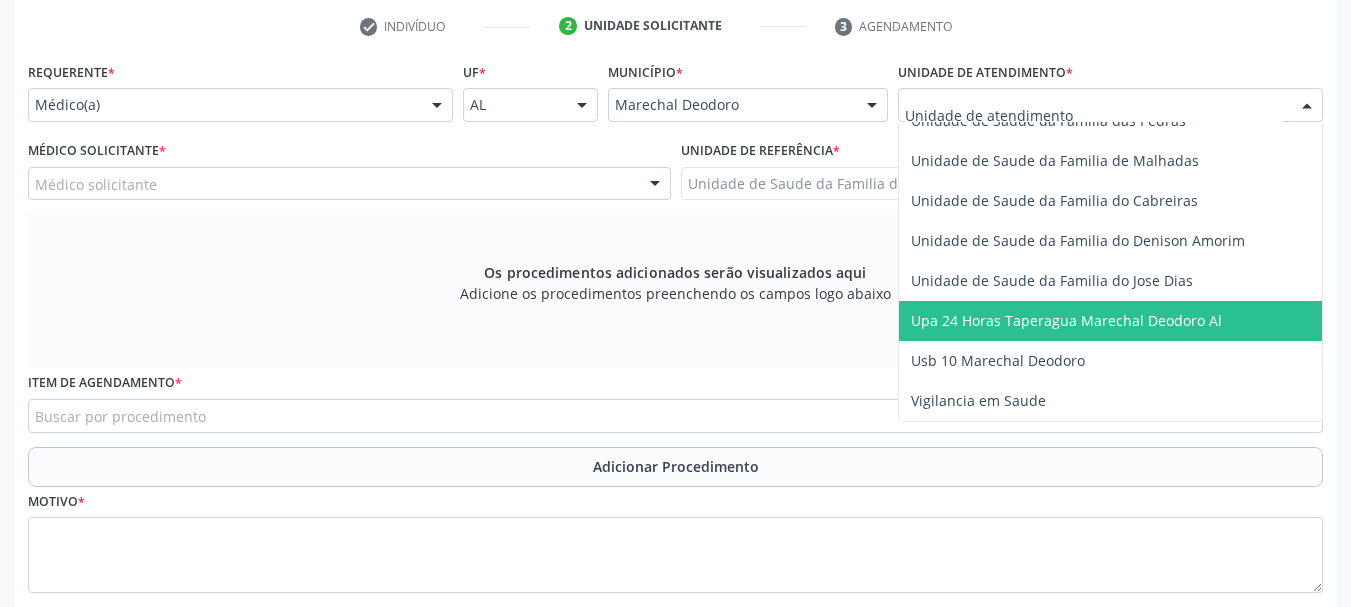 click on "Upa 24 Horas Taperagua Marechal Deodoro Al" at bounding box center (1066, 320) 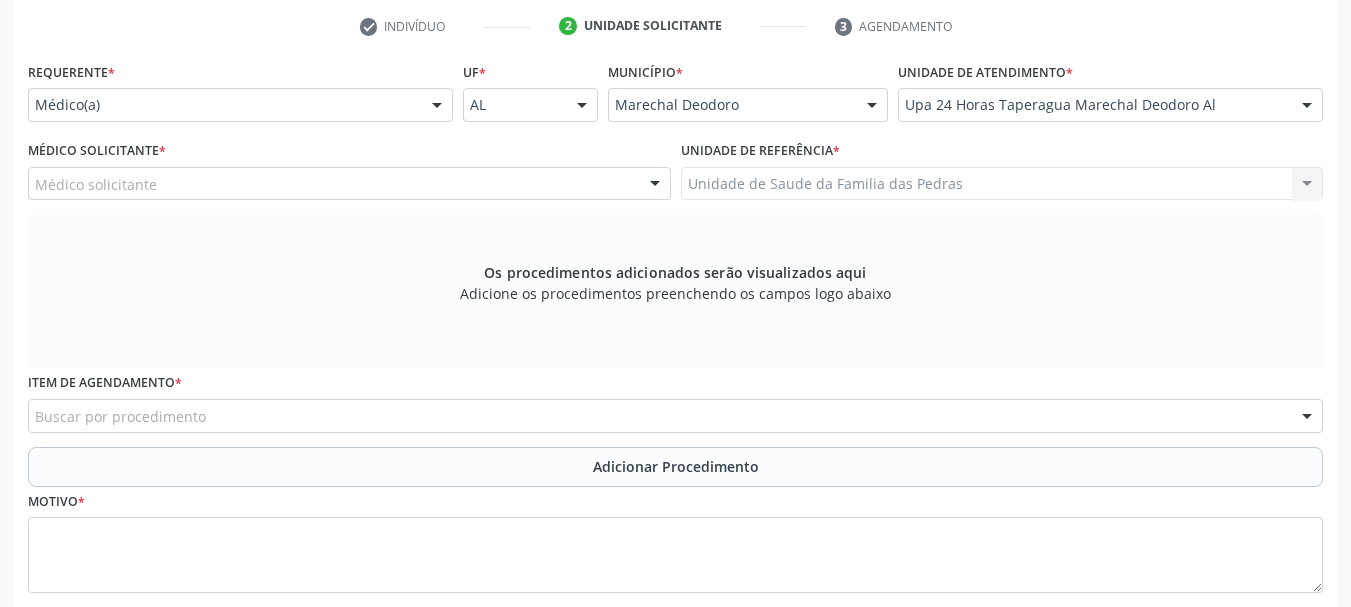 click on "Médico solicitante" at bounding box center [349, 184] 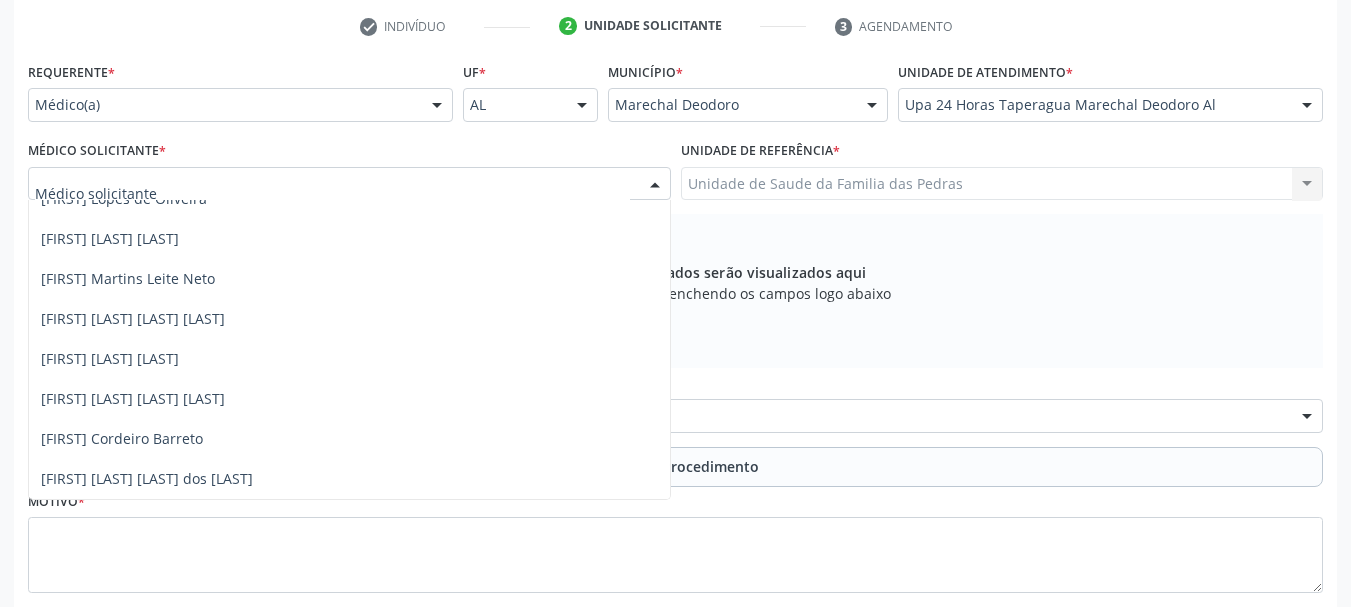 scroll, scrollTop: 3281, scrollLeft: 0, axis: vertical 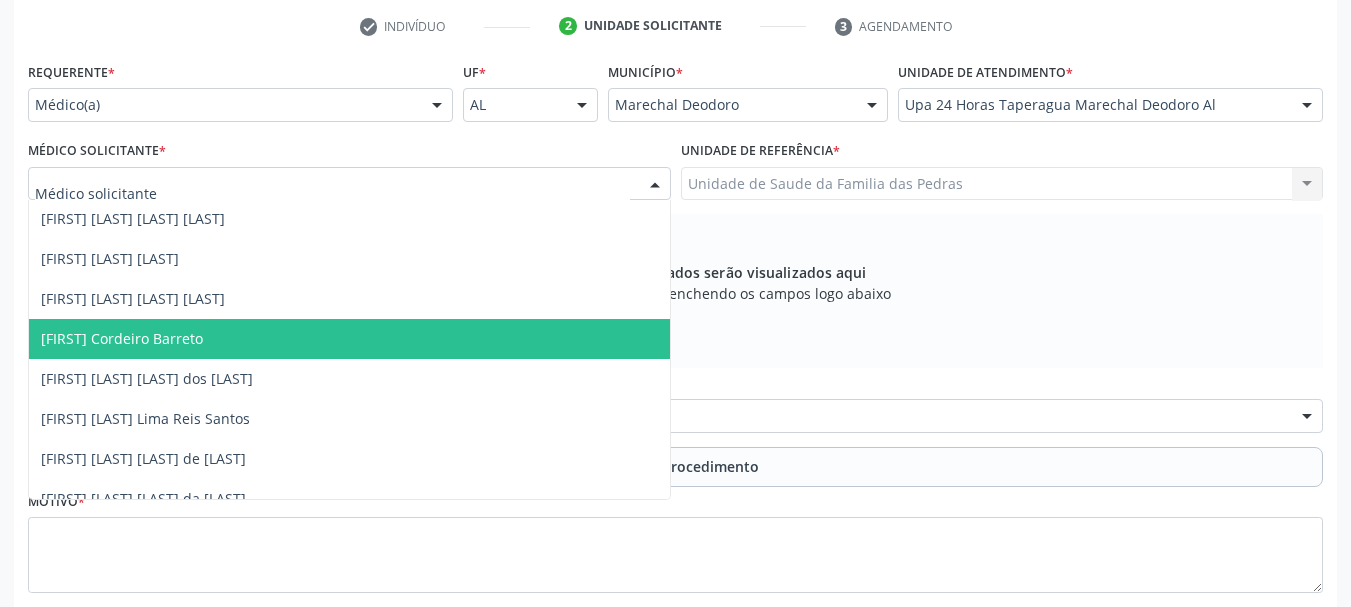 click on "[FIRST] Cordeiro Barreto" at bounding box center [349, 339] 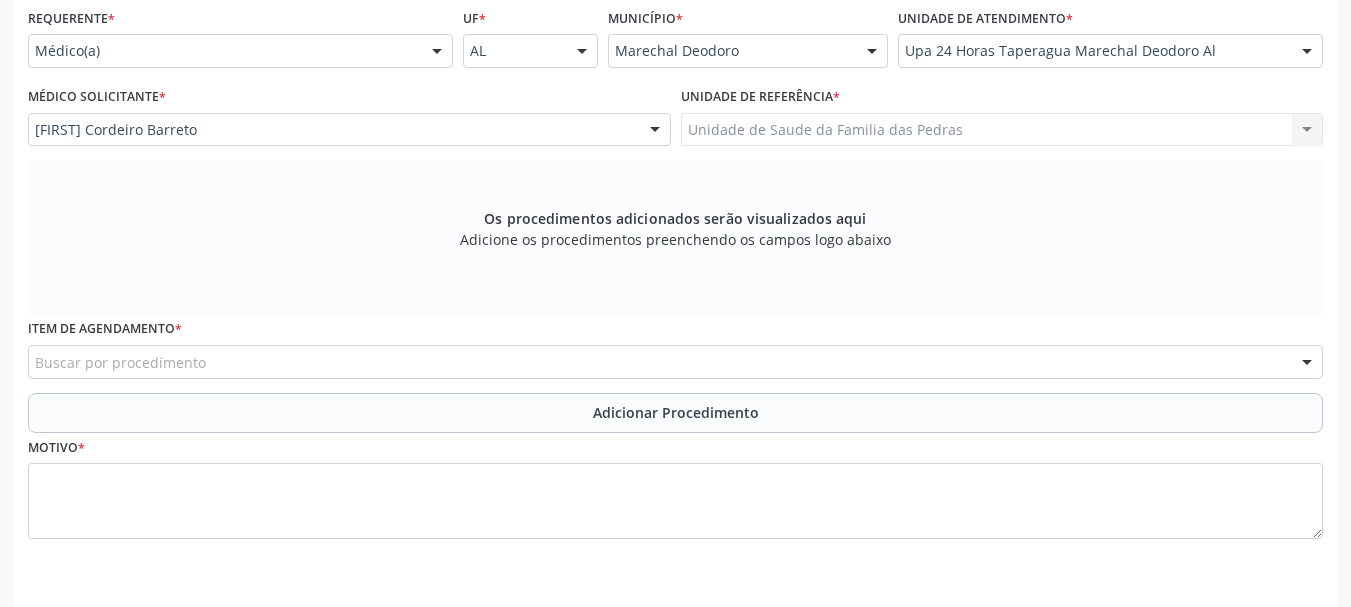scroll, scrollTop: 505, scrollLeft: 0, axis: vertical 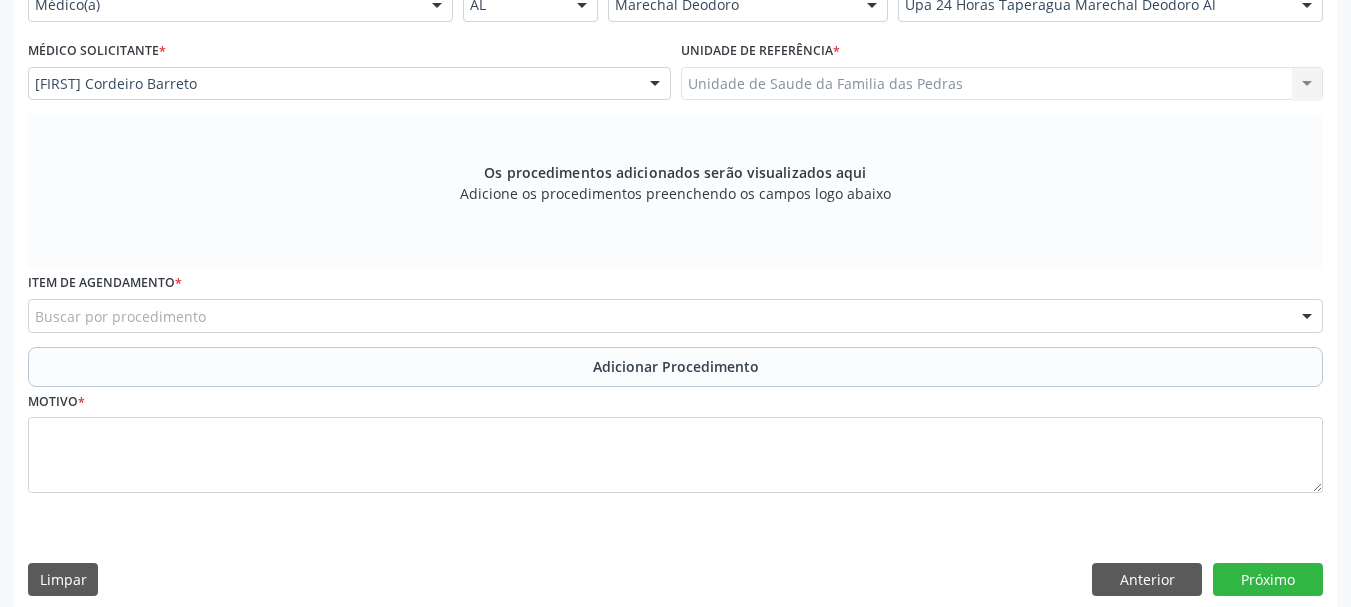 click on "Buscar por procedimento" at bounding box center [675, 316] 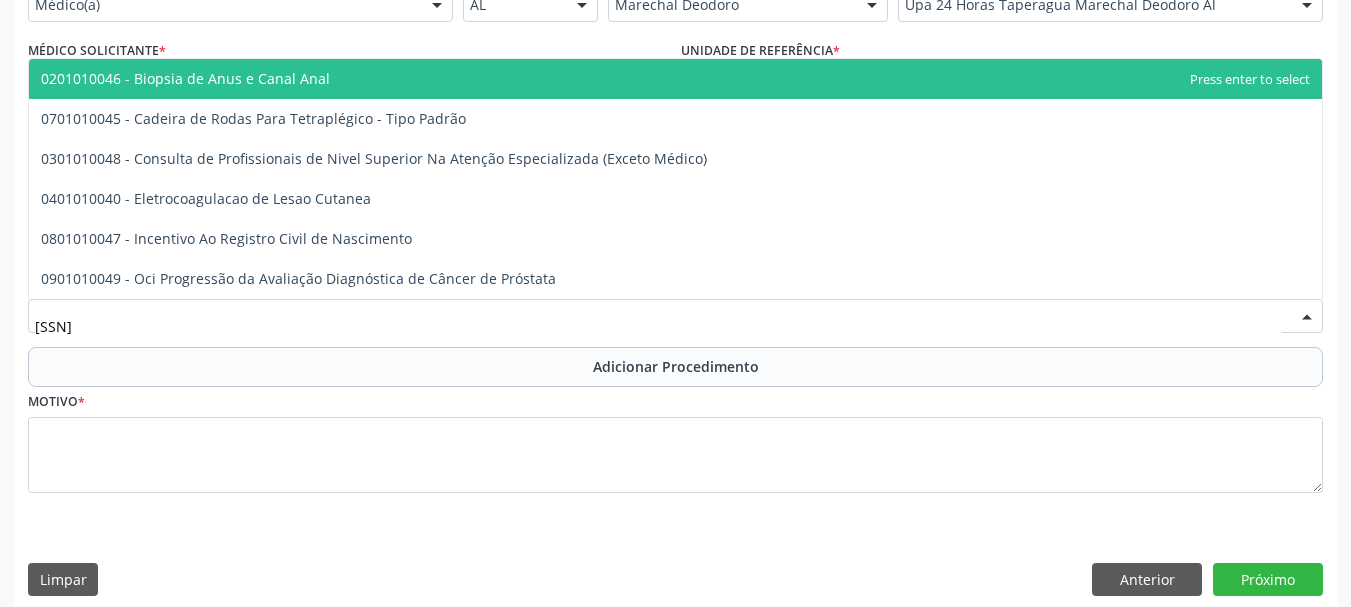 type on "01010048" 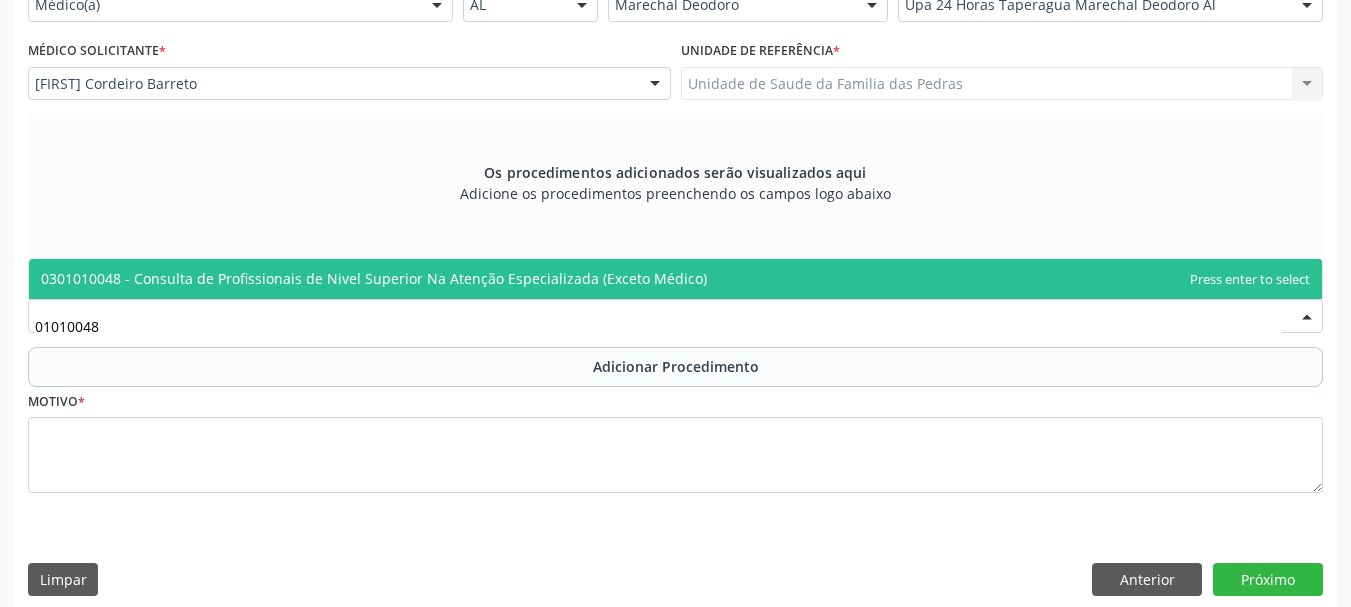 click on "0301010048 - Consulta de Profissionais de Nivel Superior Na Atenção Especializada (Exceto Médico)" at bounding box center (675, 279) 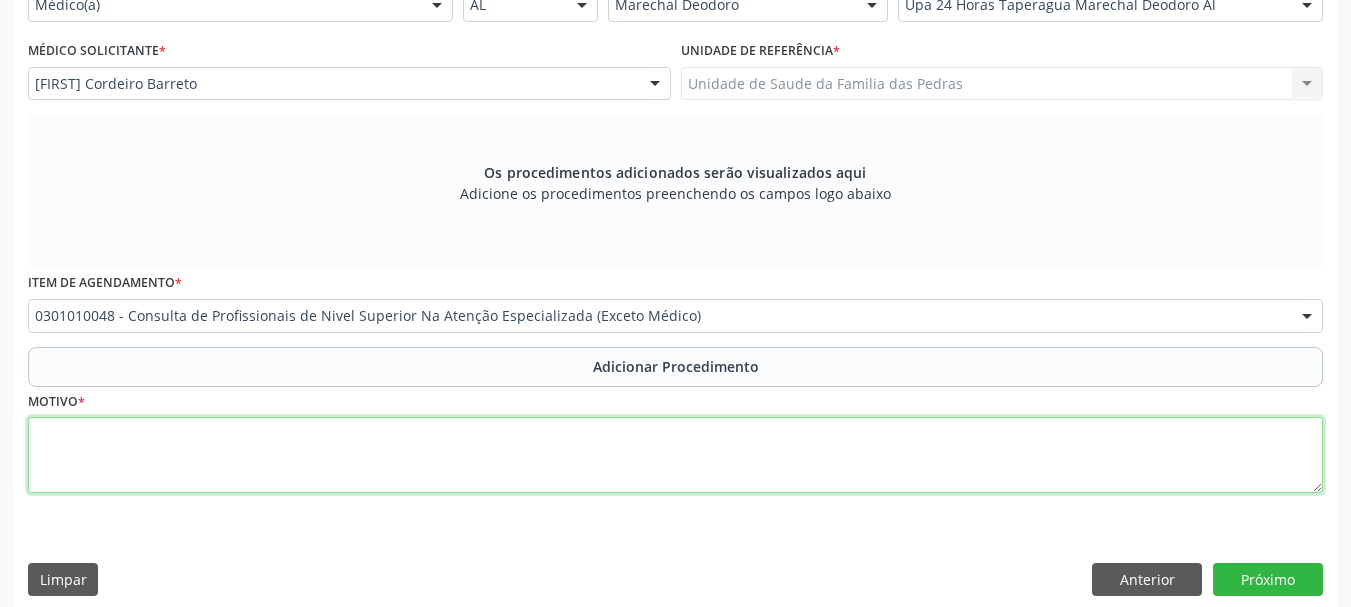 click at bounding box center (675, 455) 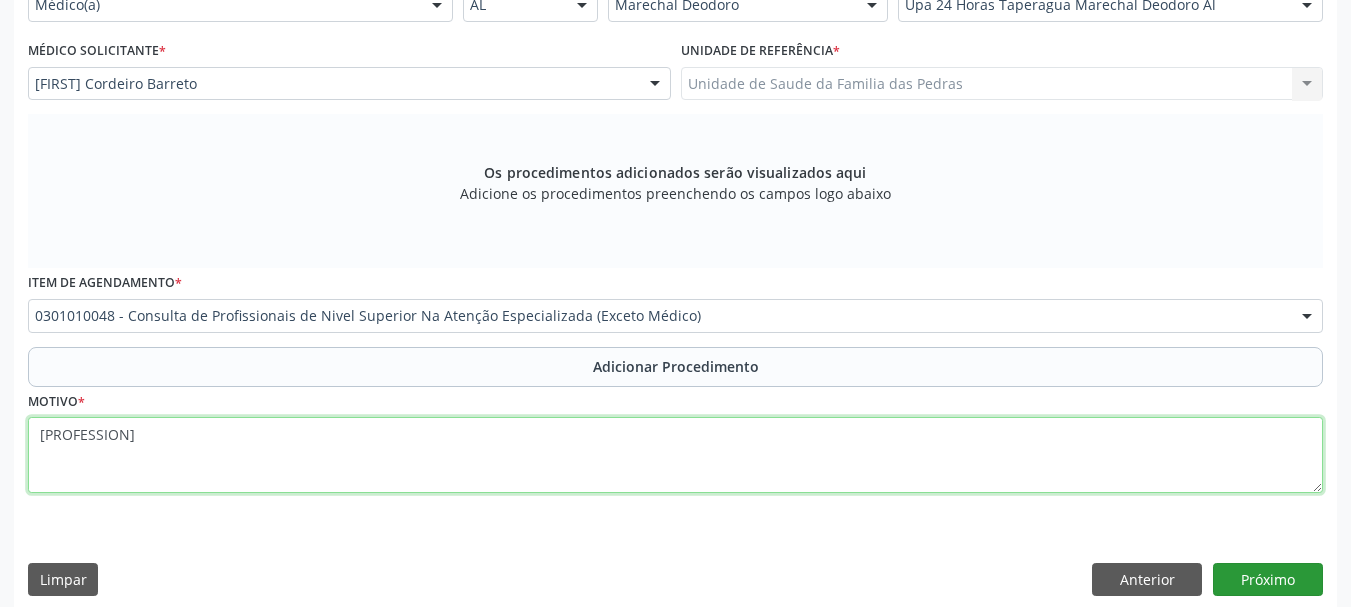 type on "[PROFESSION]" 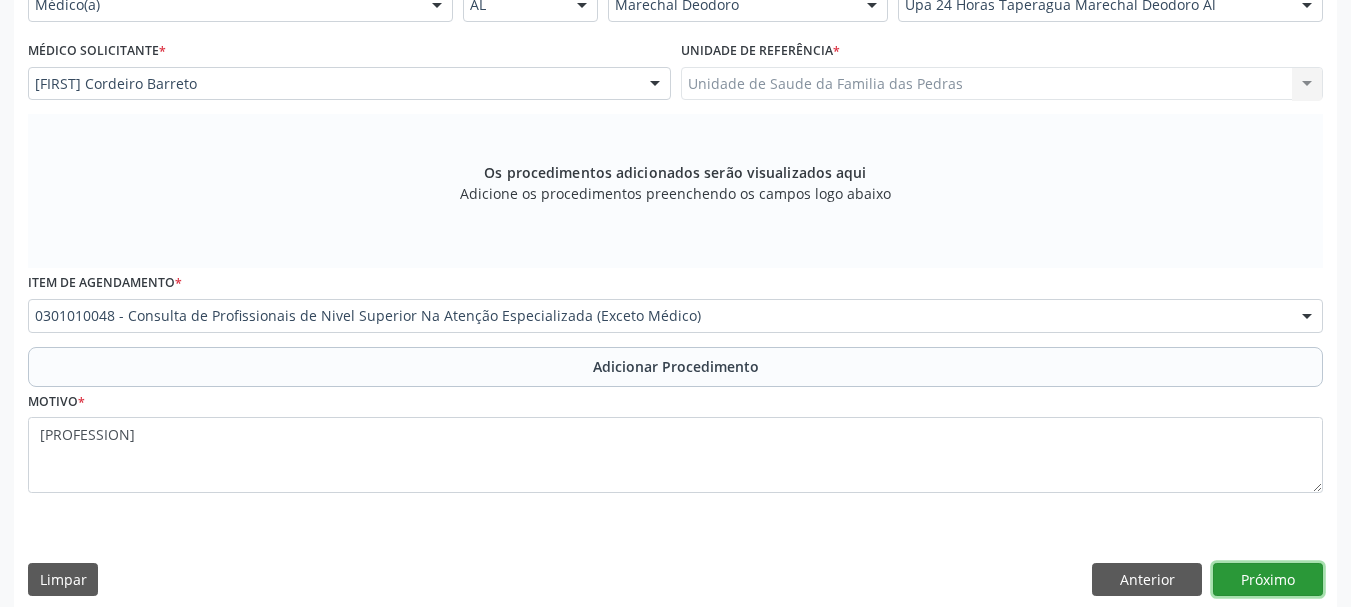 click on "Próximo" at bounding box center [1268, 580] 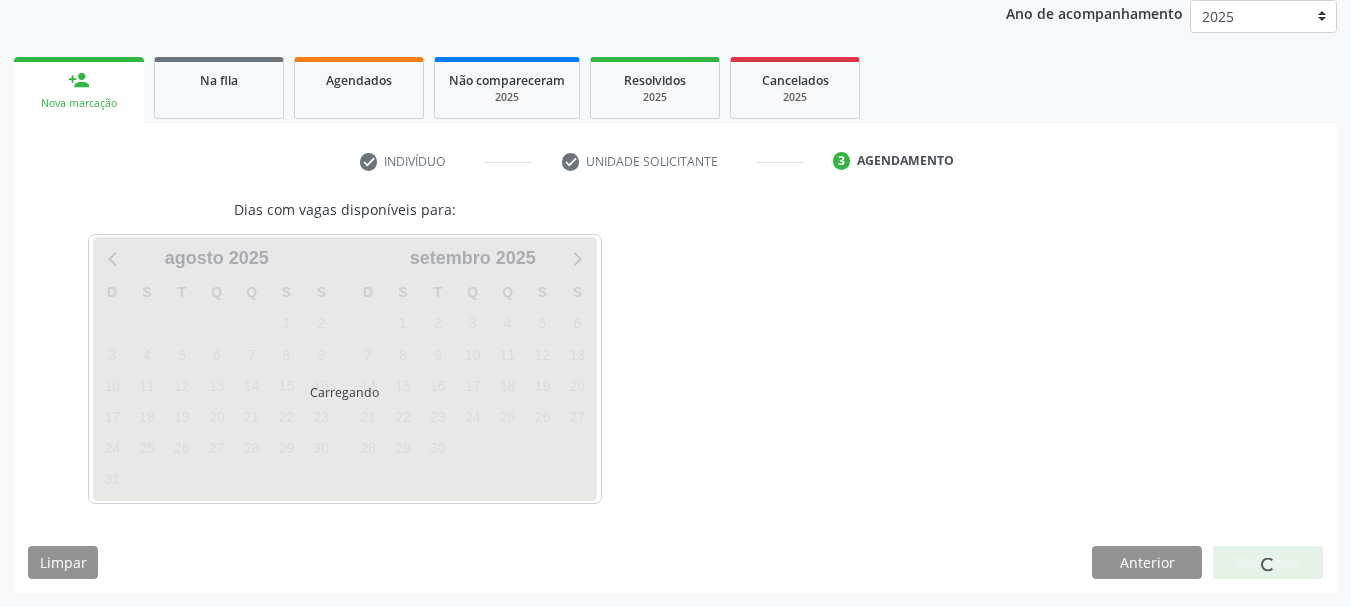 scroll, scrollTop: 329, scrollLeft: 0, axis: vertical 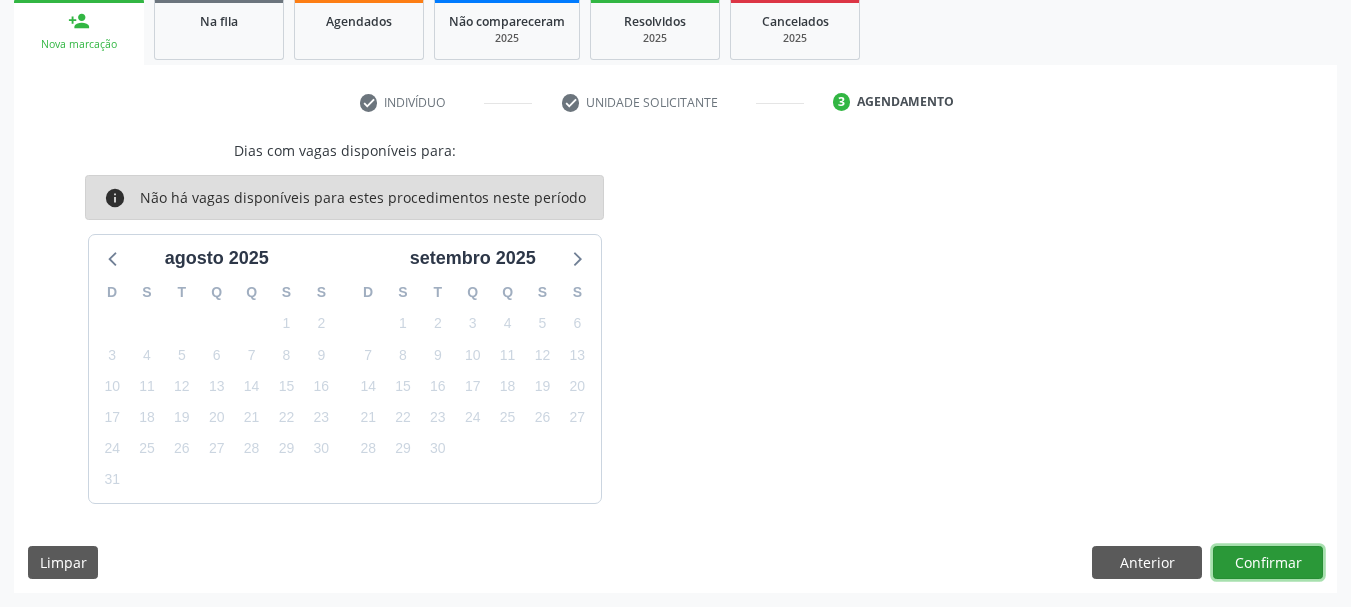 click on "Confirmar" at bounding box center [1268, 563] 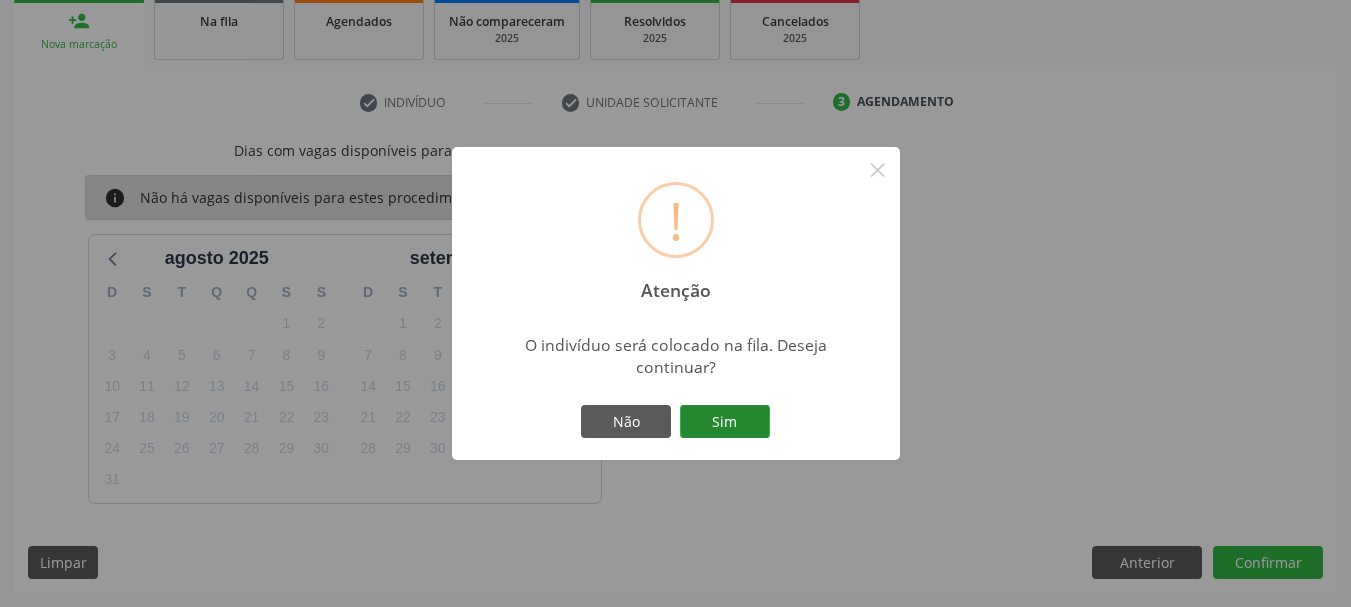 click on "Sim" at bounding box center [725, 422] 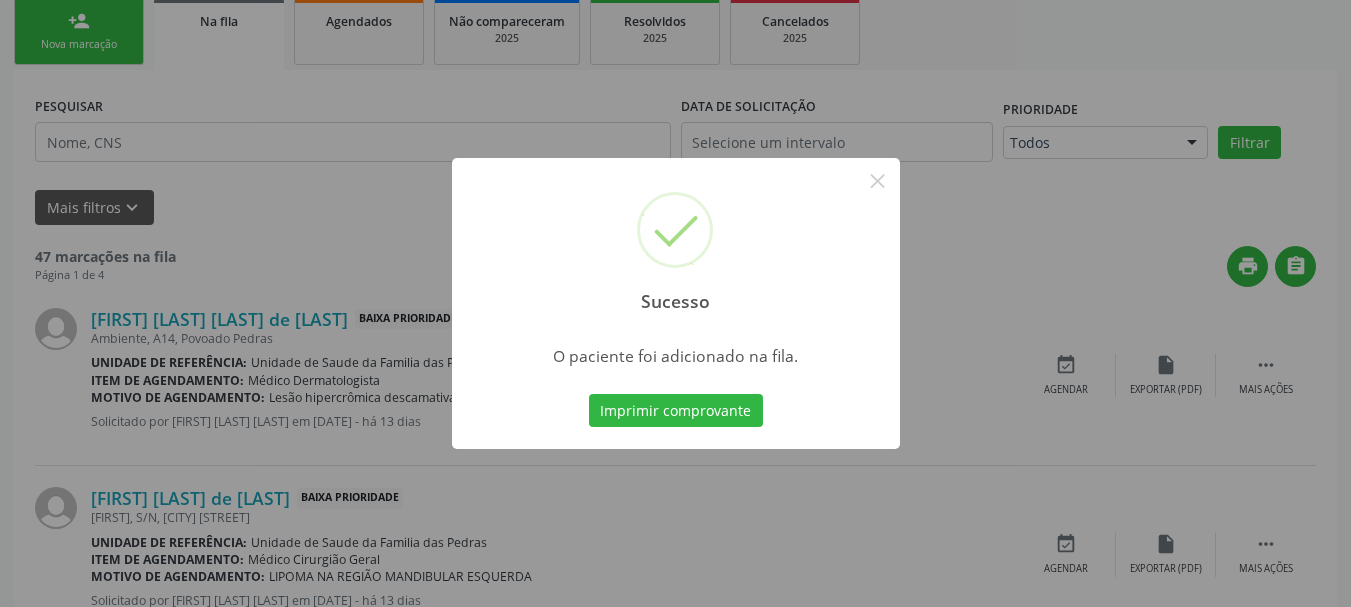 scroll, scrollTop: 88, scrollLeft: 0, axis: vertical 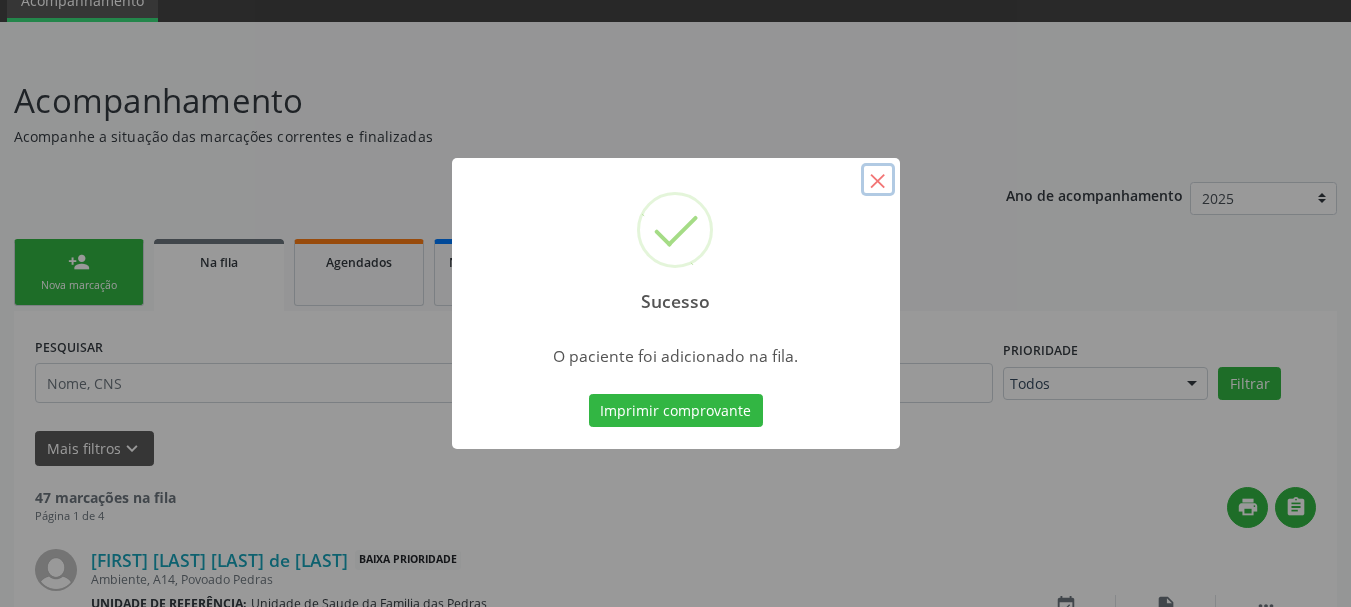 click on "×" at bounding box center [878, 180] 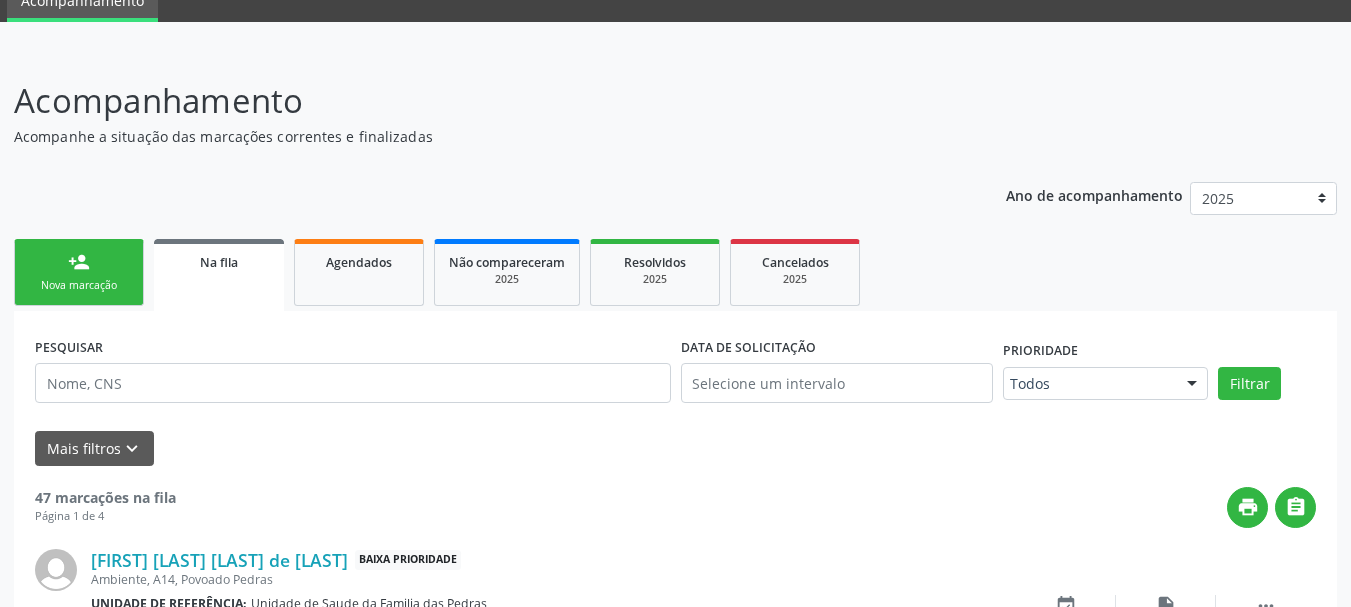 click on "Nova marcação" at bounding box center (79, 285) 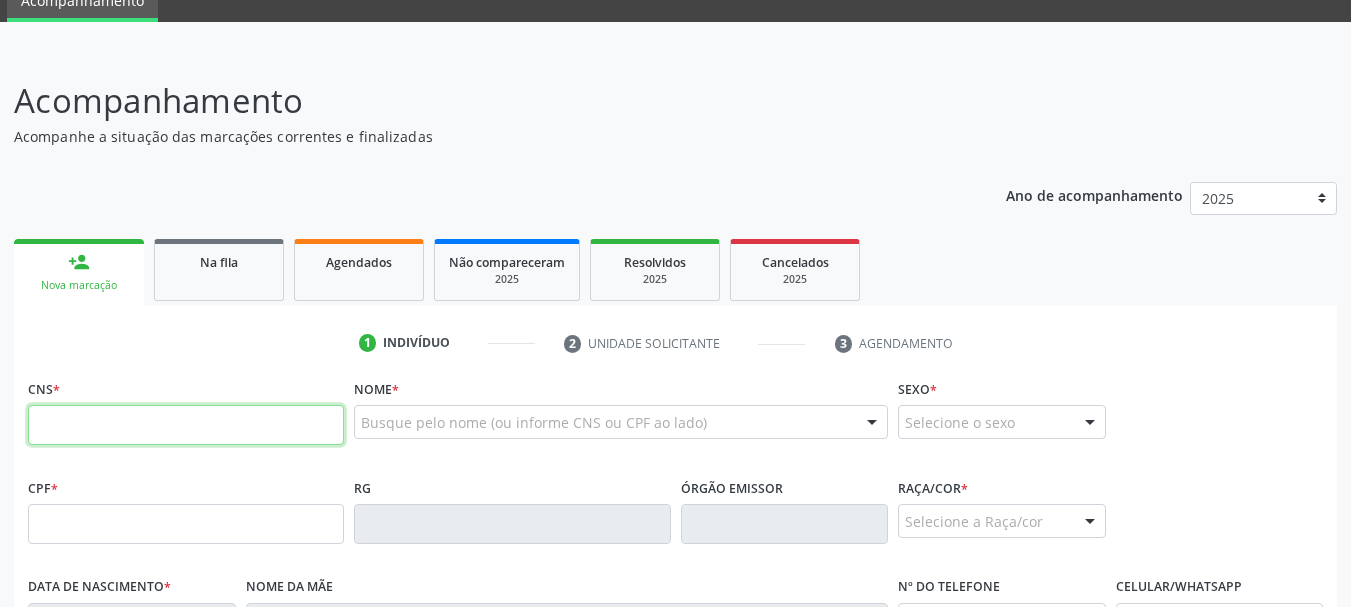 click at bounding box center (186, 425) 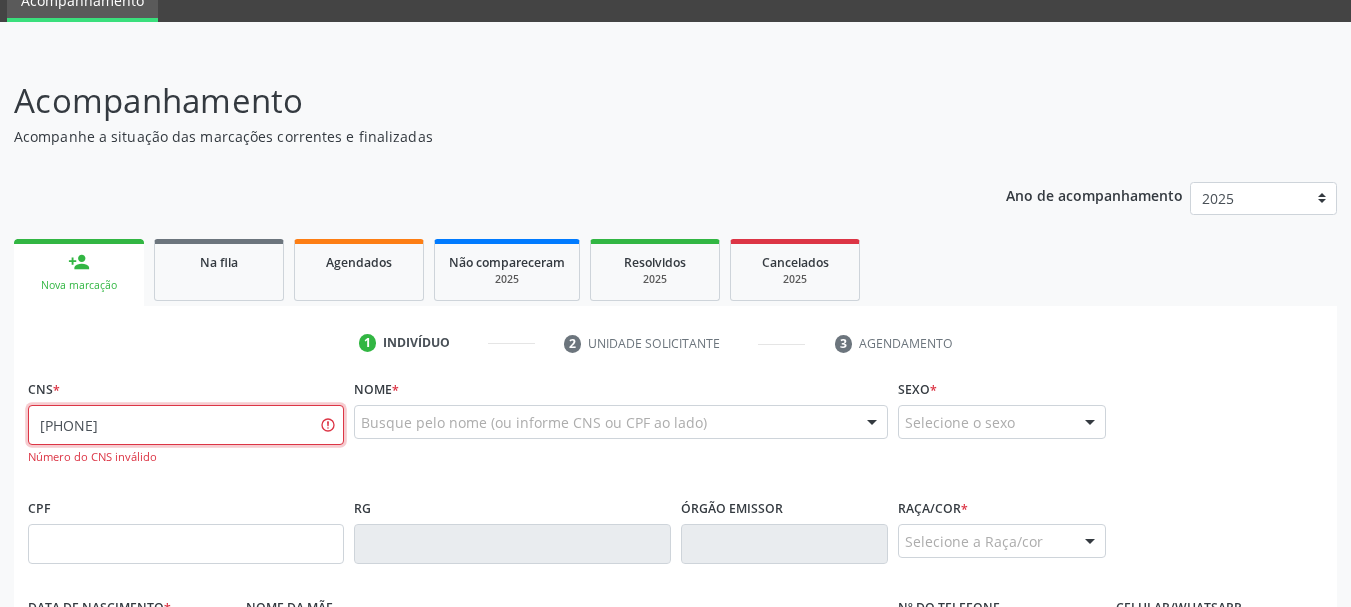 click on "[PHONE]" at bounding box center (186, 425) 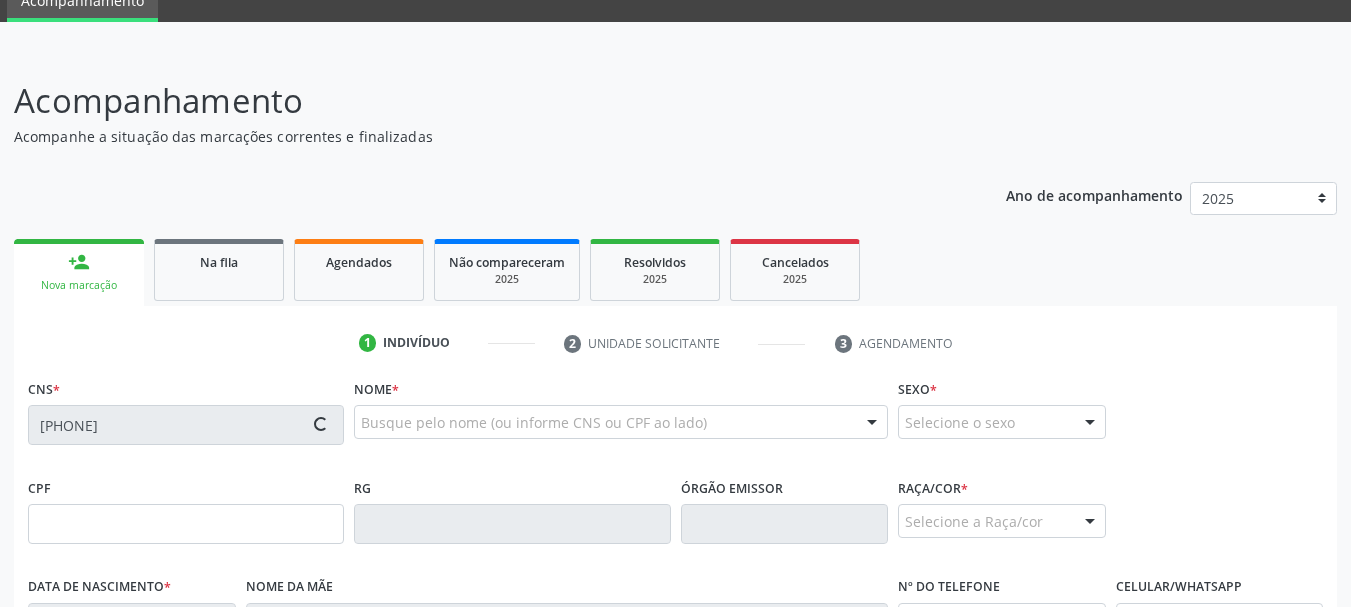 type on "[CPF]" 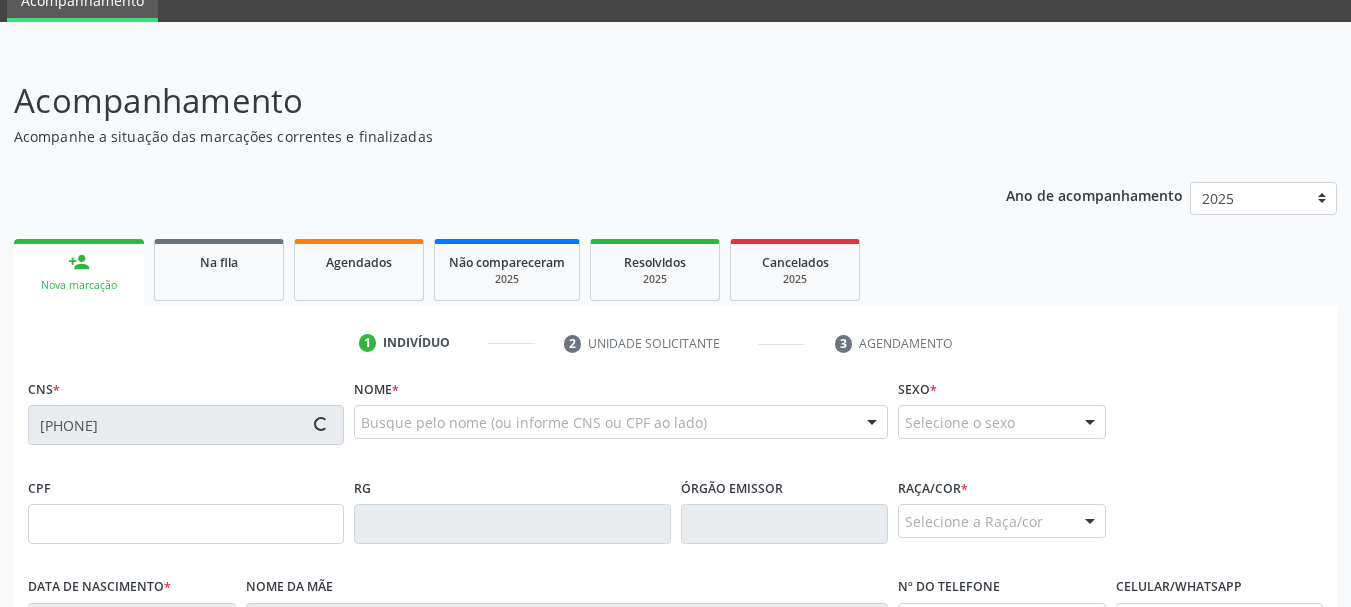 type on "[DATE]" 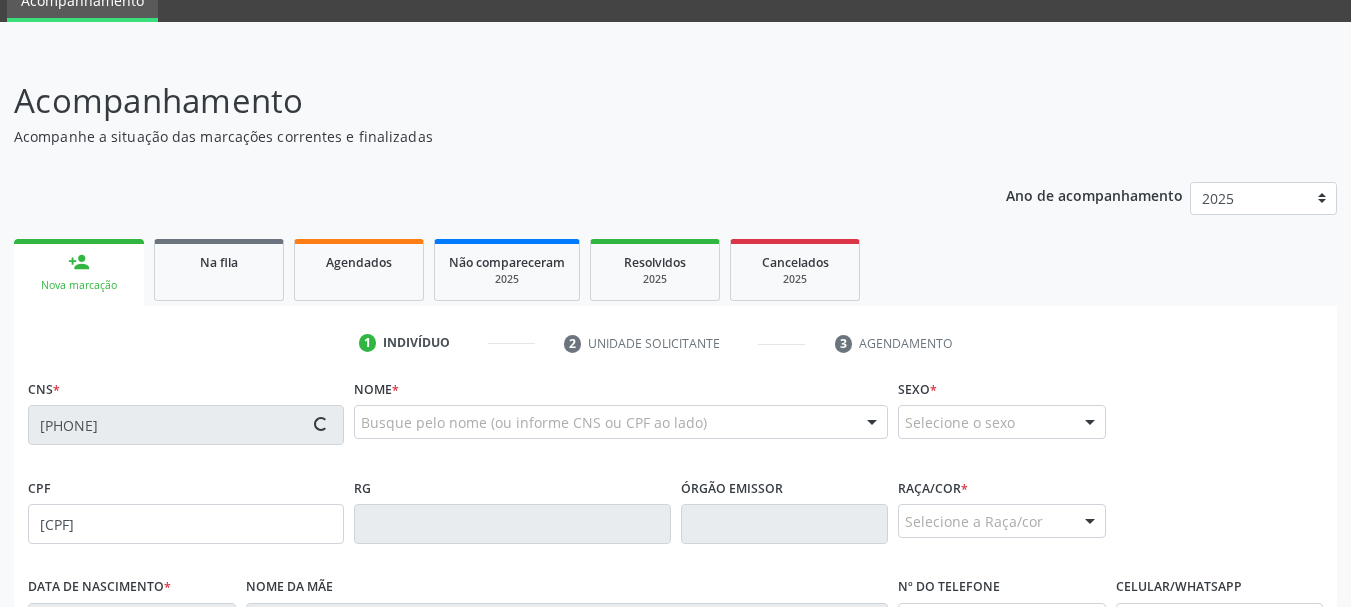 type on "[FIRST] Aparecida dos Santos" 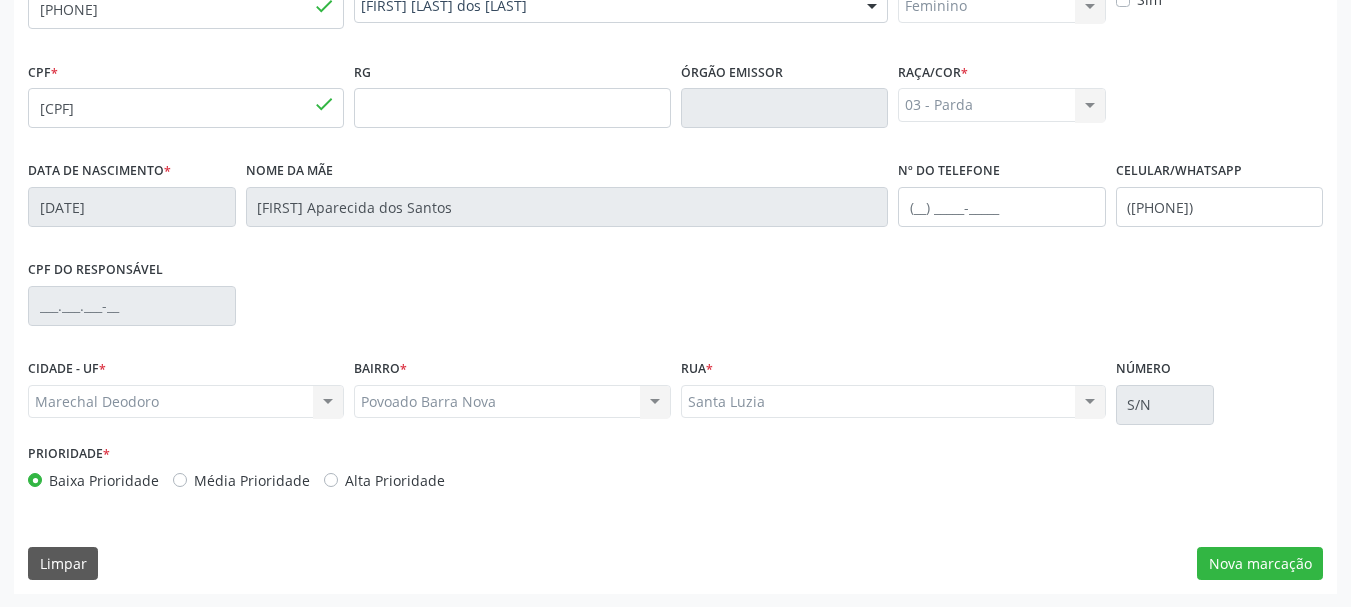 scroll, scrollTop: 505, scrollLeft: 0, axis: vertical 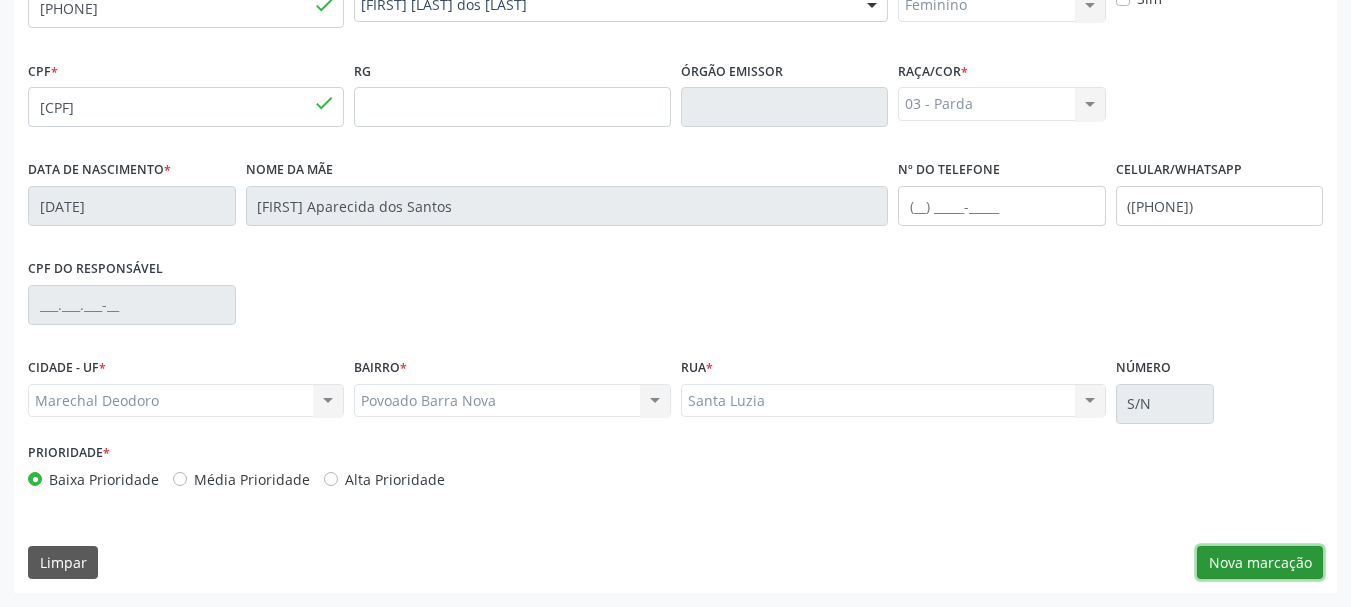 click on "Nova marcação" at bounding box center [1260, 563] 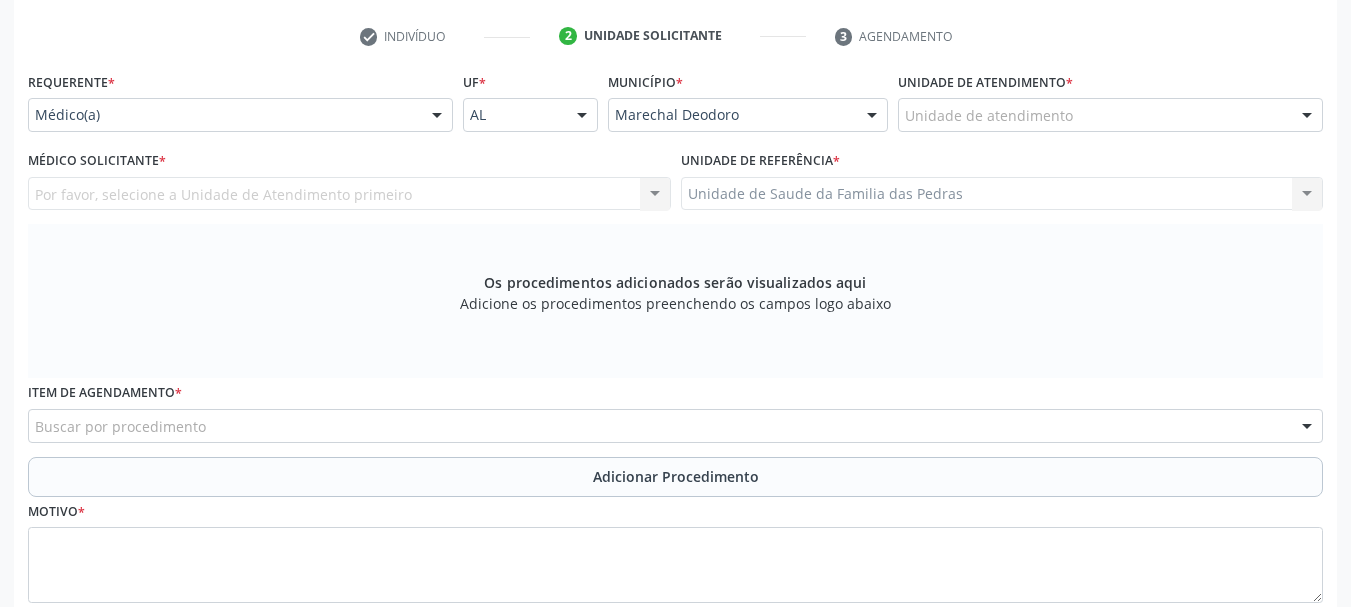 scroll, scrollTop: 205, scrollLeft: 0, axis: vertical 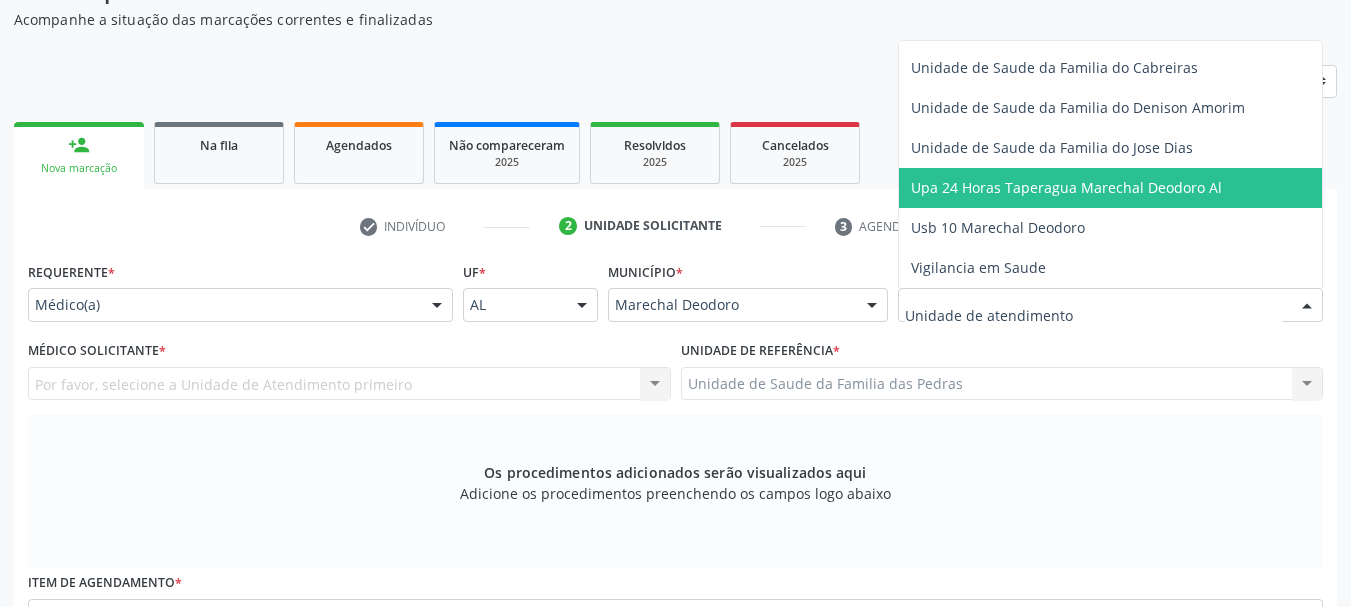 click on "Upa 24 Horas Taperagua Marechal Deodoro Al" at bounding box center (1066, 187) 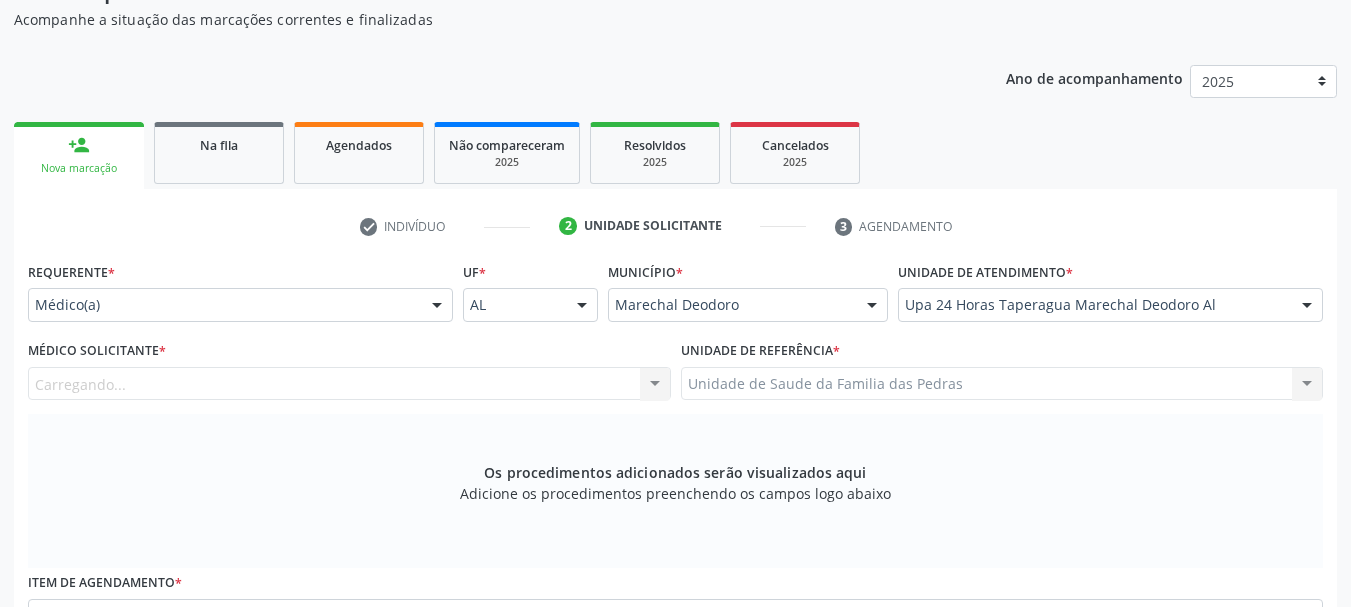 click on "Carregando...
Nenhum resultado encontrado para: "   "
Não há nenhuma opção para ser exibida." at bounding box center (349, 384) 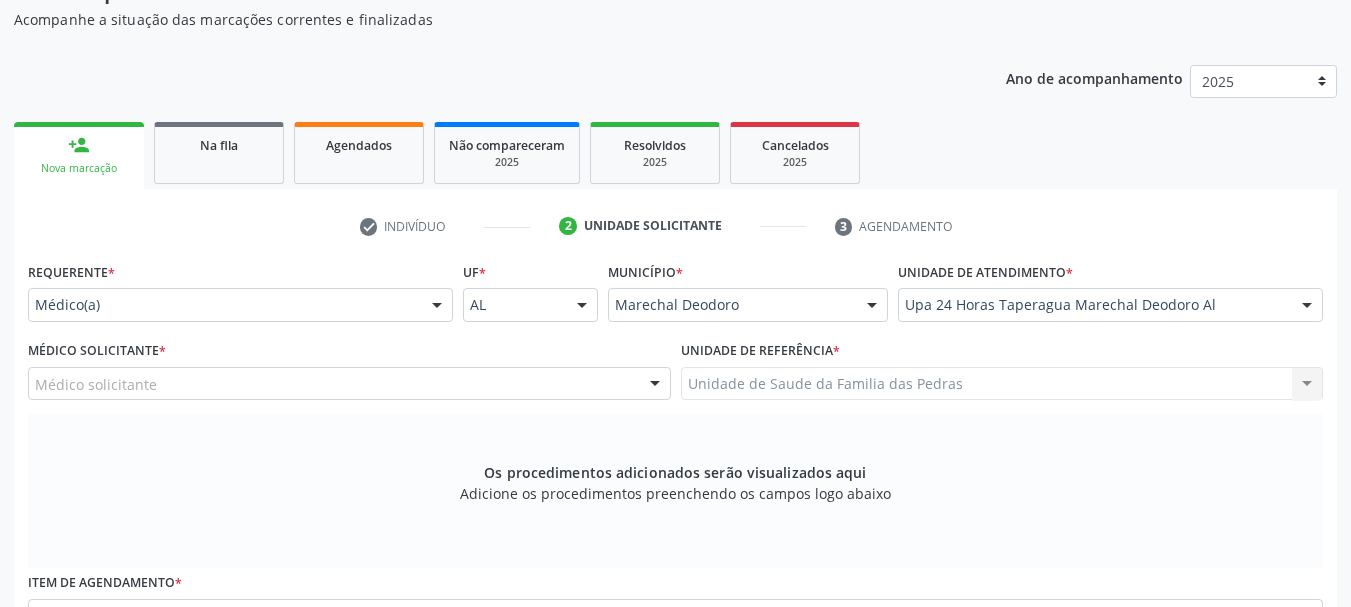 click on "Médico solicitante" at bounding box center (349, 384) 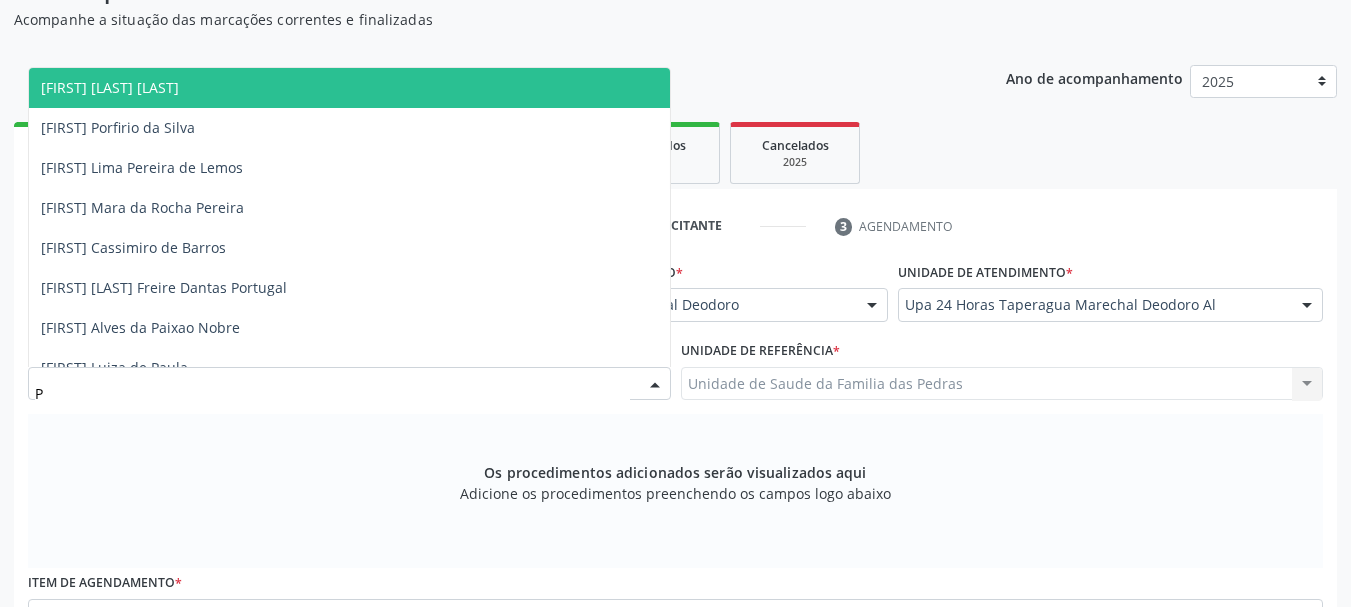 type on "PR" 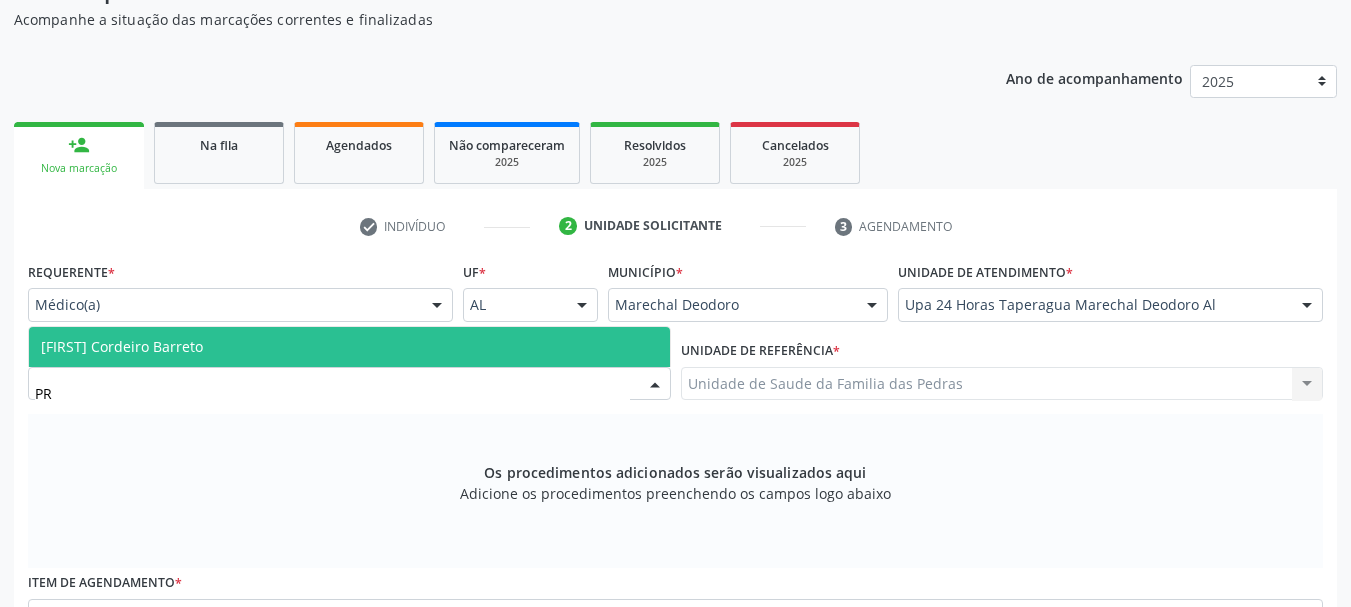 click on "[FIRST] Cordeiro Barreto" at bounding box center (349, 347) 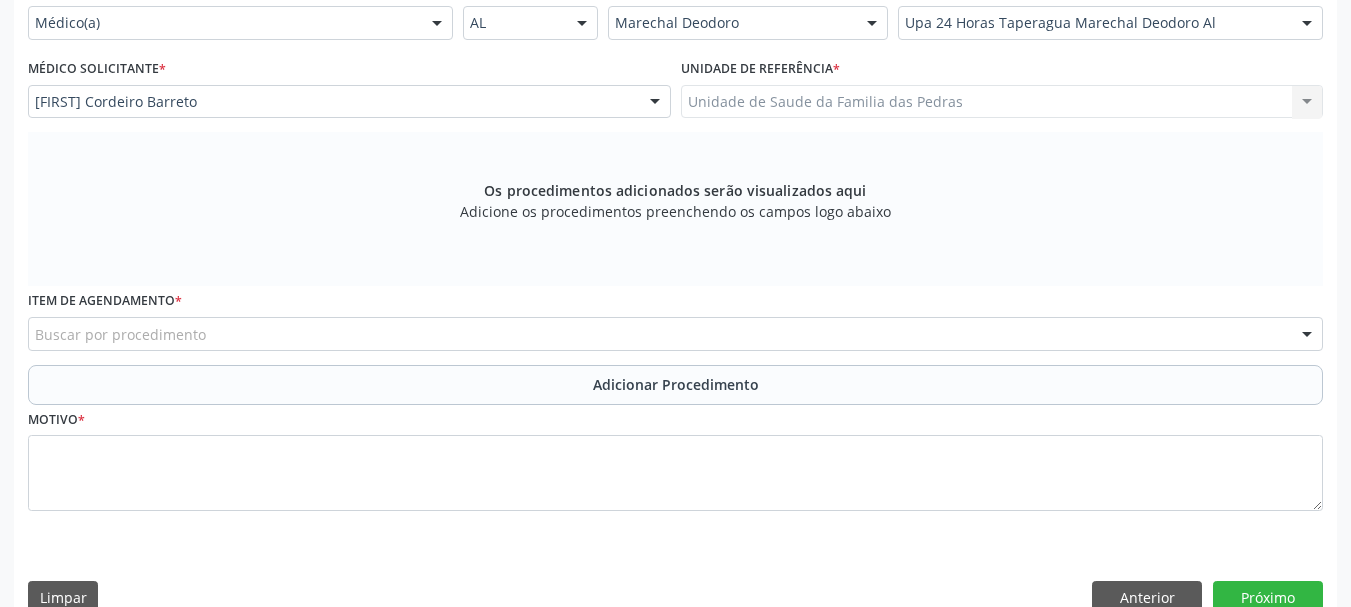 scroll, scrollTop: 505, scrollLeft: 0, axis: vertical 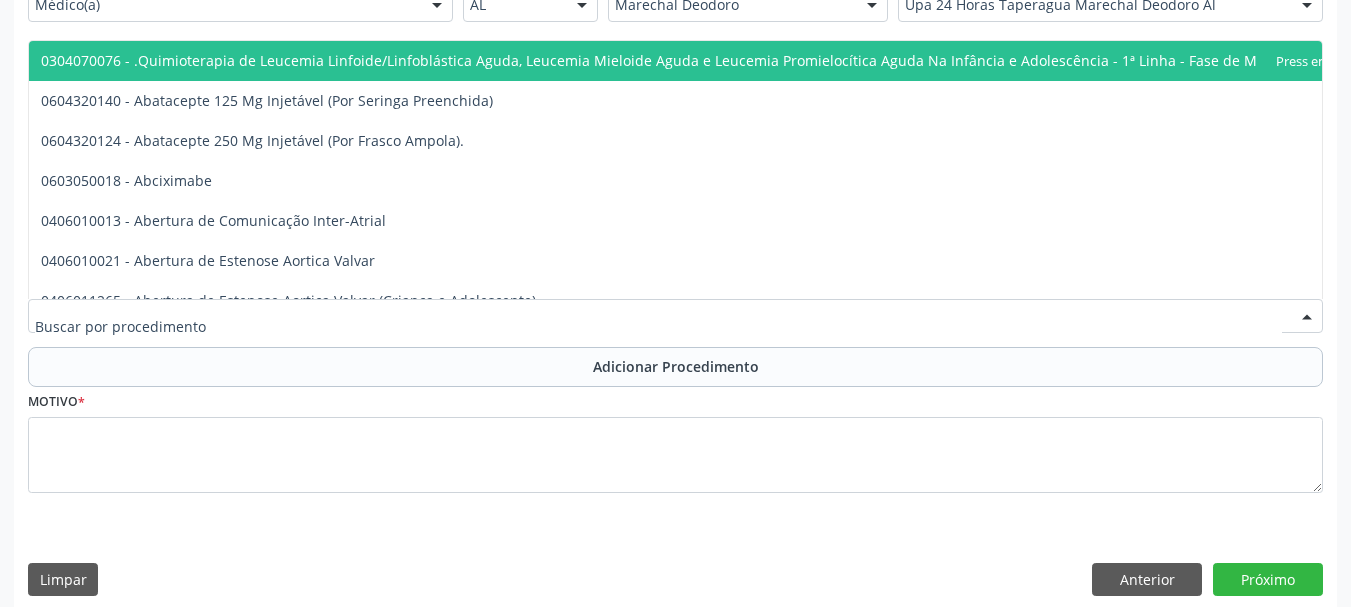 click at bounding box center [675, 316] 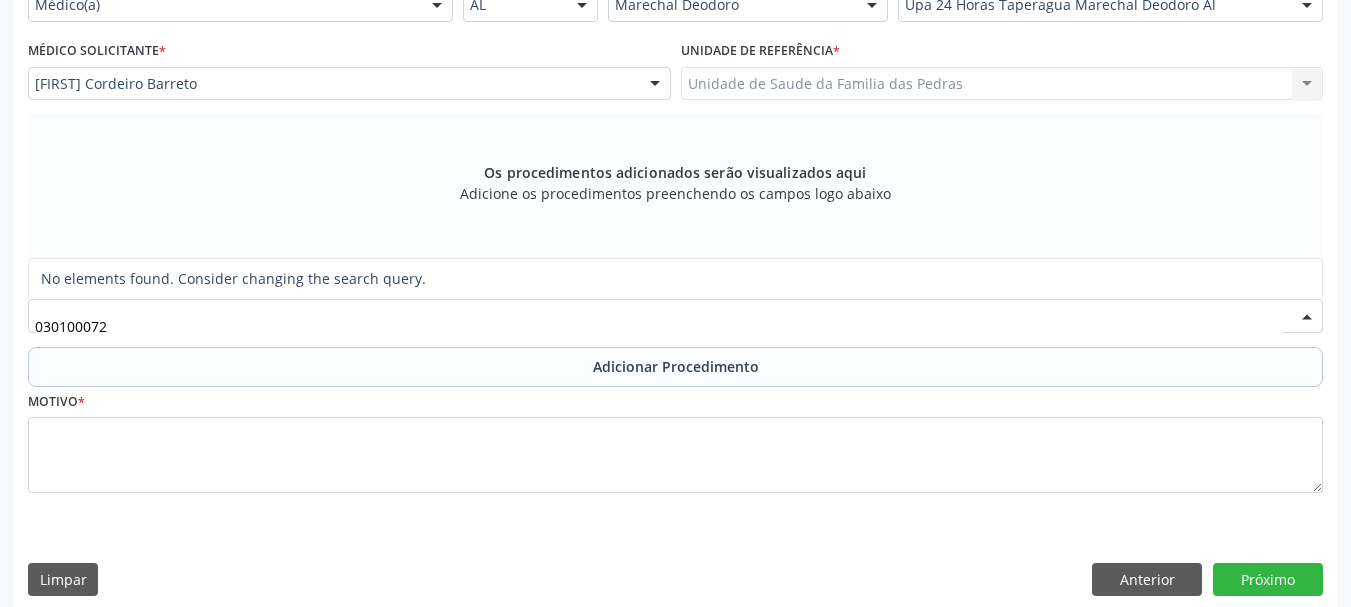 type on "0301010072" 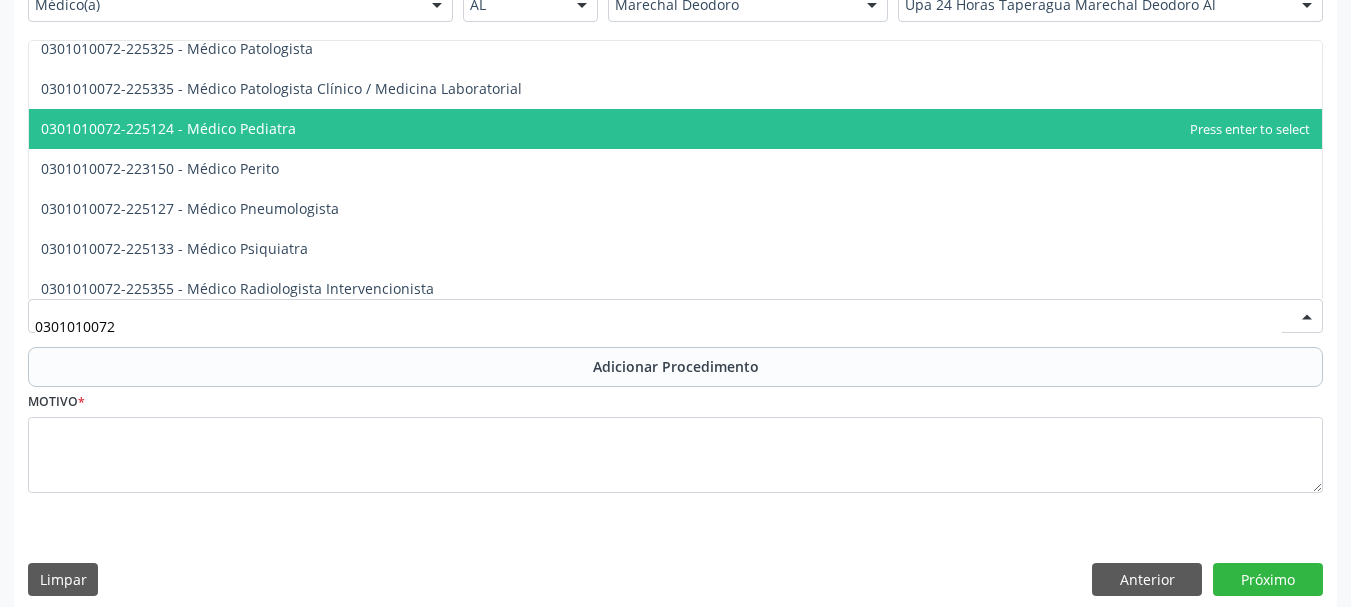 scroll, scrollTop: 1900, scrollLeft: 0, axis: vertical 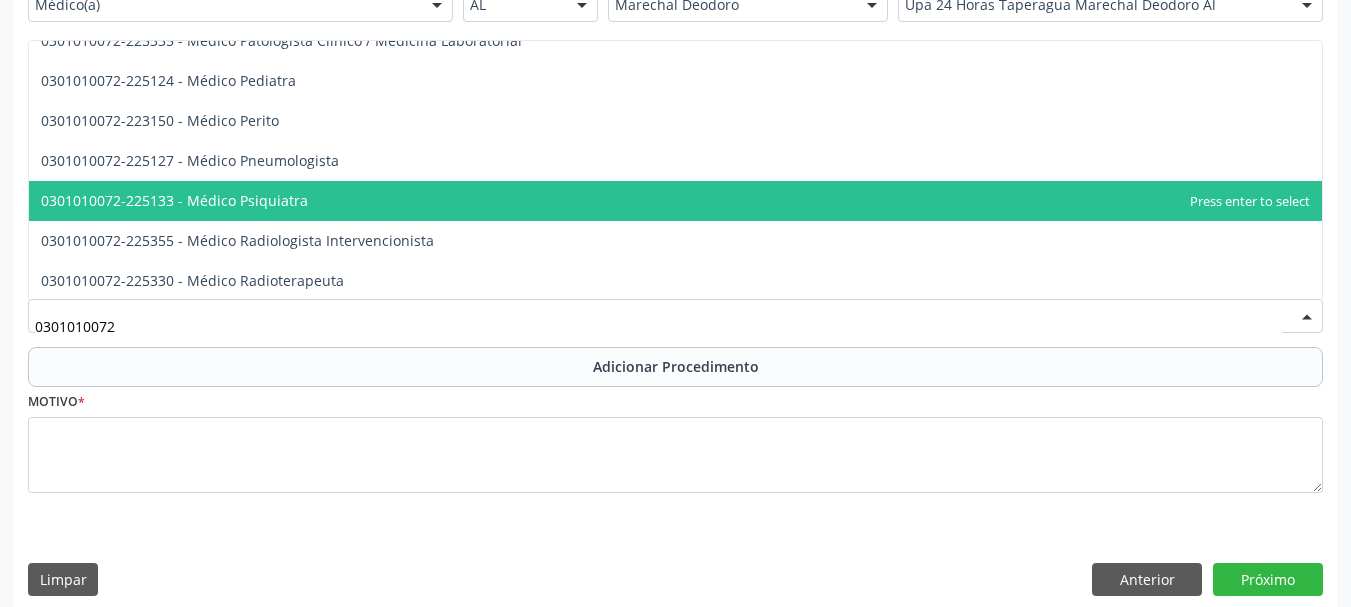 click on "0301010072-225133 - Médico Psiquiatra" at bounding box center [675, 201] 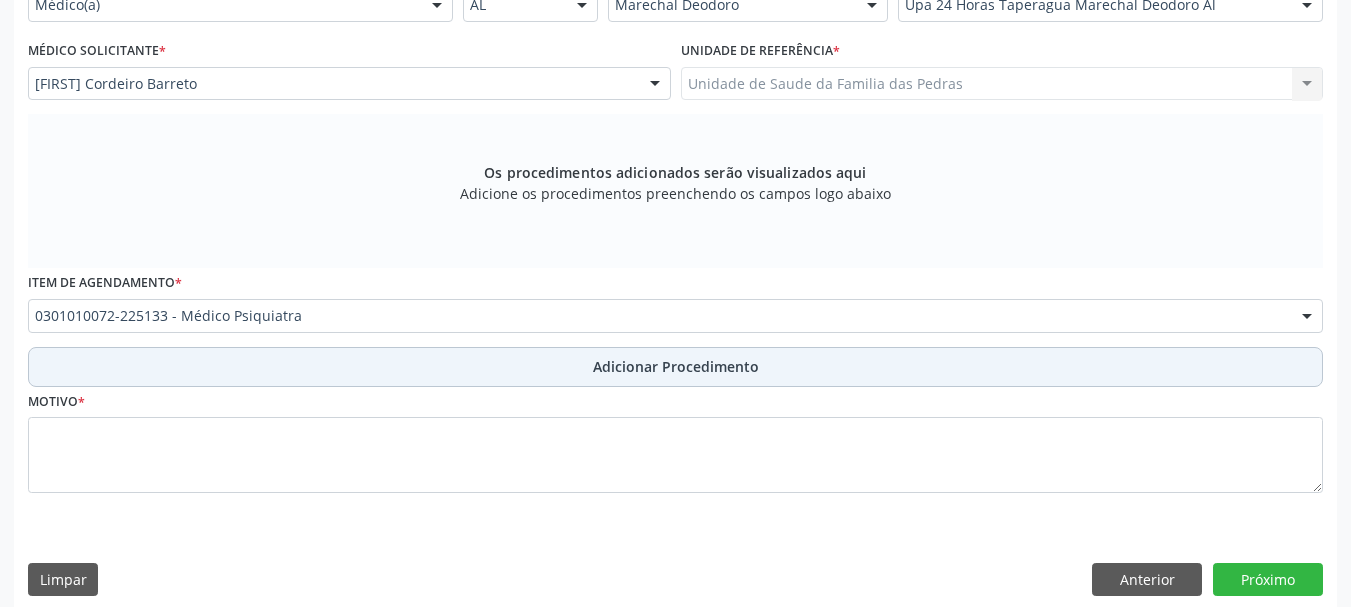 click on "Adicionar Procedimento" at bounding box center (675, 367) 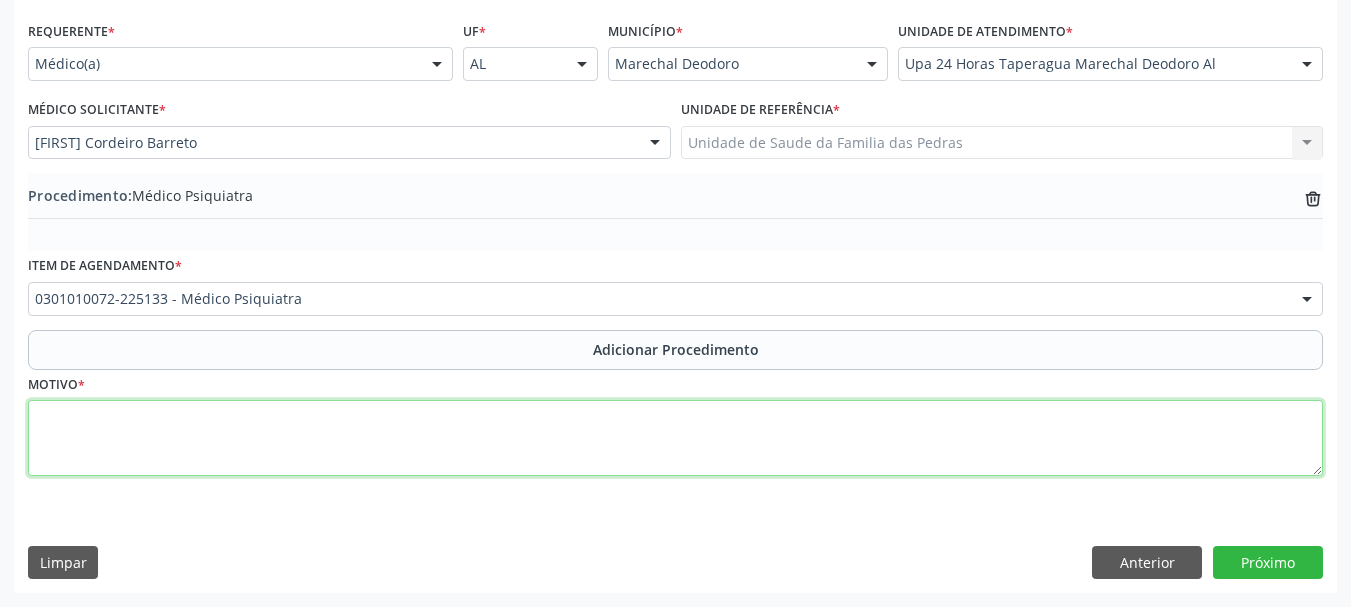 click at bounding box center [675, 438] 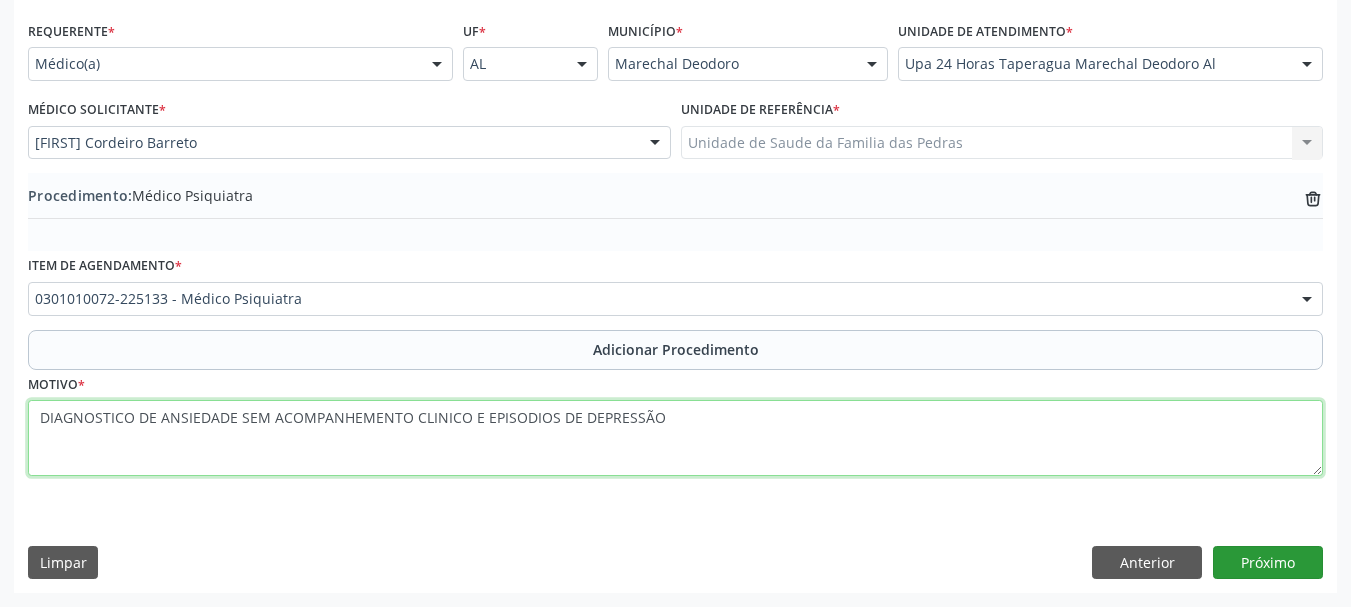 type on "DIAGNOSTICO DE ANSIEDADE SEM ACOMPANHEMENTO CLINICO E EPISODIOS DE DEPRESSÃO" 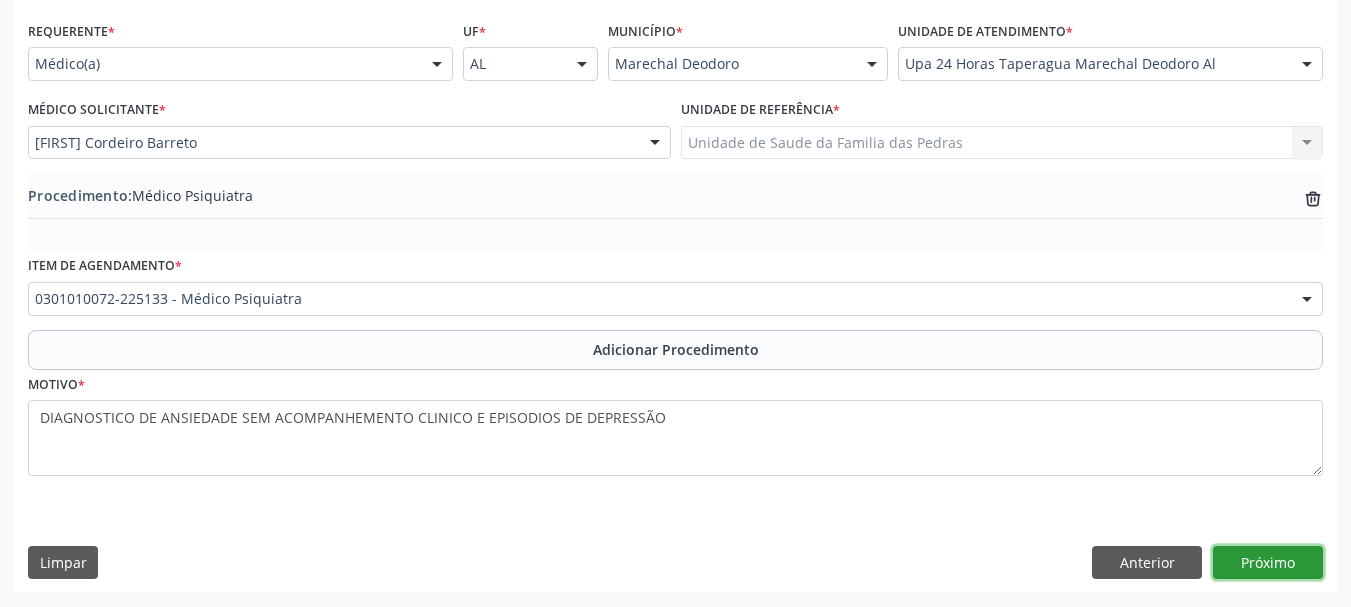click on "Próximo" at bounding box center (1268, 563) 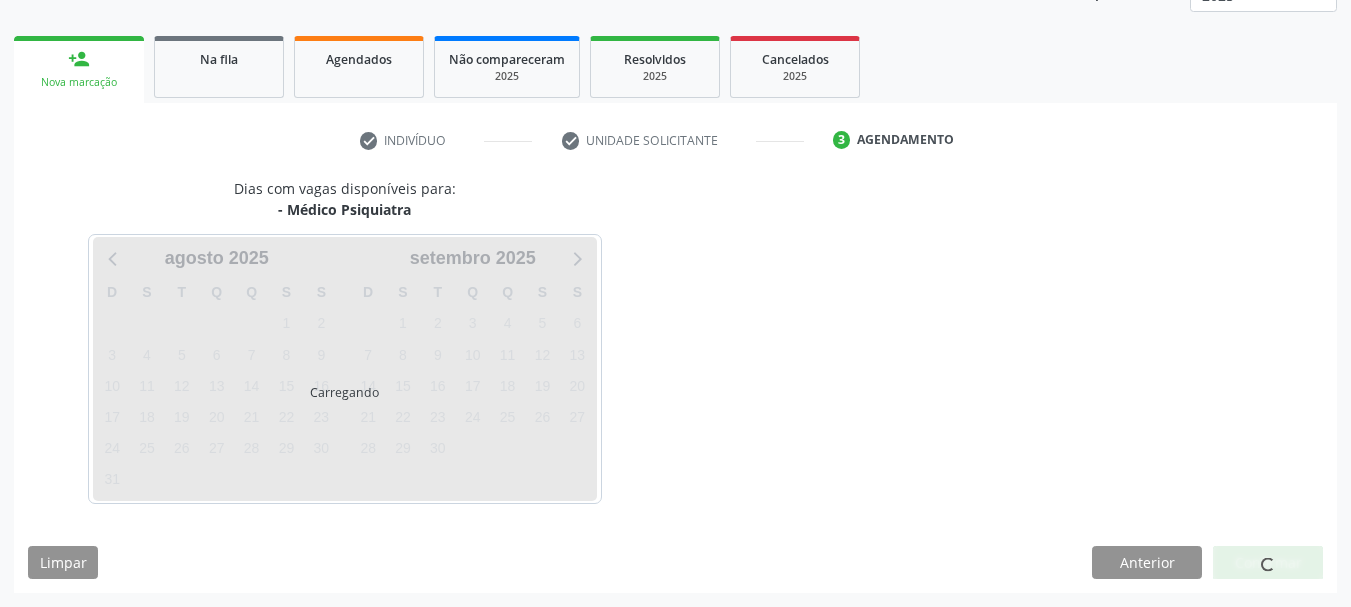 scroll, scrollTop: 350, scrollLeft: 0, axis: vertical 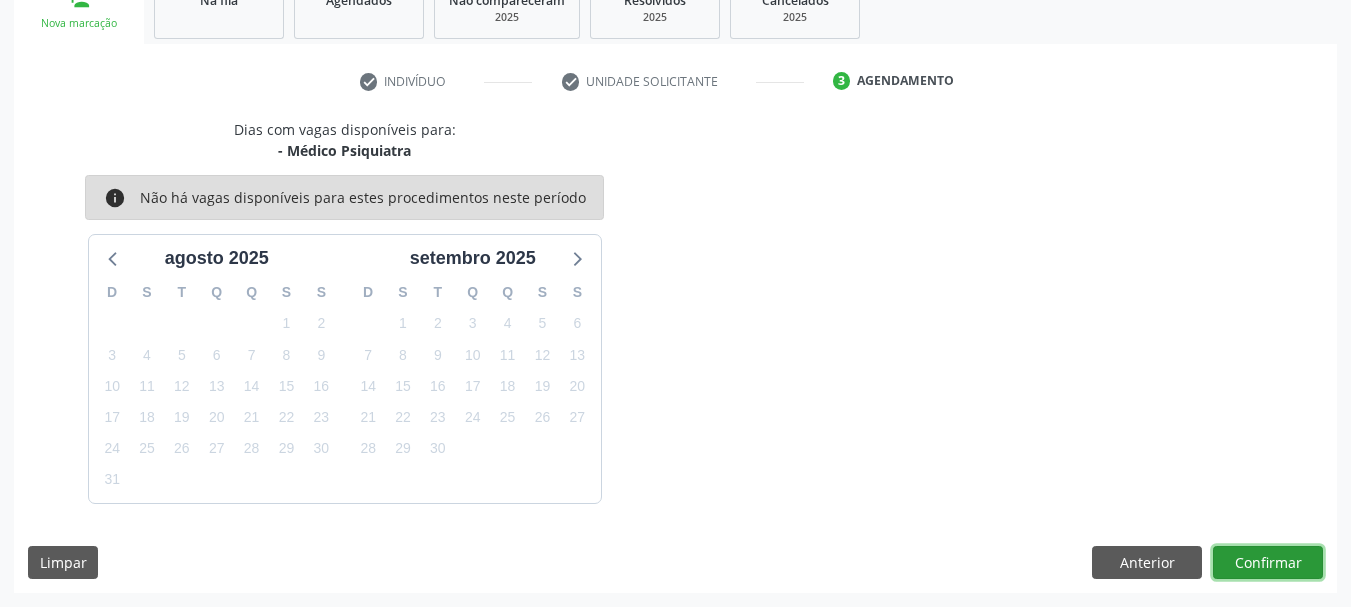 click on "Confirmar" at bounding box center (1268, 563) 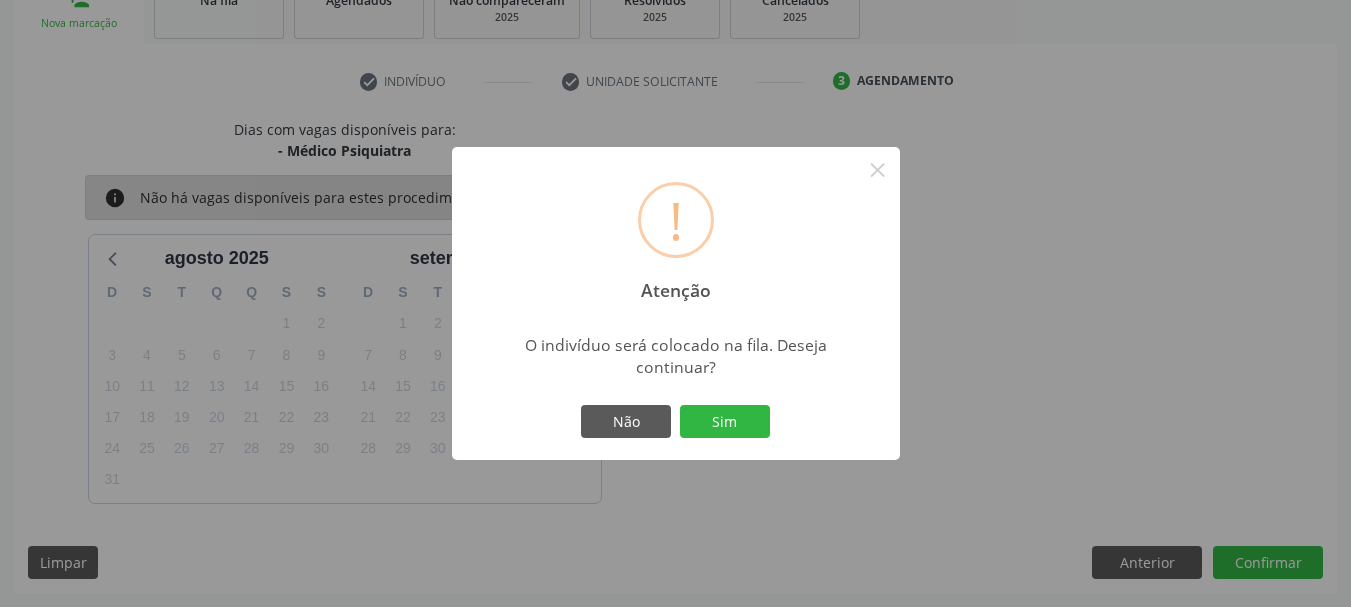 click on "Não Sim" at bounding box center (676, 422) 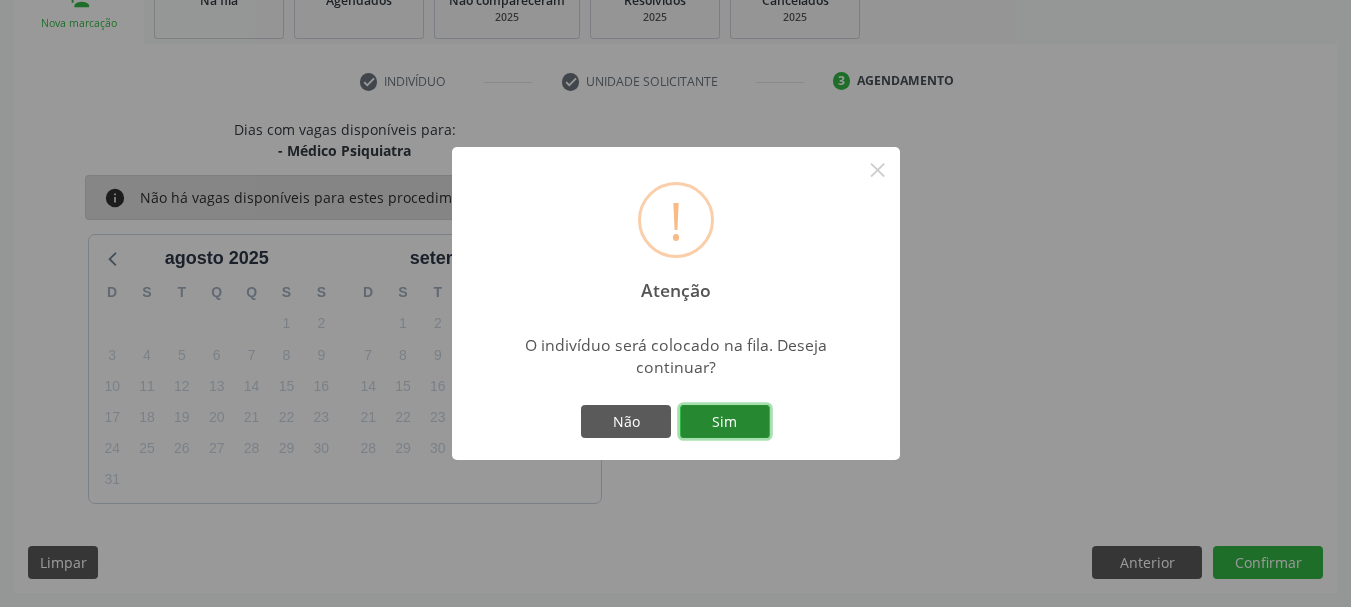 click on "Sim" at bounding box center [725, 422] 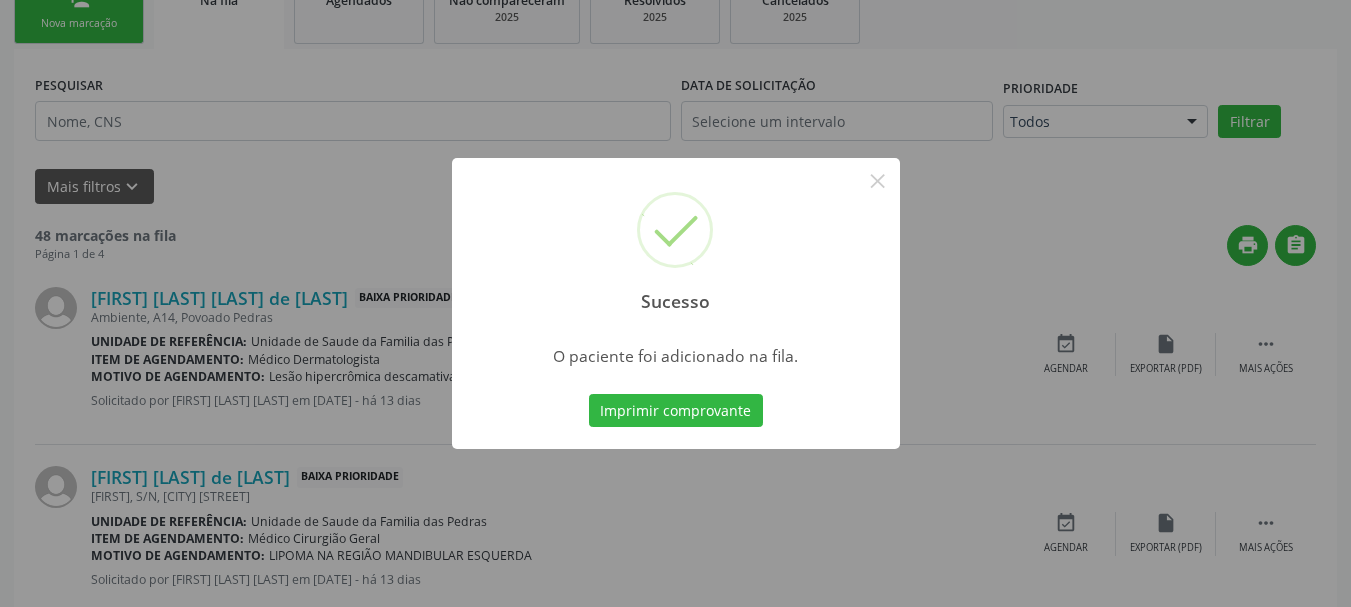 scroll, scrollTop: 88, scrollLeft: 0, axis: vertical 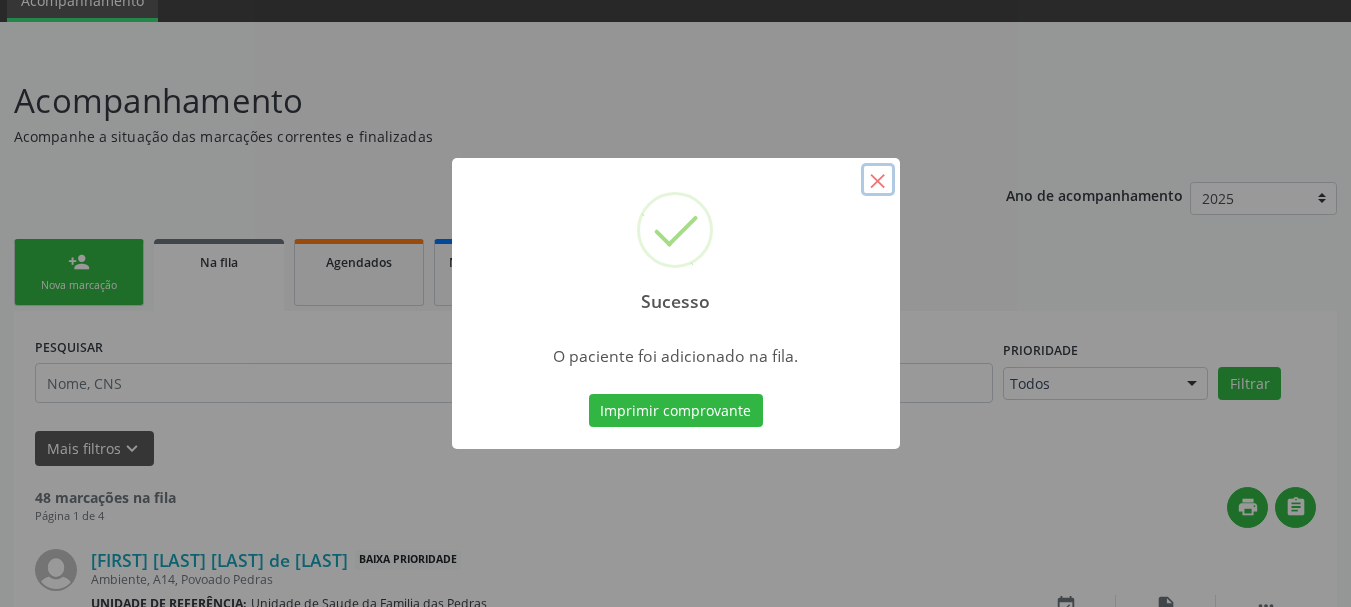 click on "×" at bounding box center [878, 180] 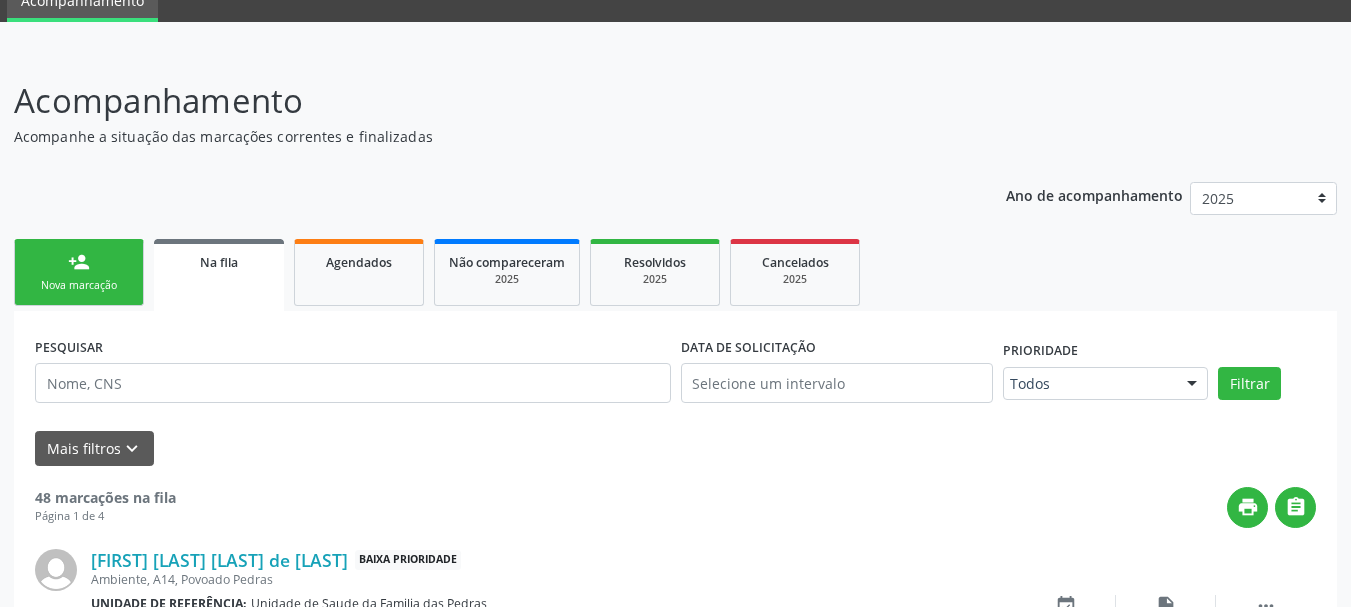 click on "person_add
Nova marcação" at bounding box center [79, 272] 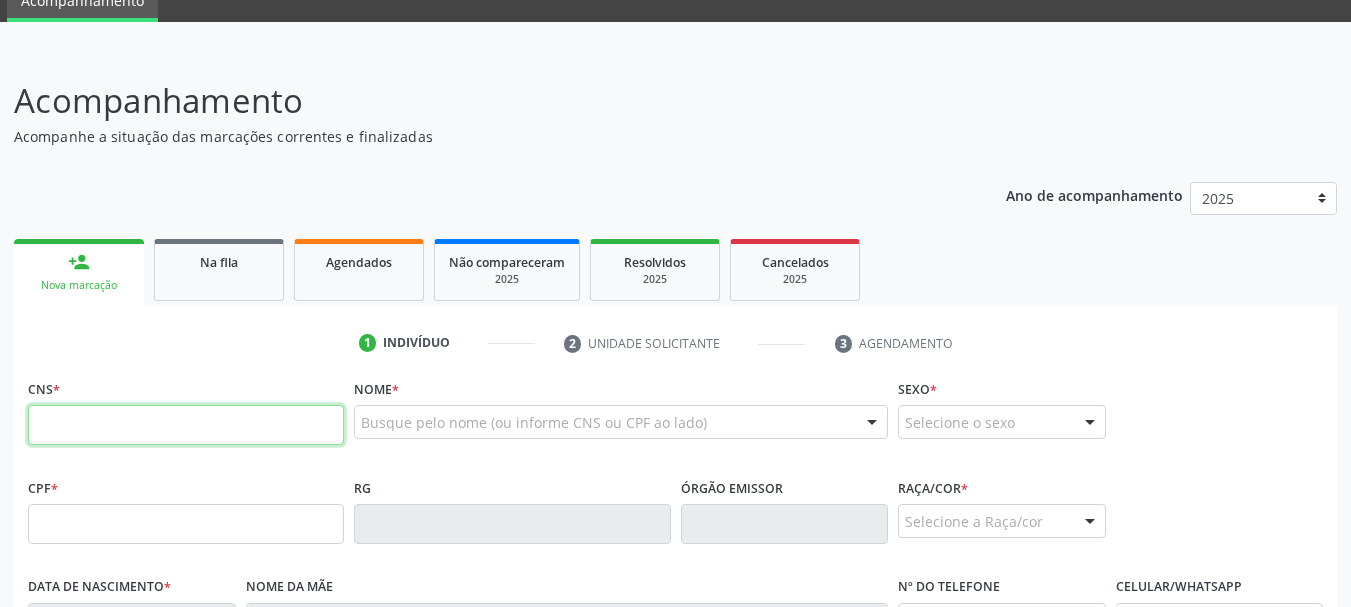 click at bounding box center (186, 425) 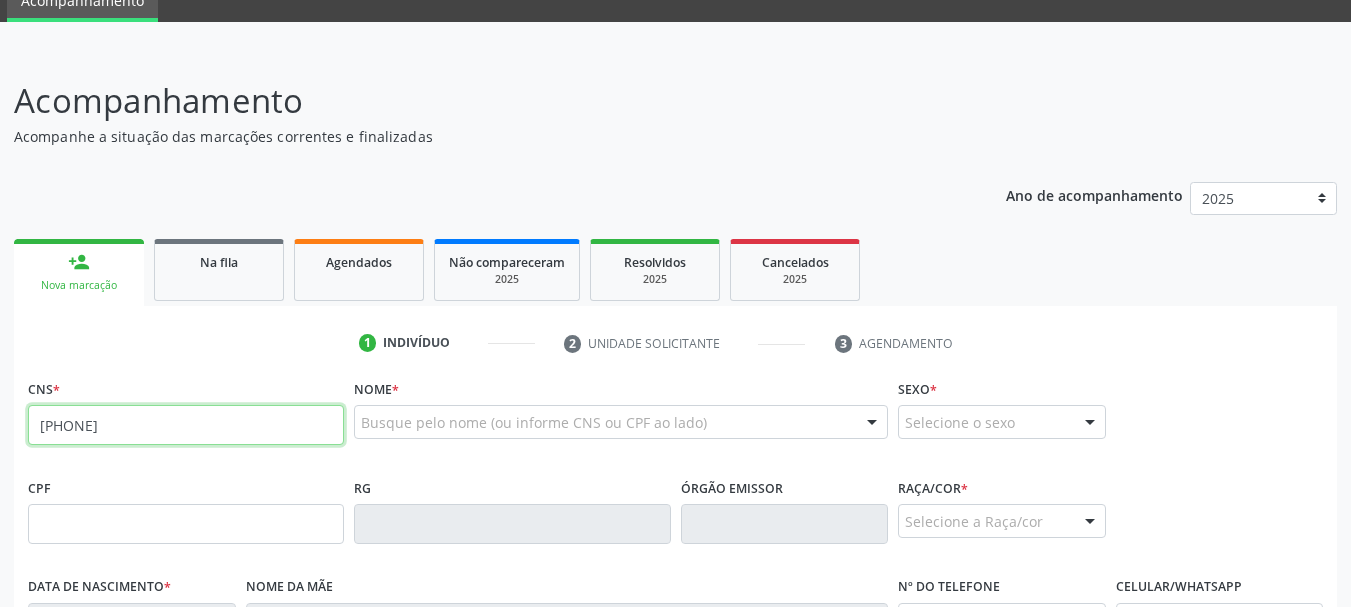 type on "[PHONE]" 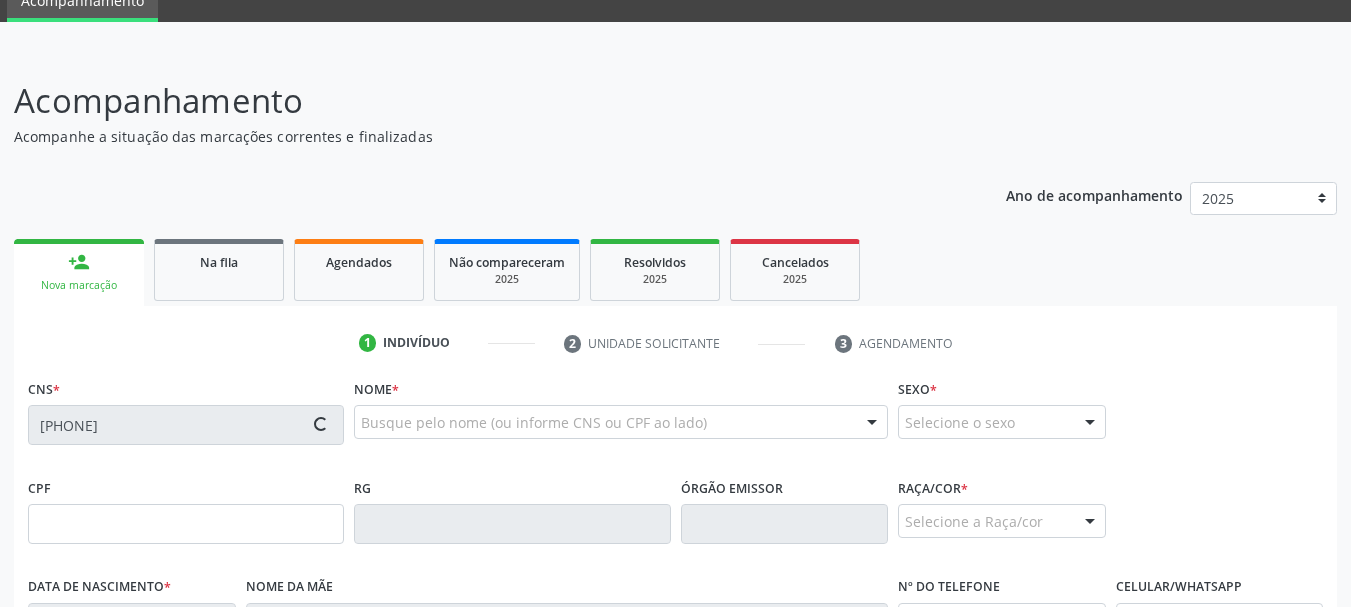 type on "[CPF]" 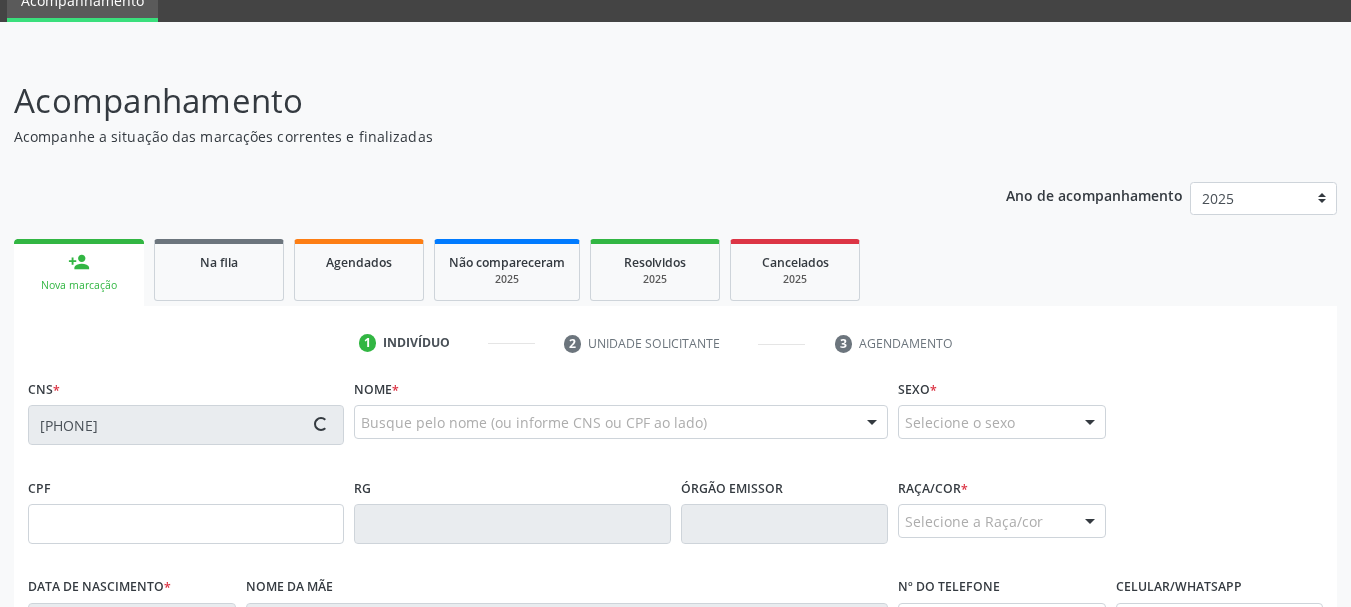 type on "[DATE]" 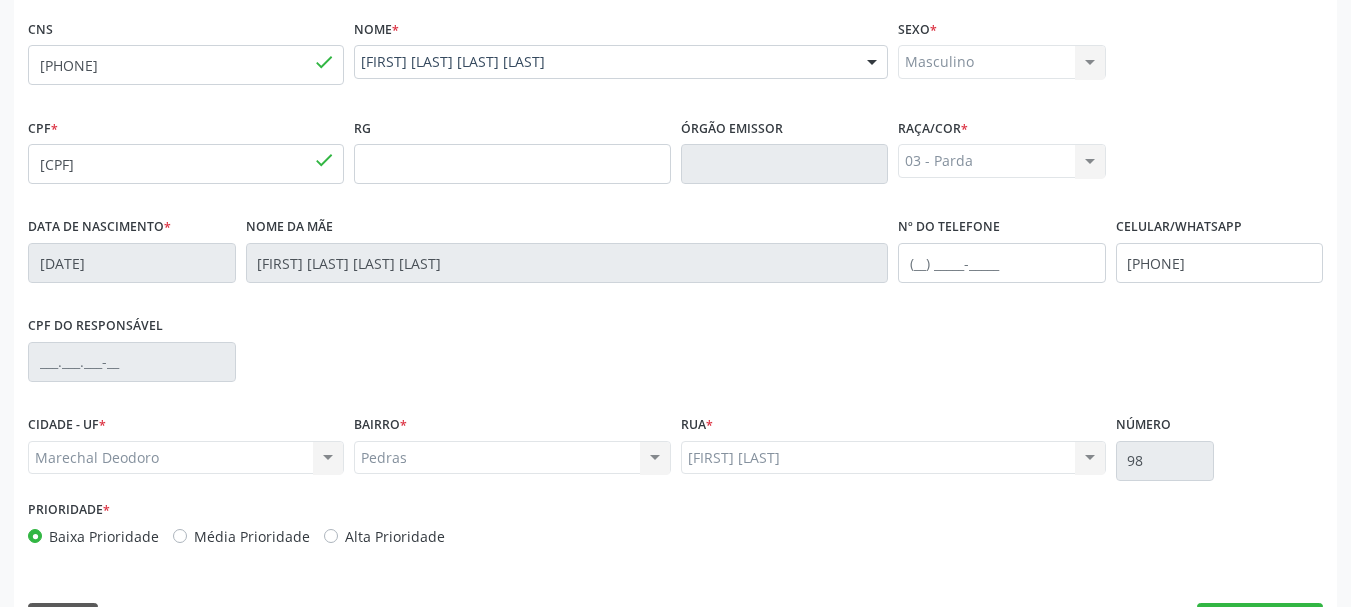 scroll, scrollTop: 488, scrollLeft: 0, axis: vertical 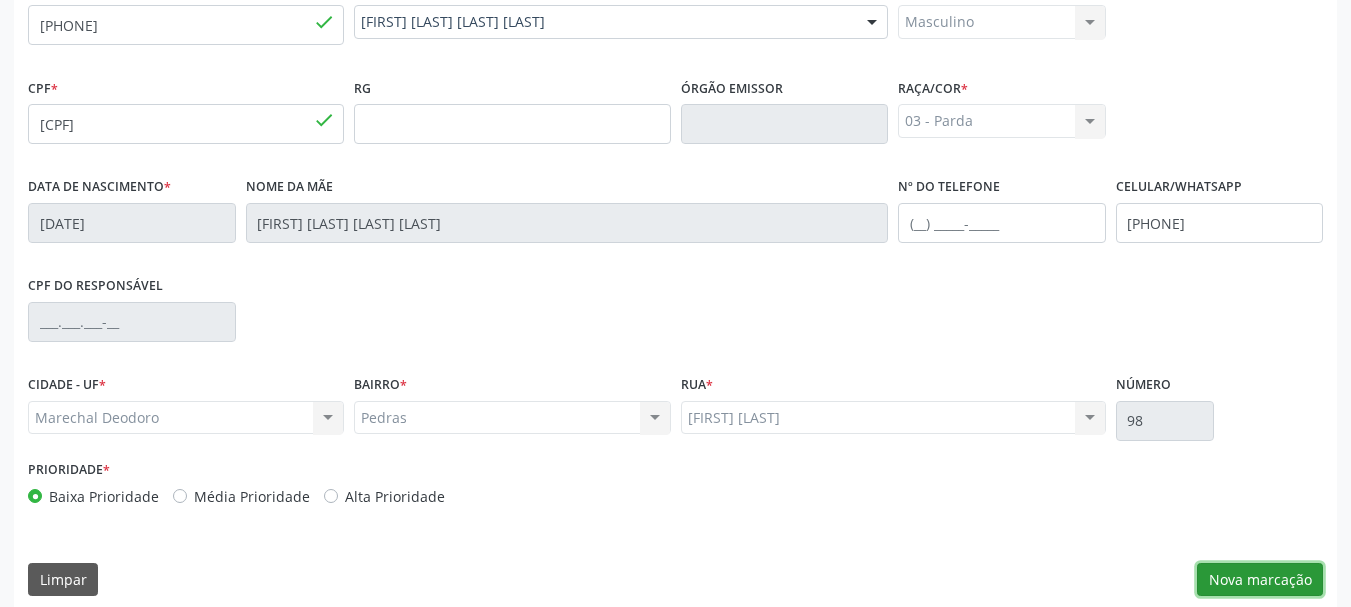 click on "Nova marcação" at bounding box center (1260, 580) 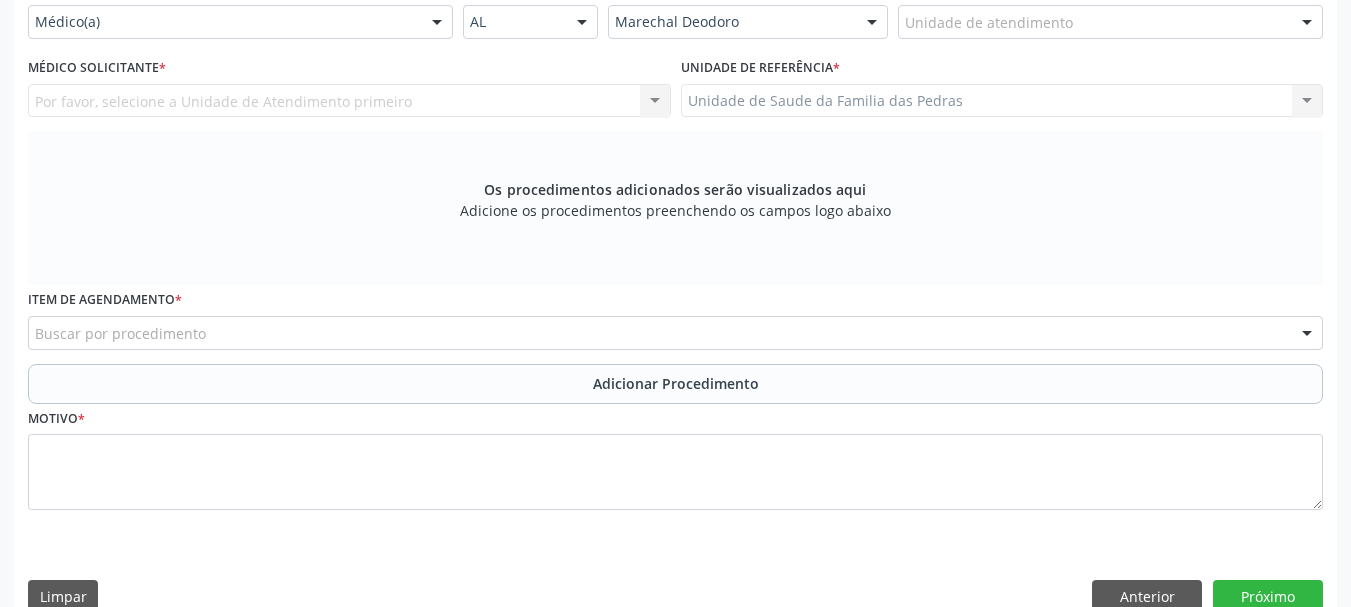 scroll, scrollTop: 188, scrollLeft: 0, axis: vertical 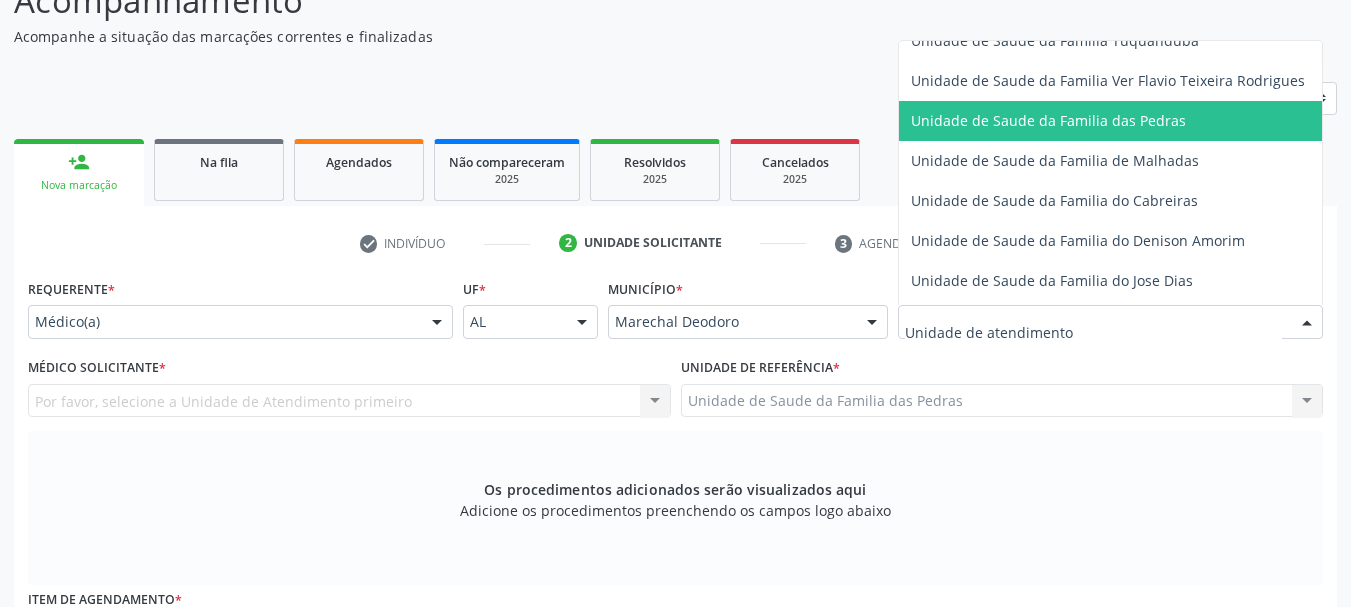 click on "Unidade de Saude da Familia das Pedras" at bounding box center [1115, 121] 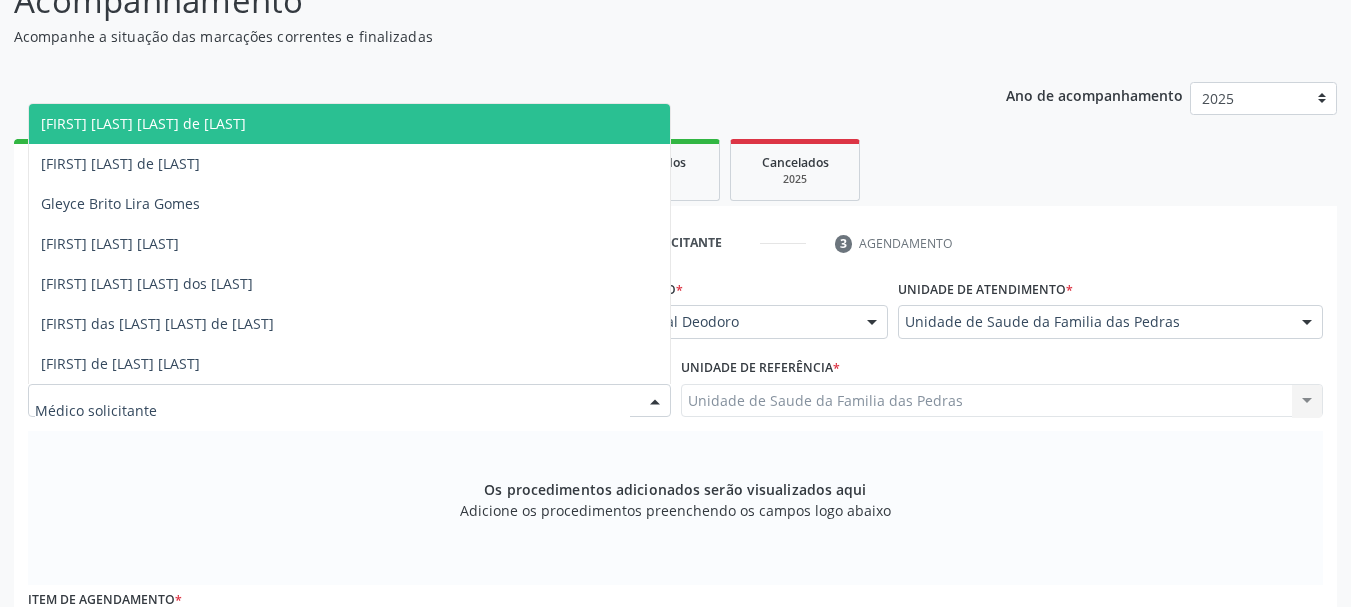click at bounding box center (349, 401) 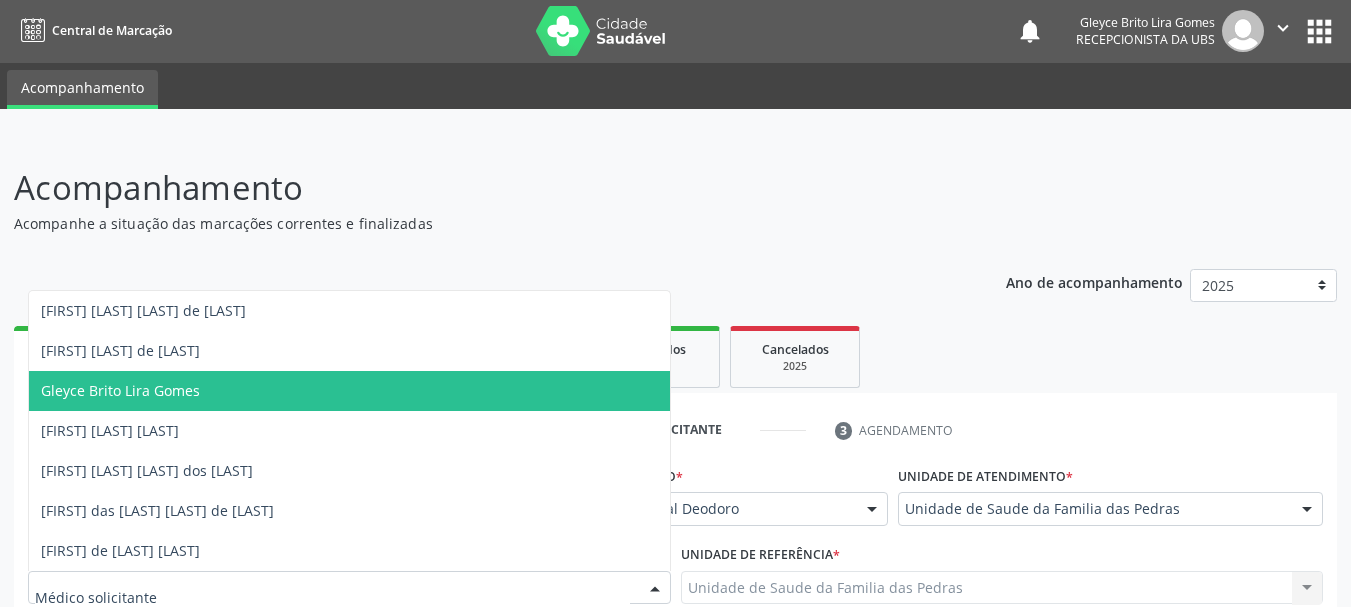 scroll, scrollTop: 0, scrollLeft: 0, axis: both 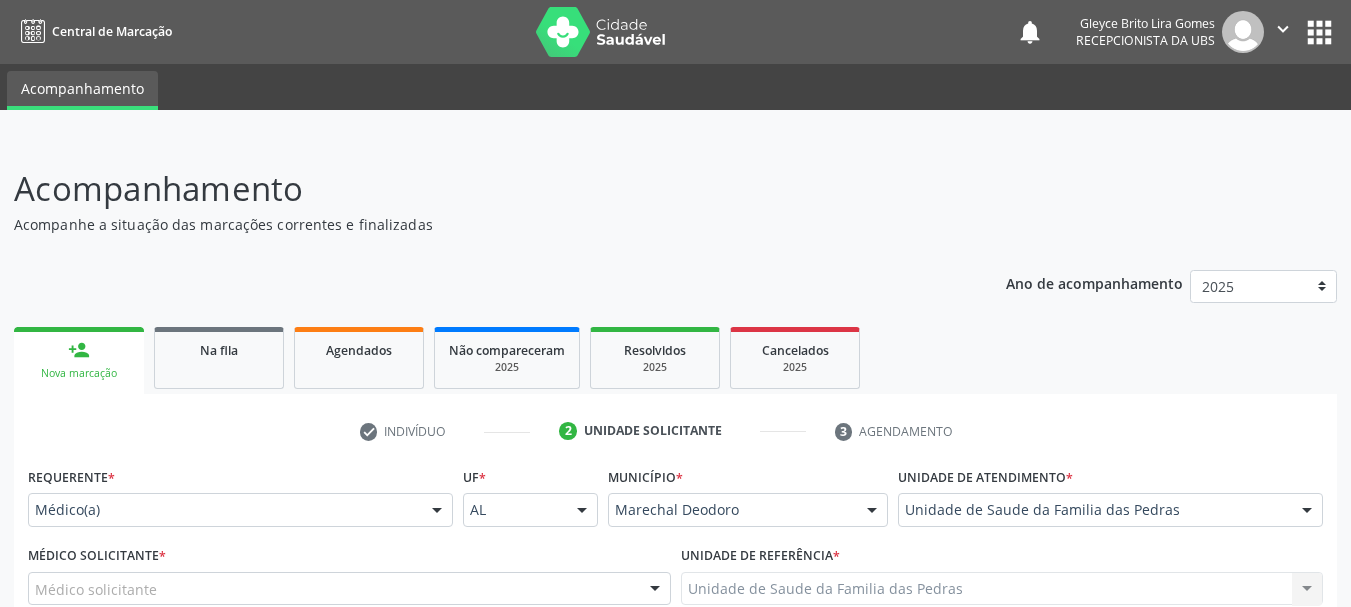 click on "Acompanhe a situação das marcações correntes e finalizadas" at bounding box center (477, 224) 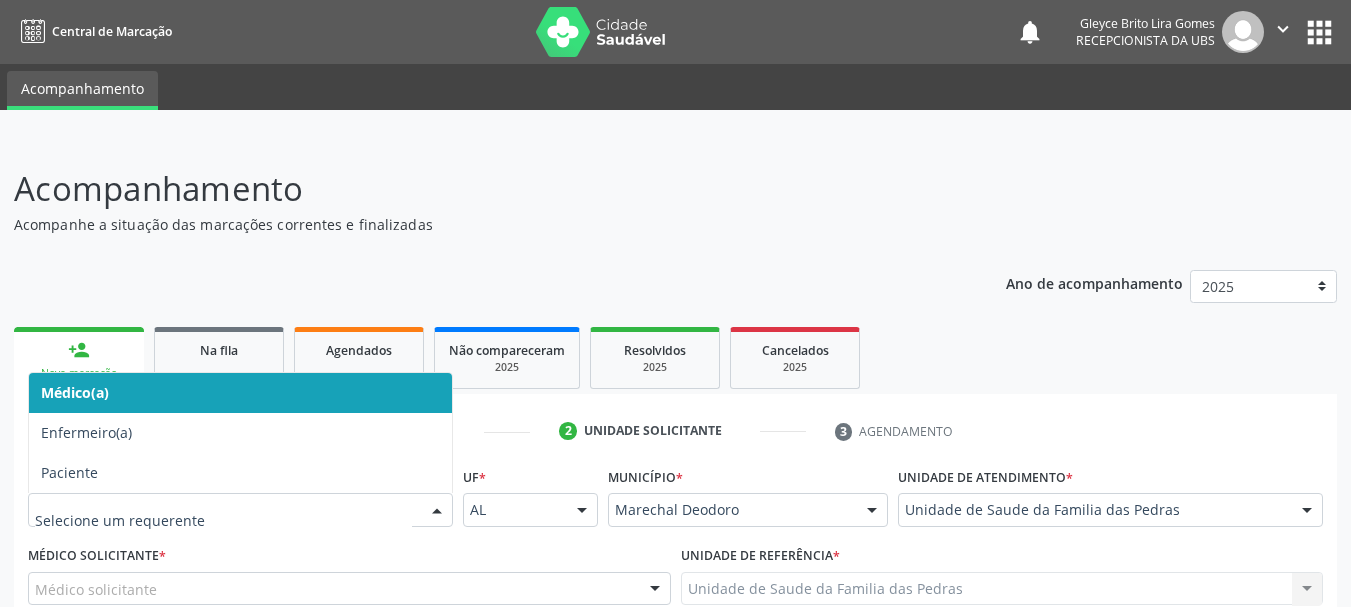 click at bounding box center [437, 511] 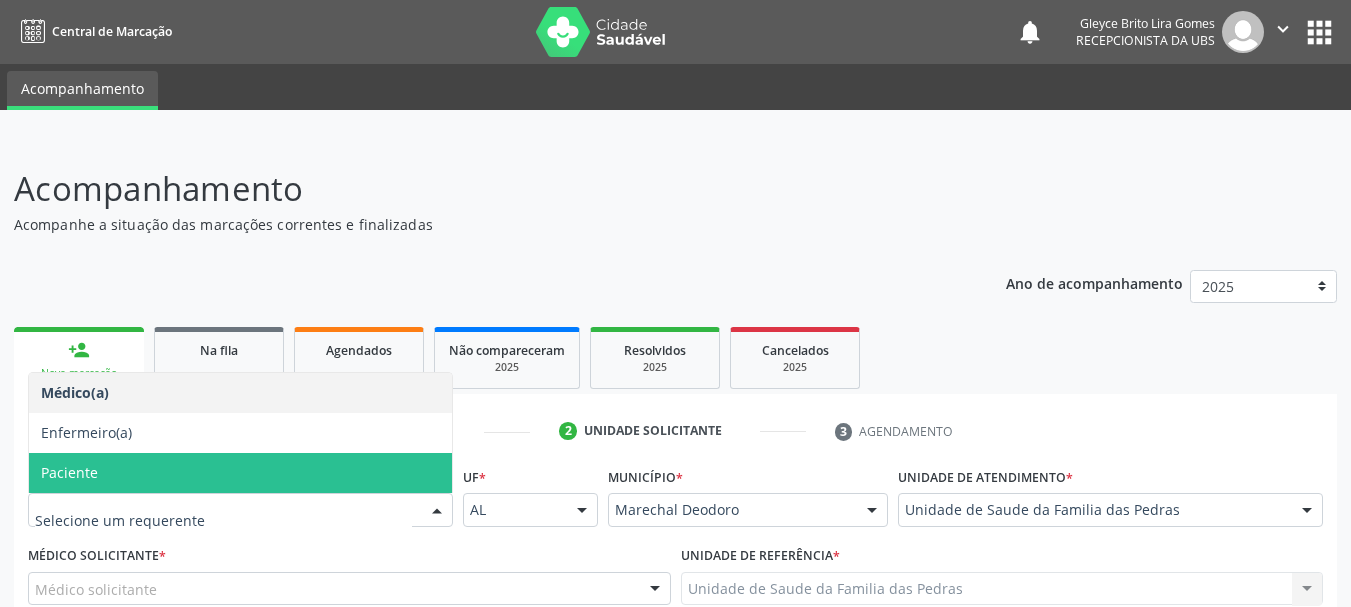 click on "Paciente" at bounding box center [240, 473] 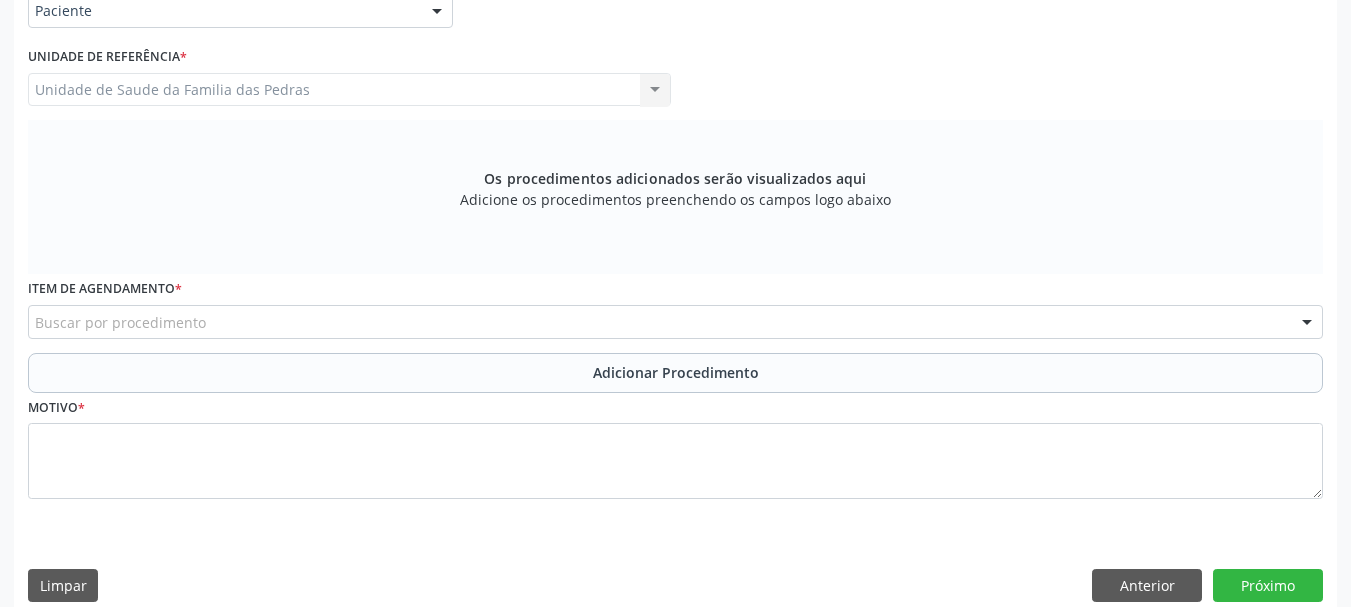 scroll, scrollTop: 500, scrollLeft: 0, axis: vertical 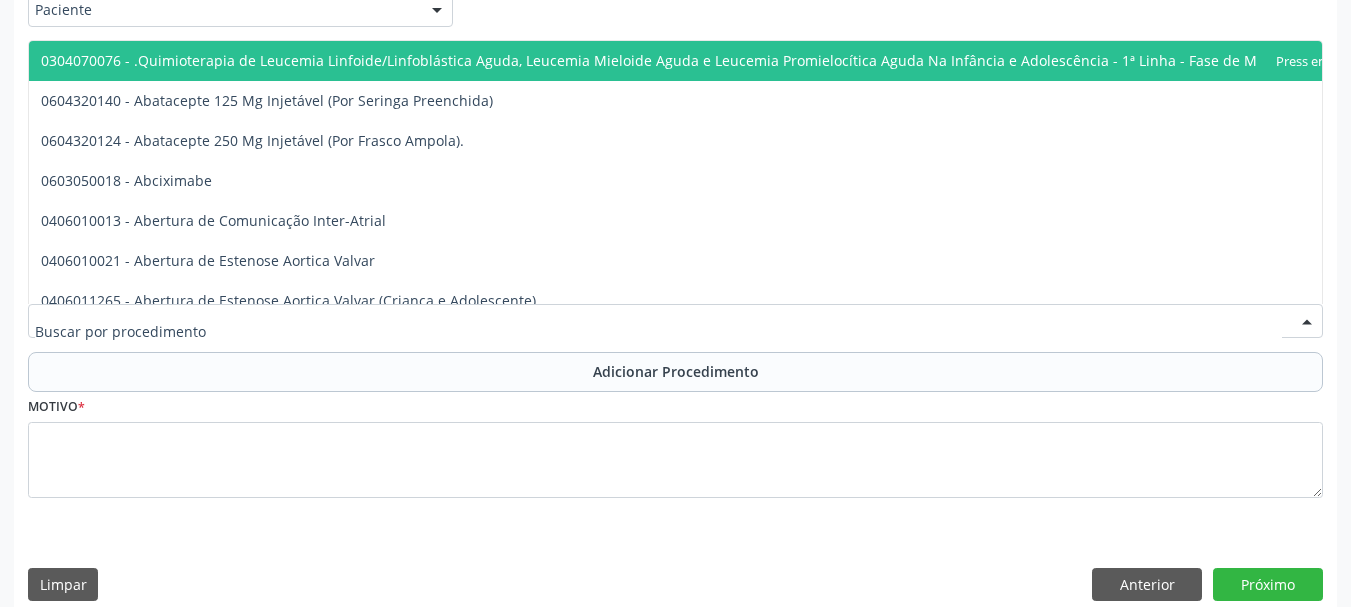 click at bounding box center [675, 321] 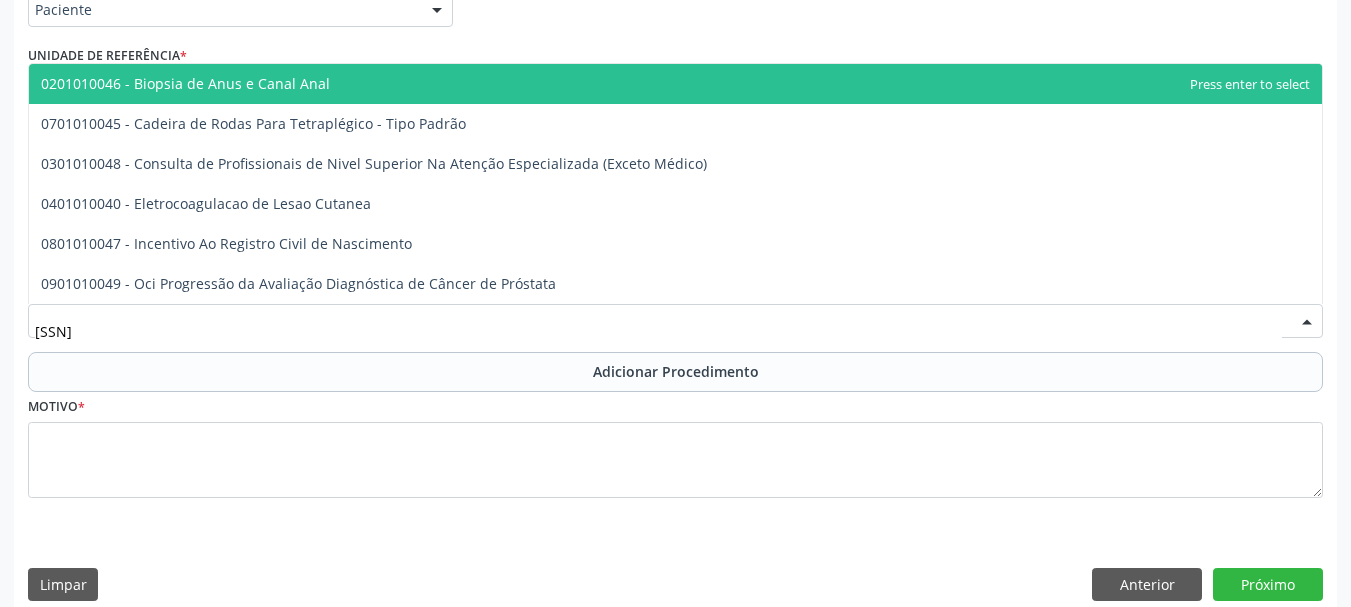 type on "01010048" 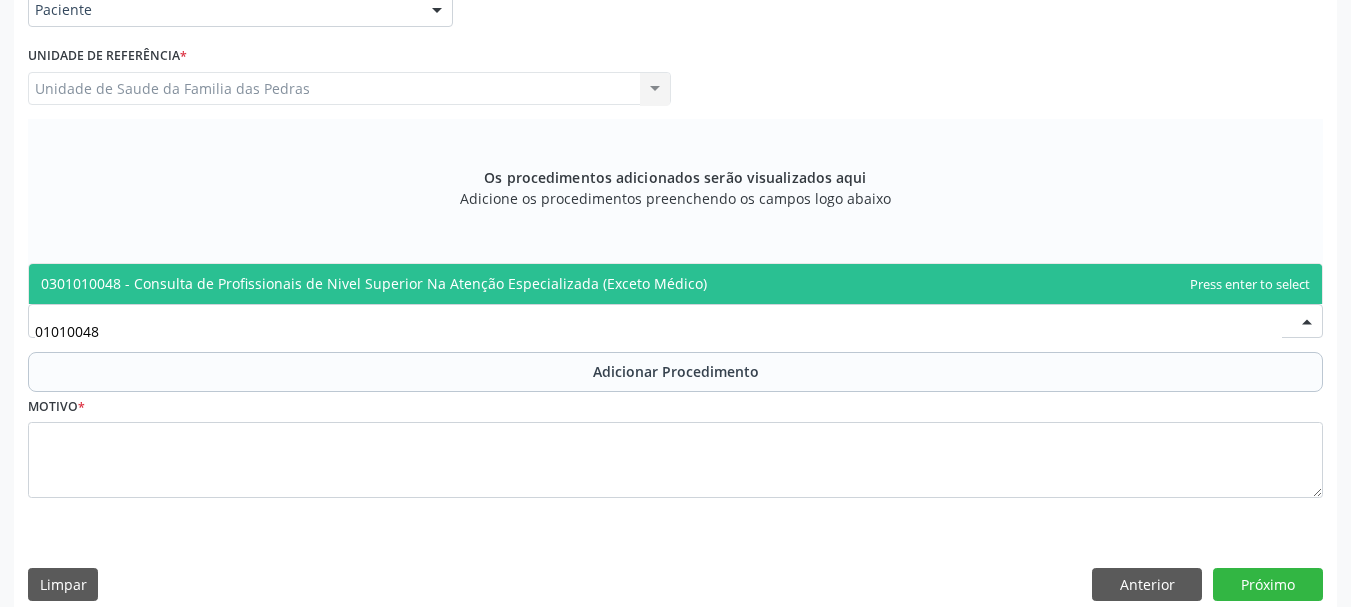 click on "0301010048 - Consulta de Profissionais de Nivel Superior Na Atenção Especializada (Exceto Médico)" at bounding box center (675, 284) 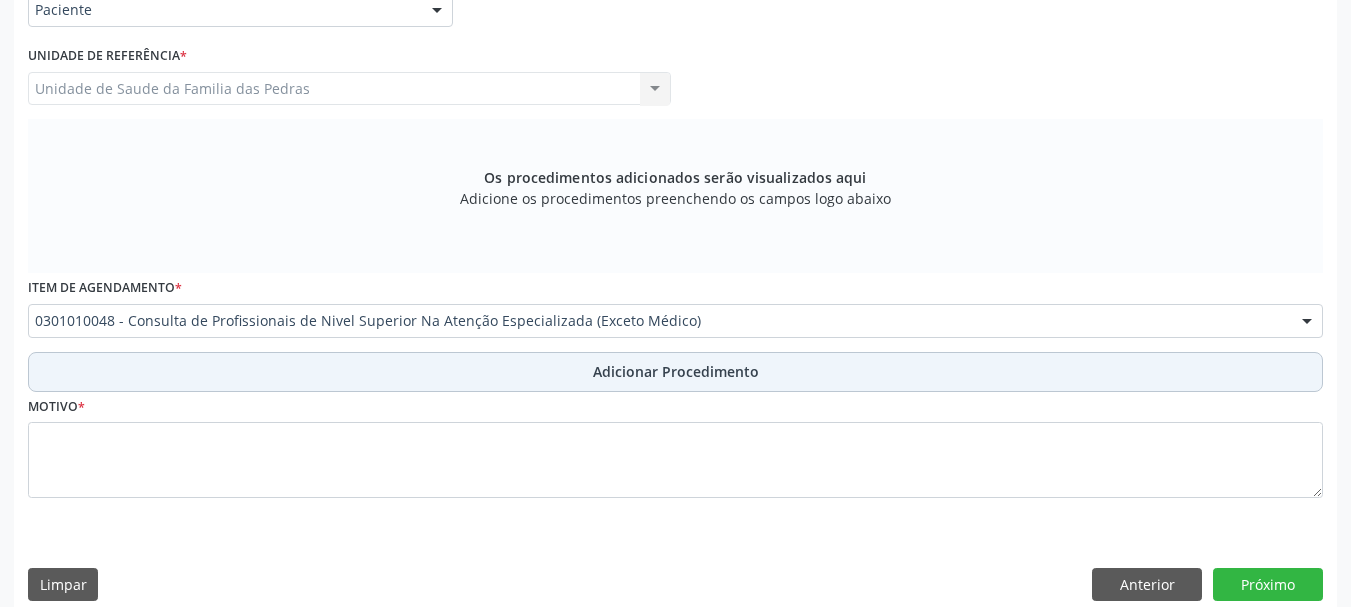 click on "Adicionar Procedimento" at bounding box center [675, 372] 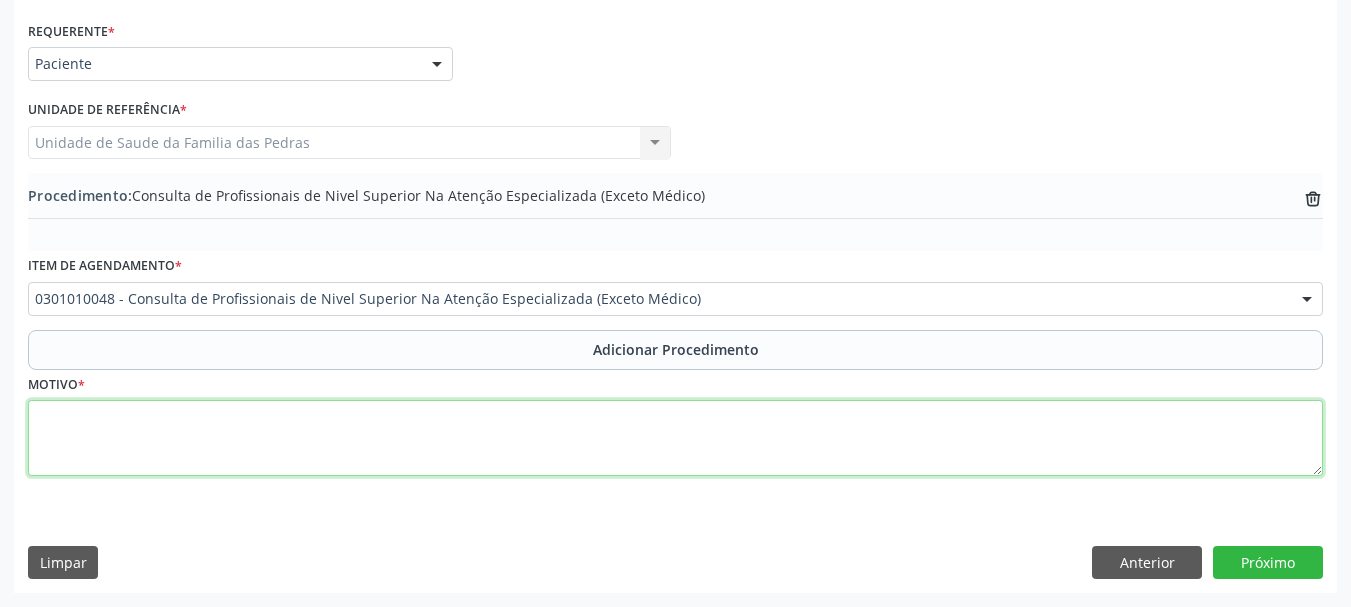 click at bounding box center [675, 438] 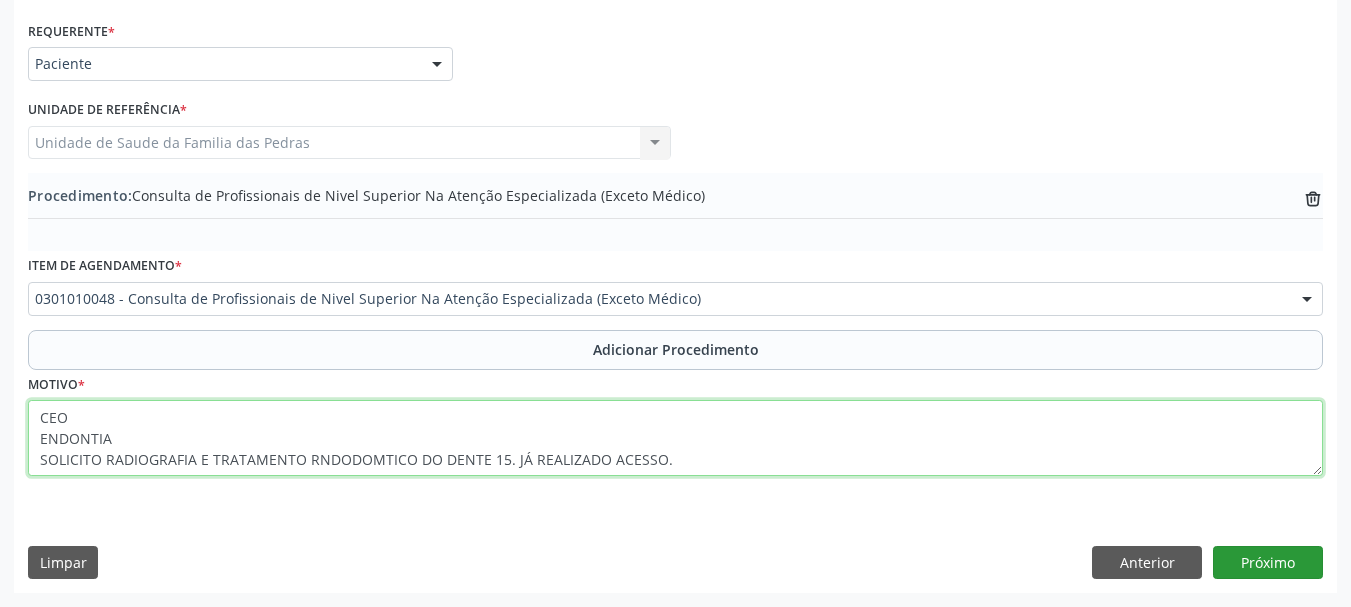 type on "CEO
ENDONTIA
SOLICITO RADIOGRAFIA E TRATAMENTO RNDODOMTICO DO DENTE 15. JÁ REALIZADO ACESSO." 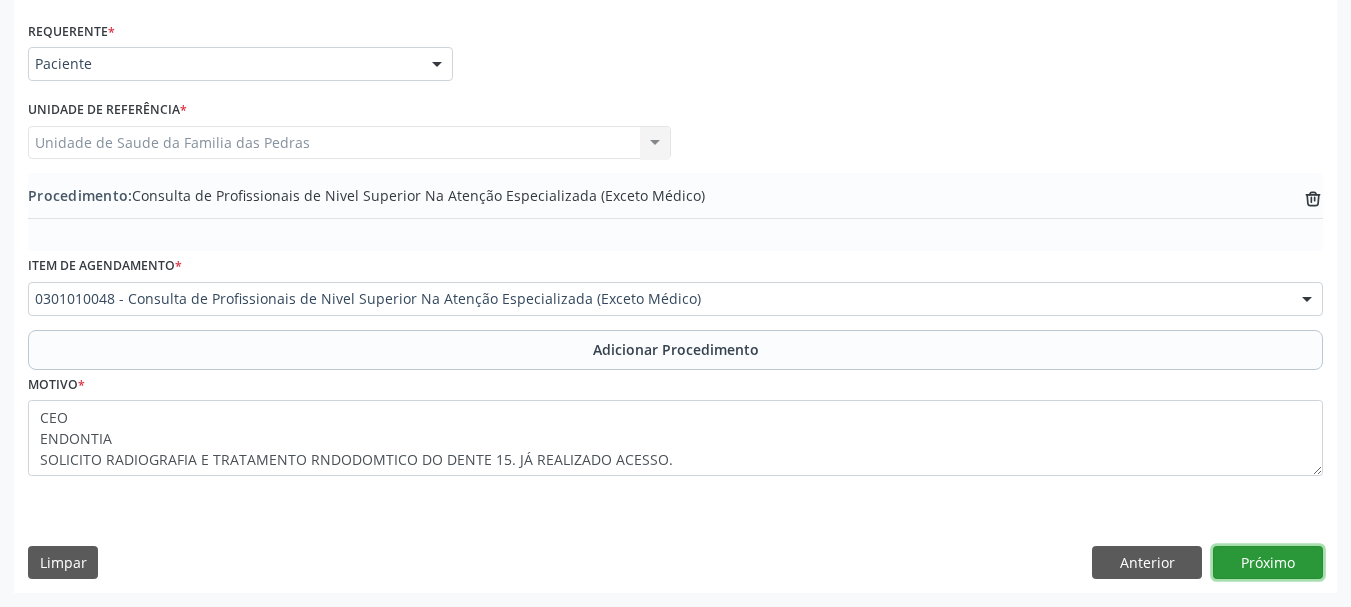 click on "Próximo" at bounding box center [1268, 563] 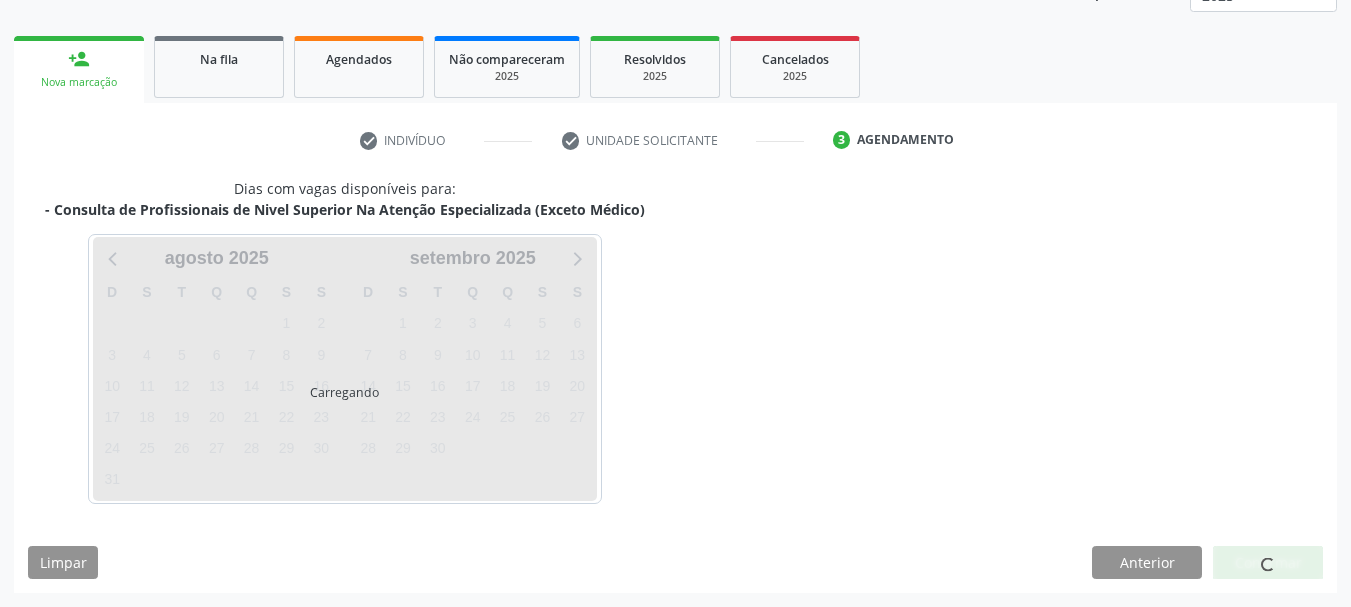 scroll, scrollTop: 350, scrollLeft: 0, axis: vertical 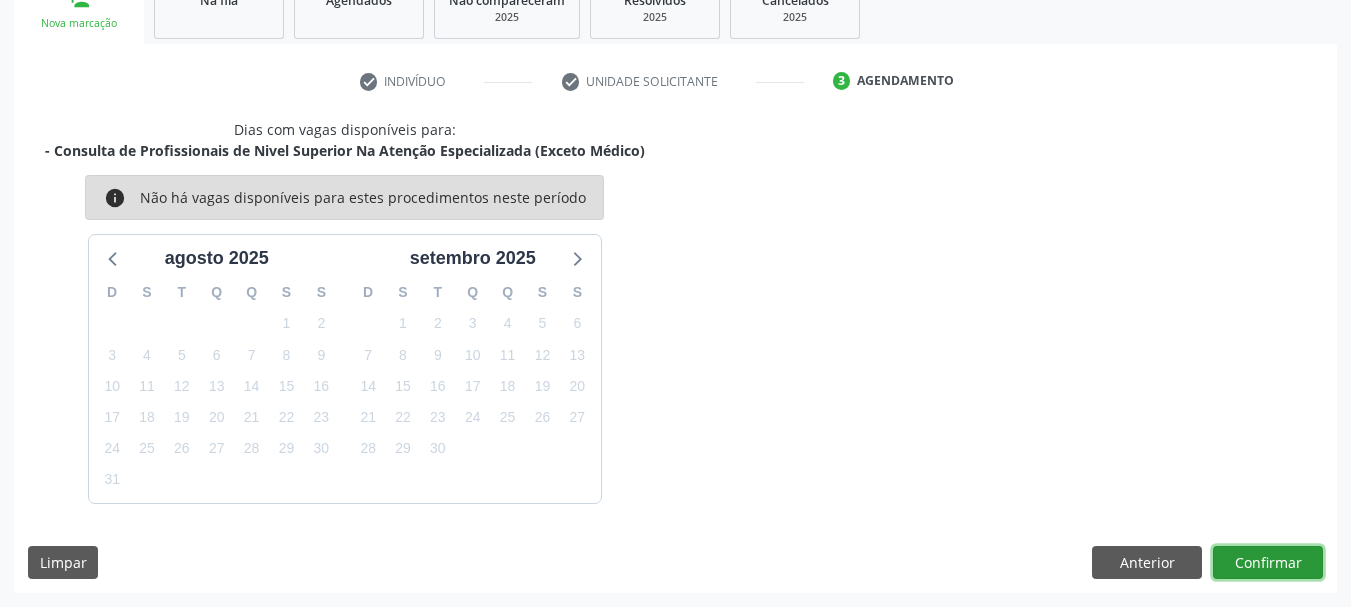 click on "Confirmar" at bounding box center [1268, 563] 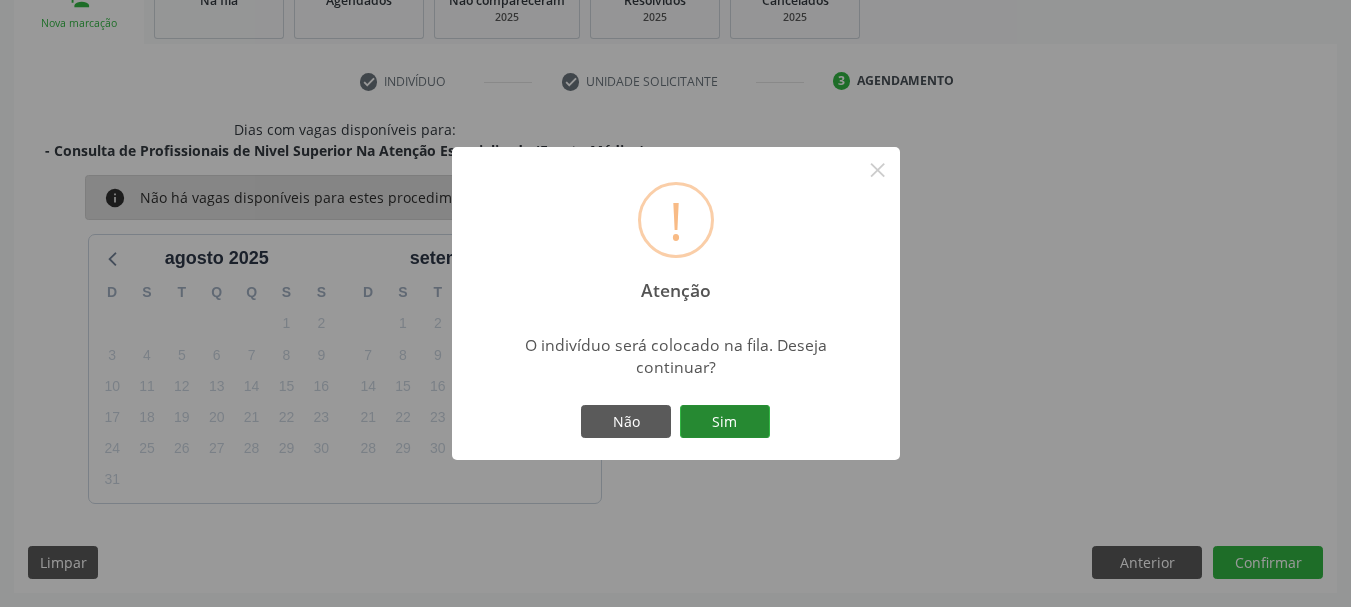 click on "Sim" at bounding box center [725, 422] 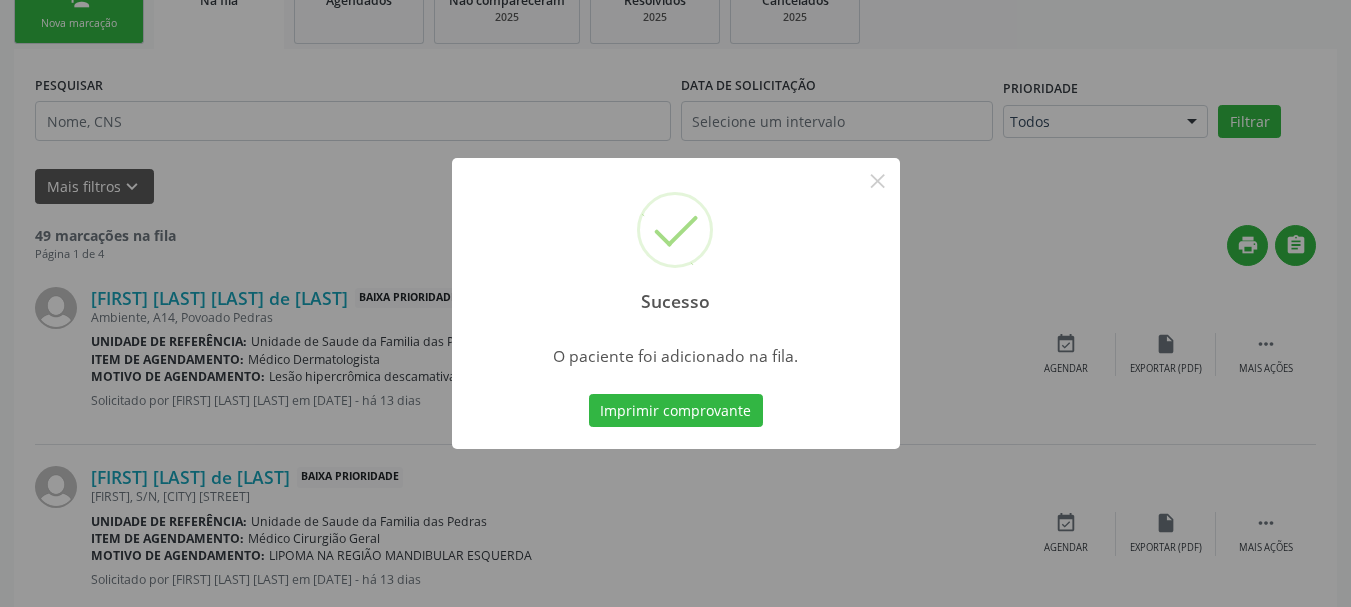 scroll, scrollTop: 88, scrollLeft: 0, axis: vertical 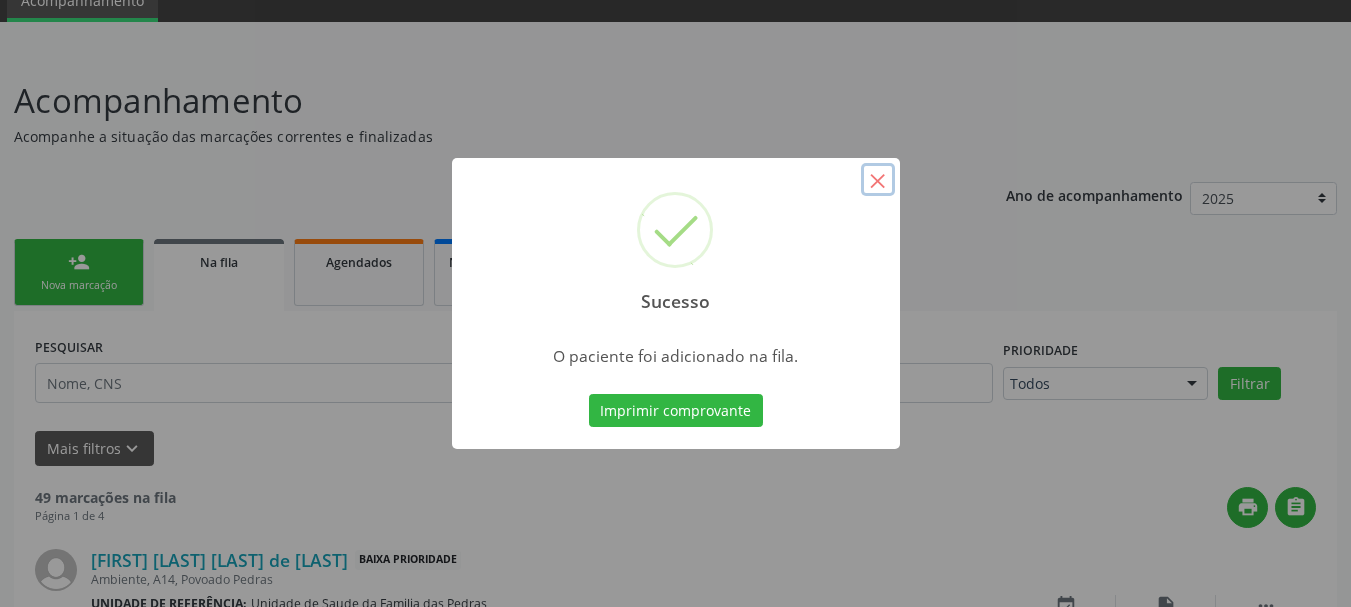 click on "×" at bounding box center (878, 180) 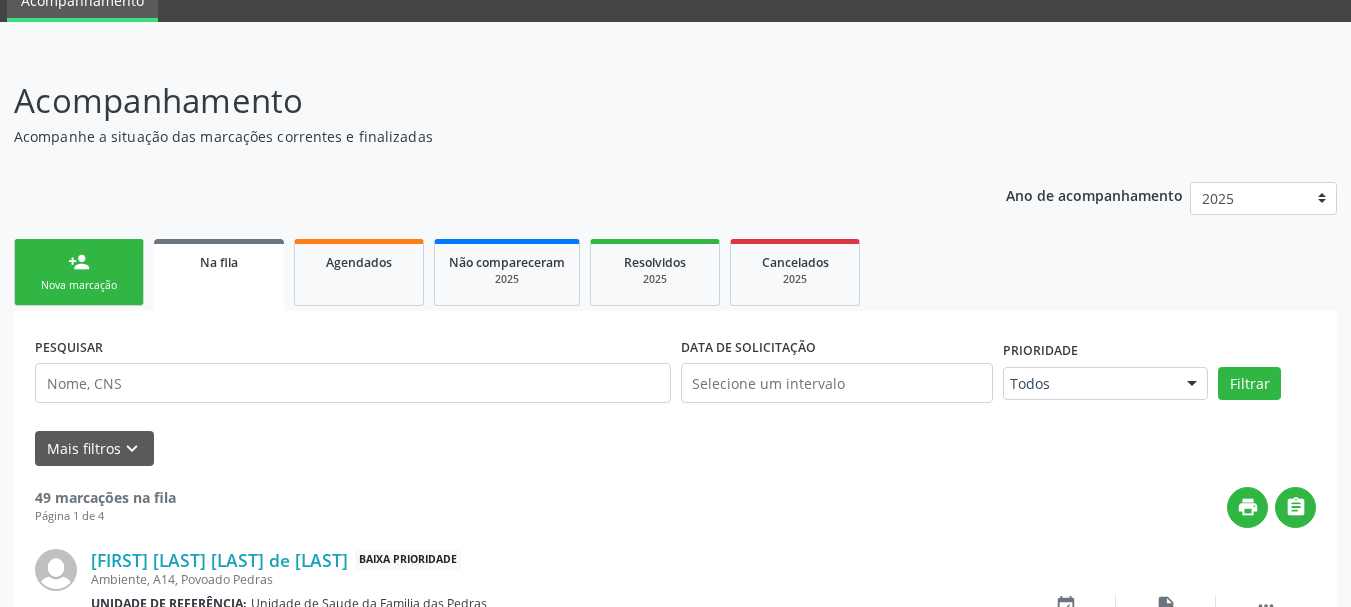 drag, startPoint x: 884, startPoint y: 182, endPoint x: 86, endPoint y: 290, distance: 805.2751 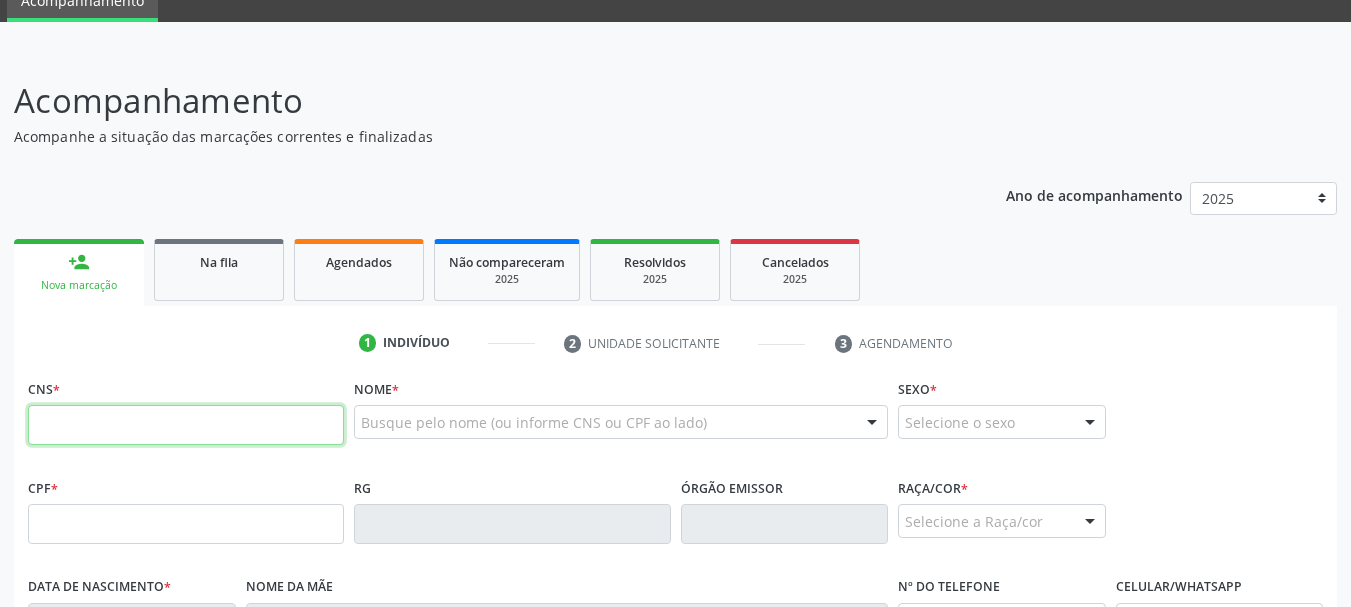 click at bounding box center [186, 425] 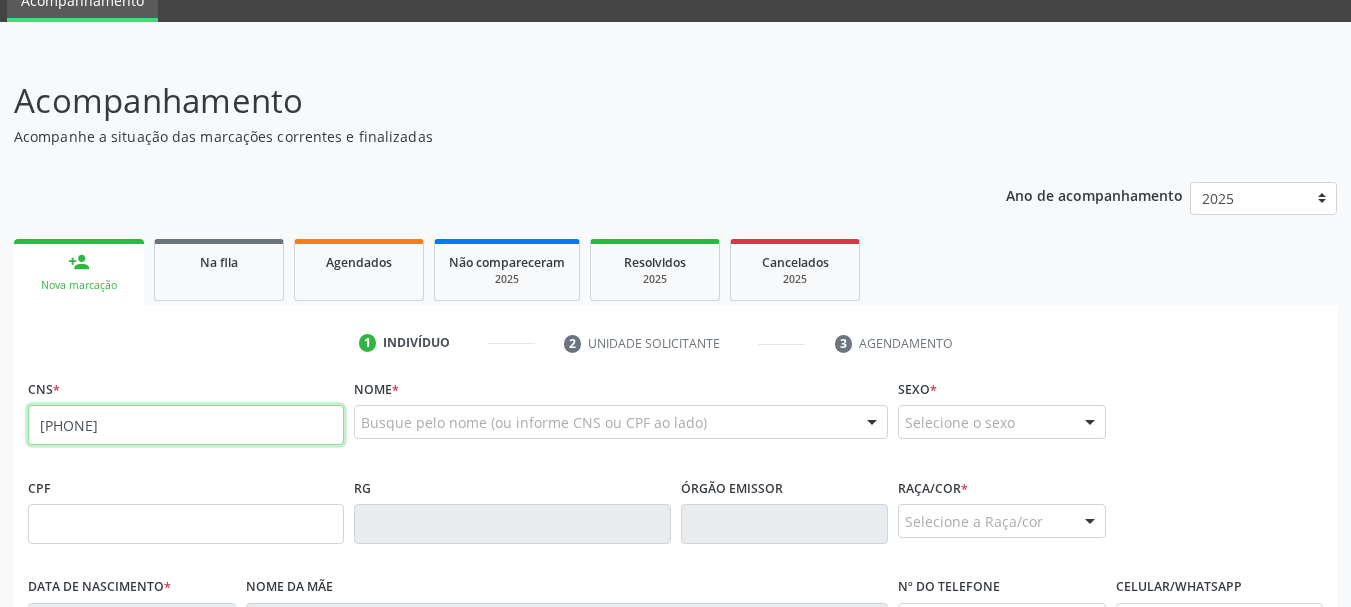 type on "[PHONE]" 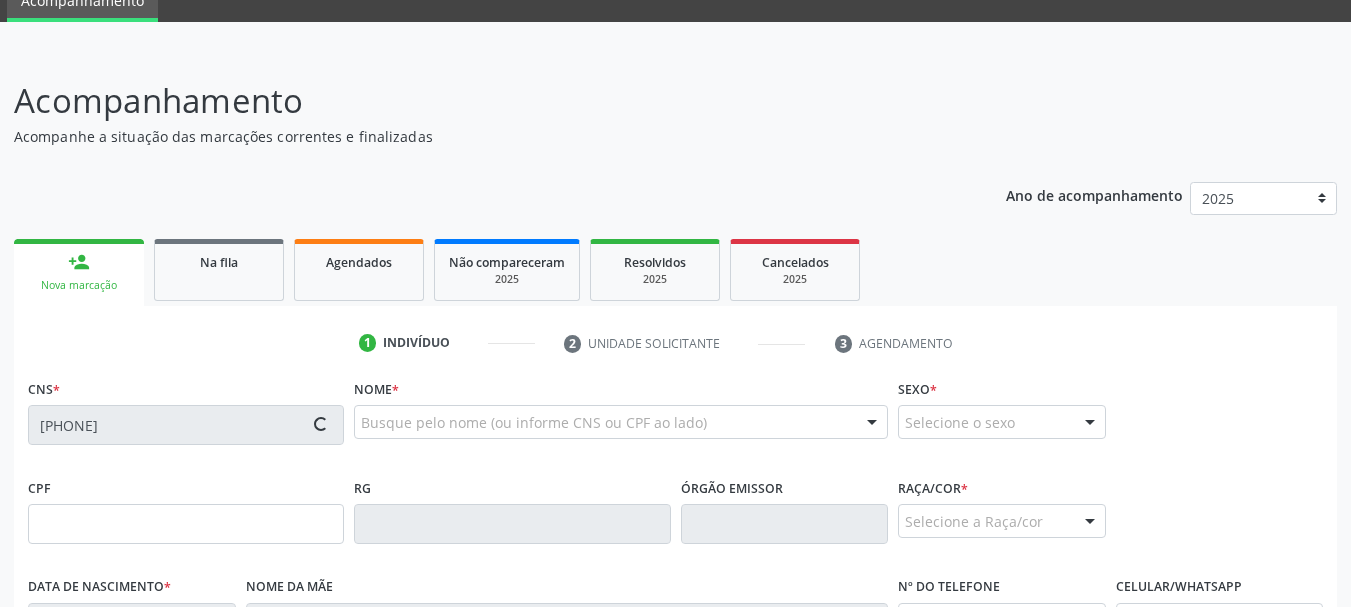 type on "[CPF]" 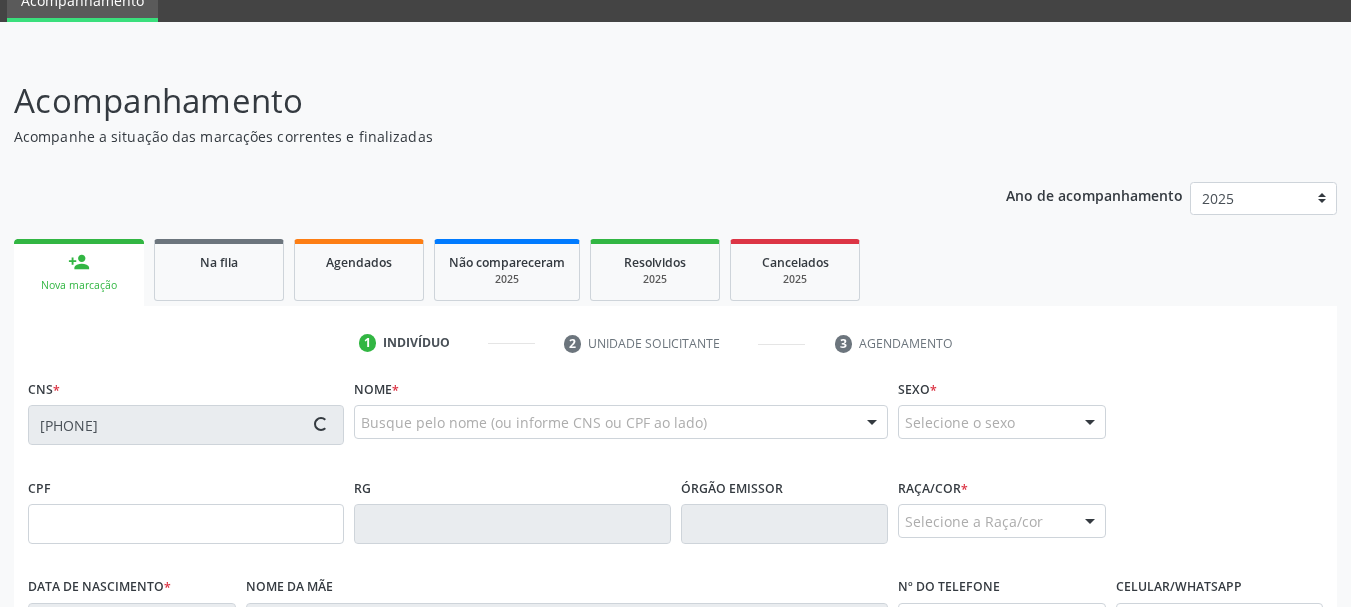 type on "[DATE]" 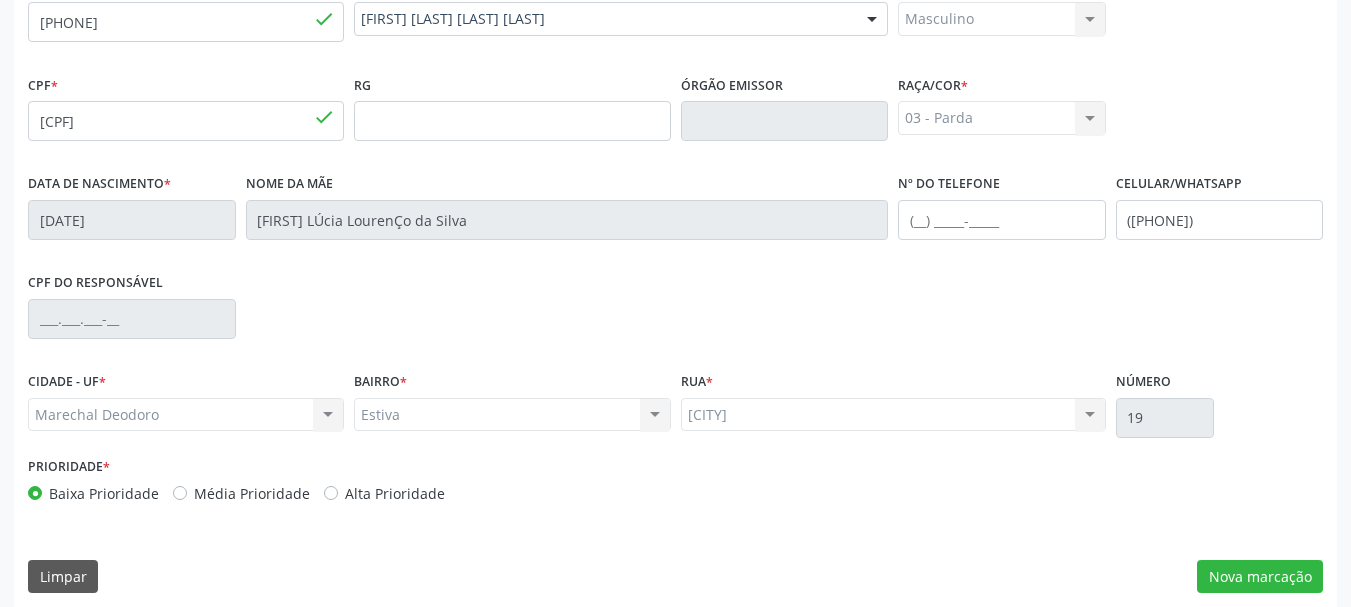 scroll, scrollTop: 505, scrollLeft: 0, axis: vertical 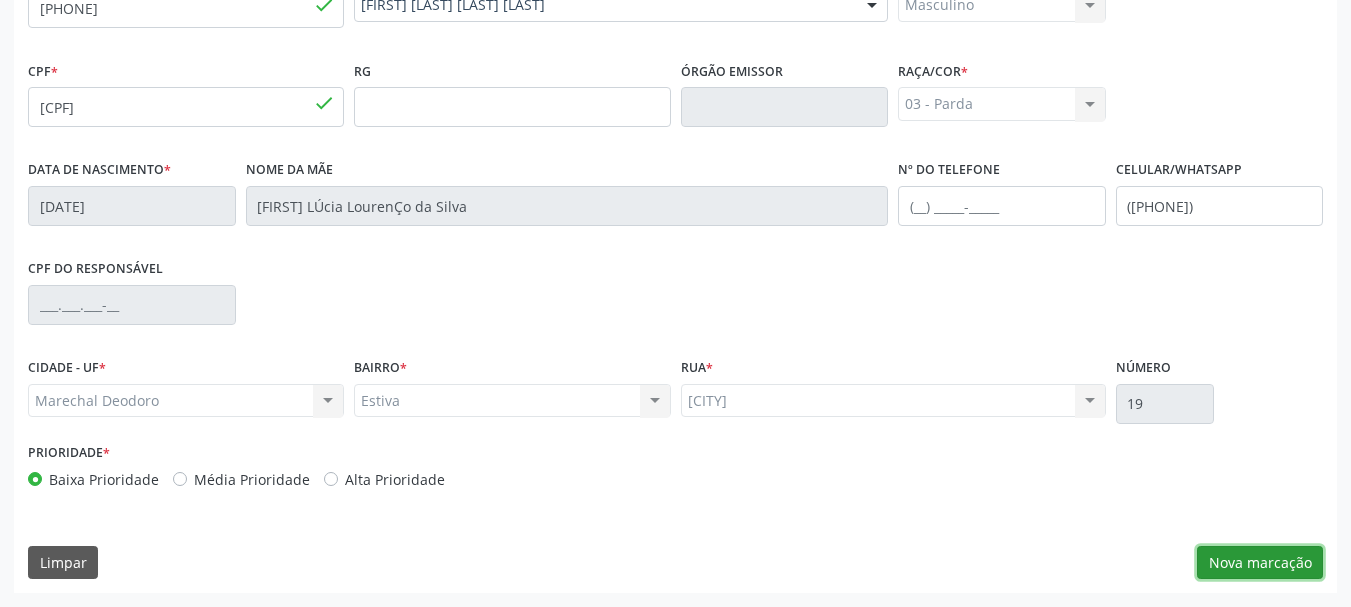 click on "Nova marcação" at bounding box center [1260, 563] 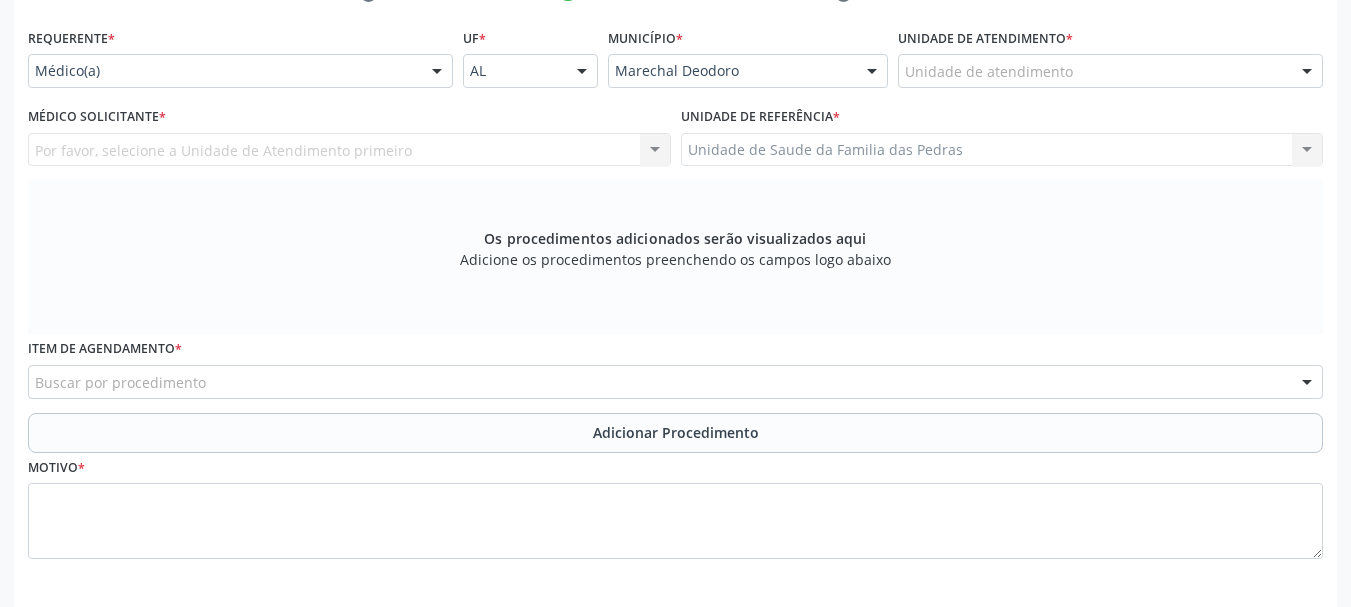scroll, scrollTop: 305, scrollLeft: 0, axis: vertical 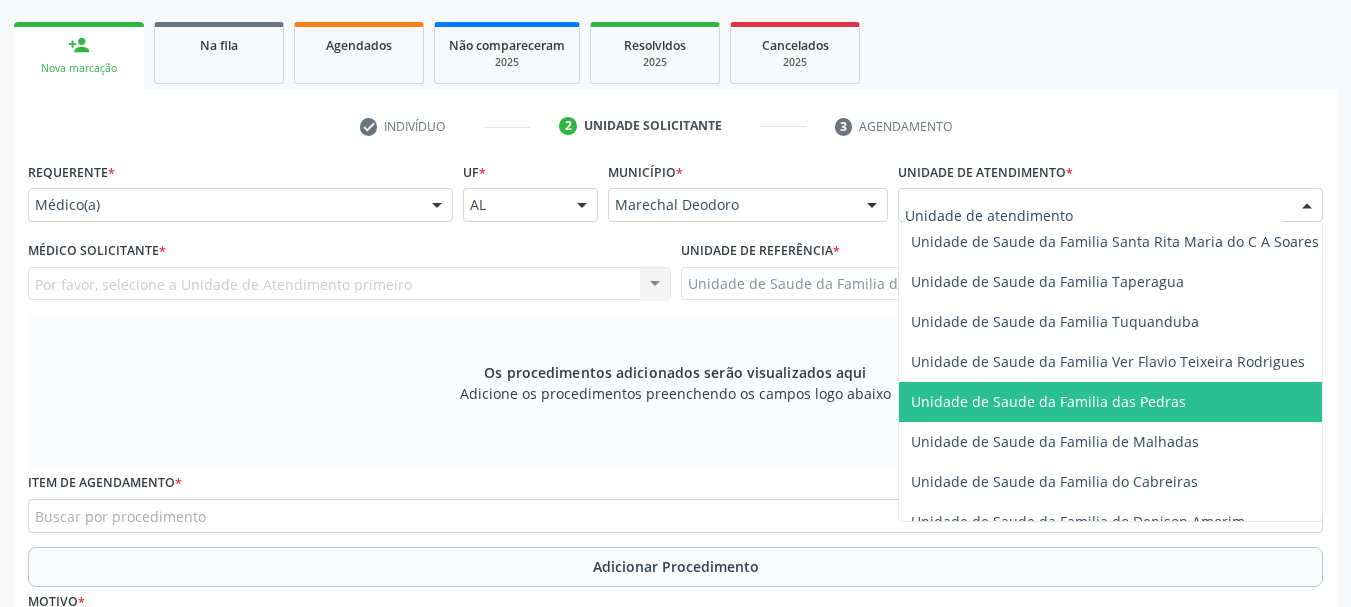 click on "Unidade de Saude da Familia das Pedras" at bounding box center (1115, 402) 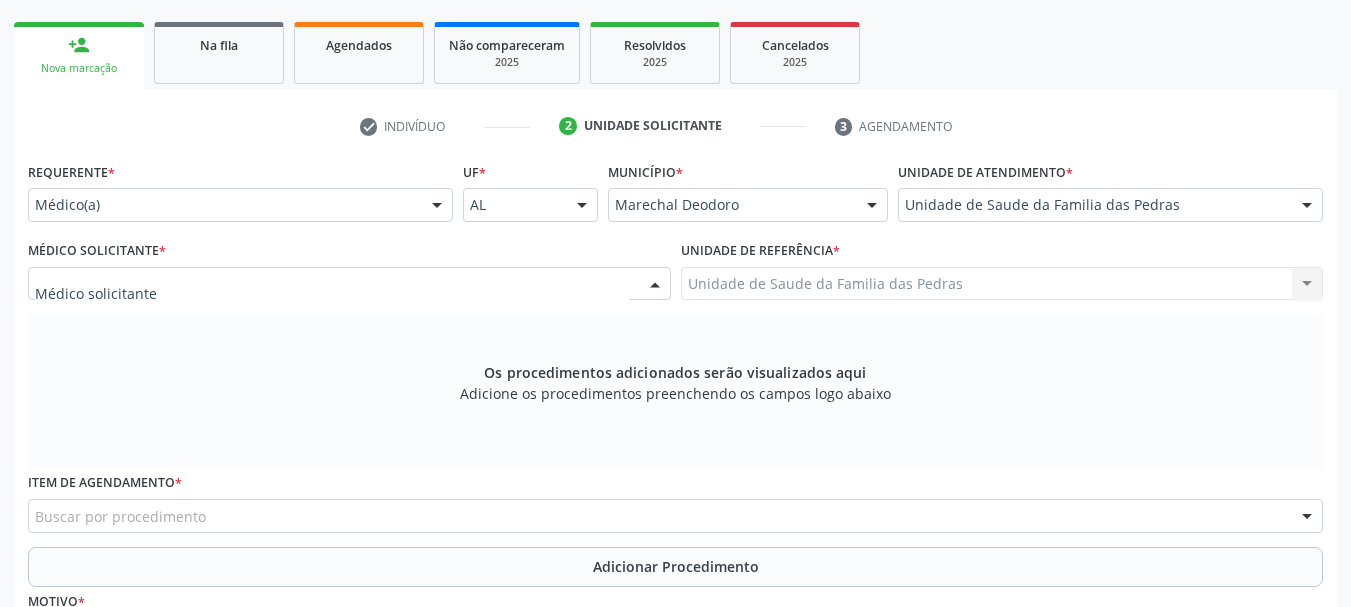 click at bounding box center [349, 284] 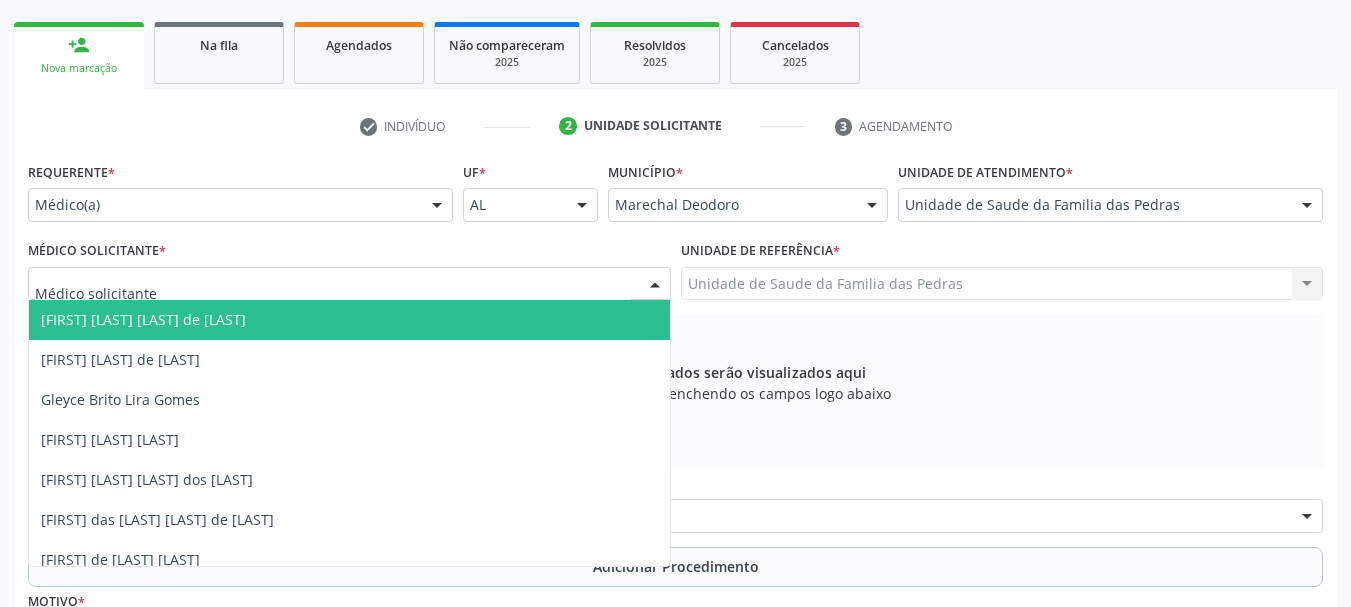 click on "[FIRST] [LAST] [LAST] de [LAST]" at bounding box center [349, 320] 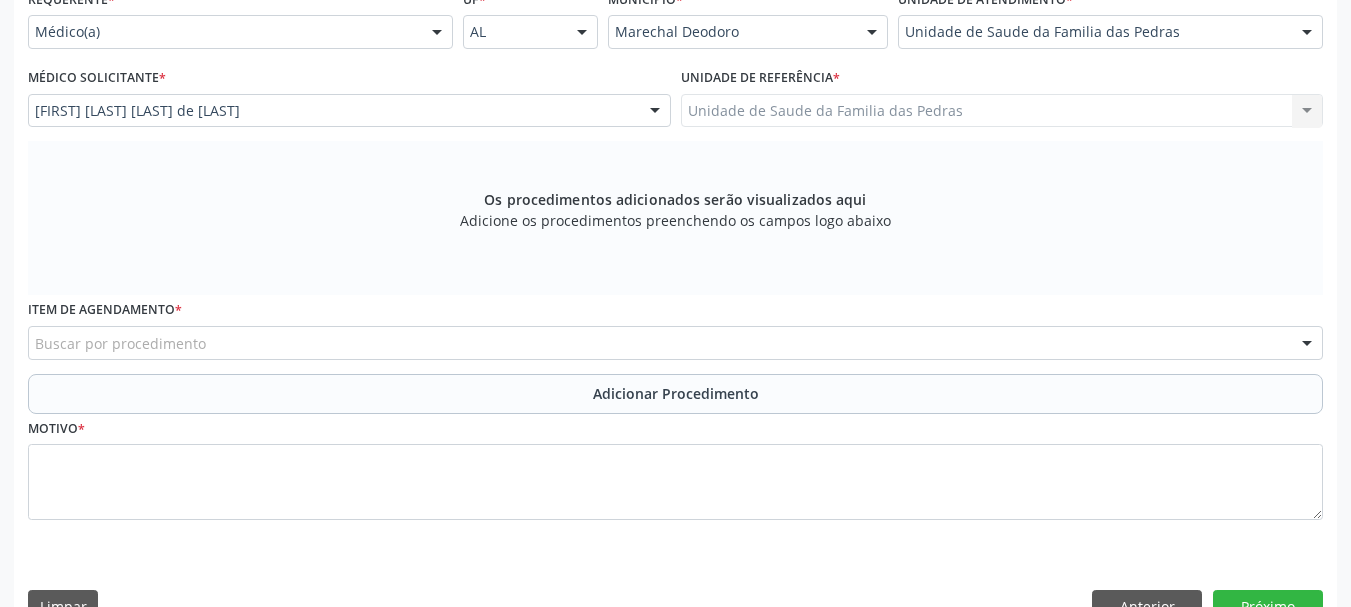scroll, scrollTop: 522, scrollLeft: 0, axis: vertical 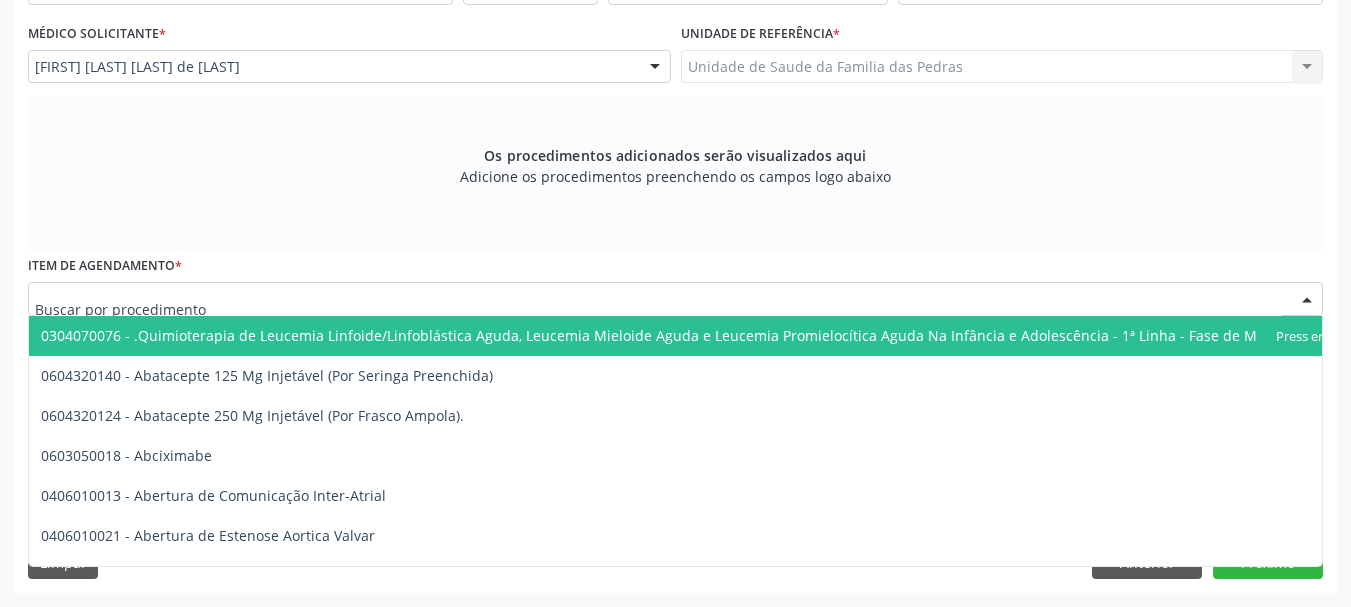 click at bounding box center [675, 299] 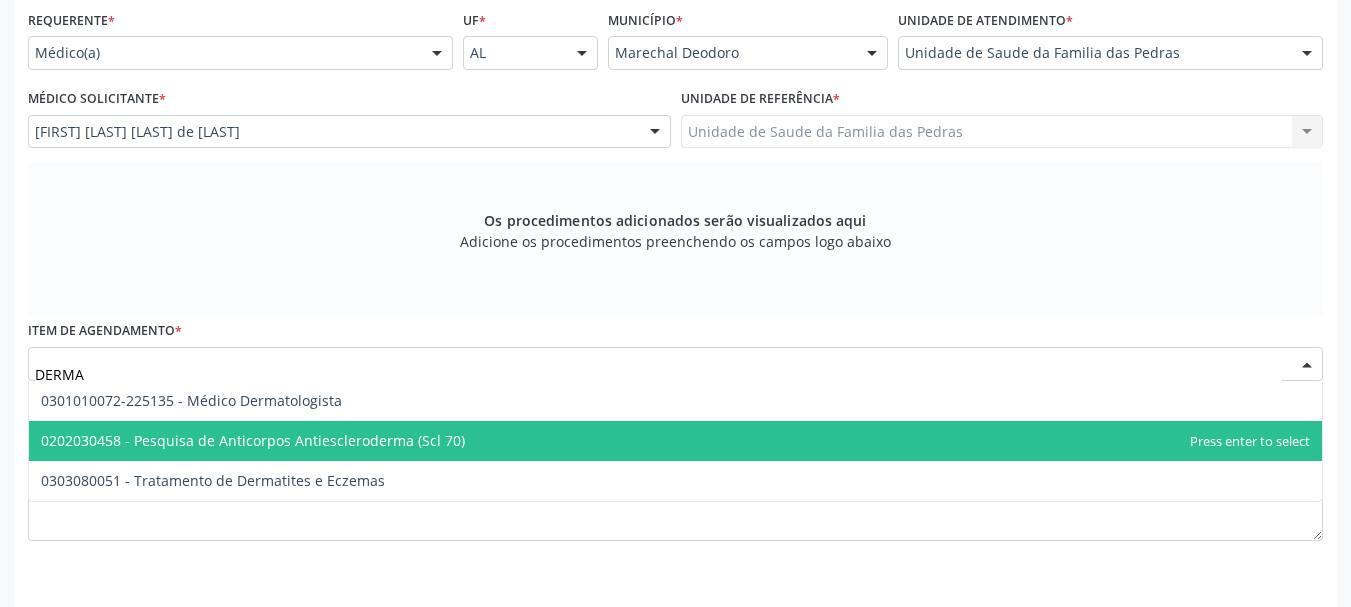 scroll, scrollTop: 522, scrollLeft: 0, axis: vertical 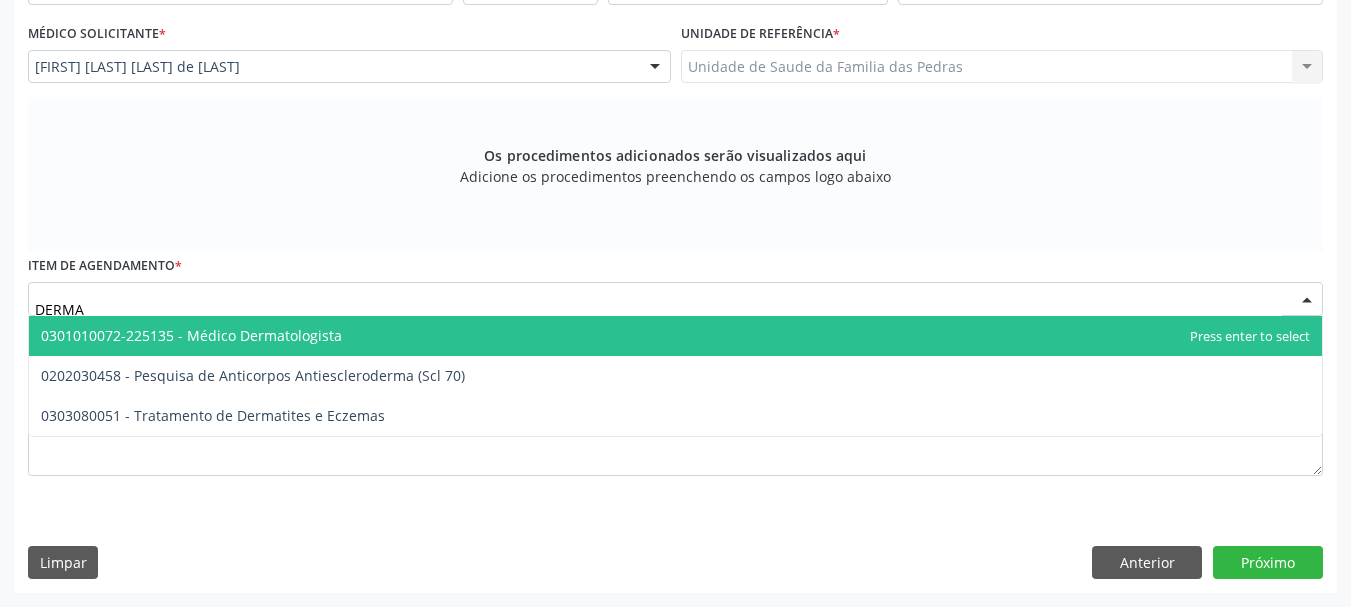click on "DERMA" at bounding box center [658, 309] 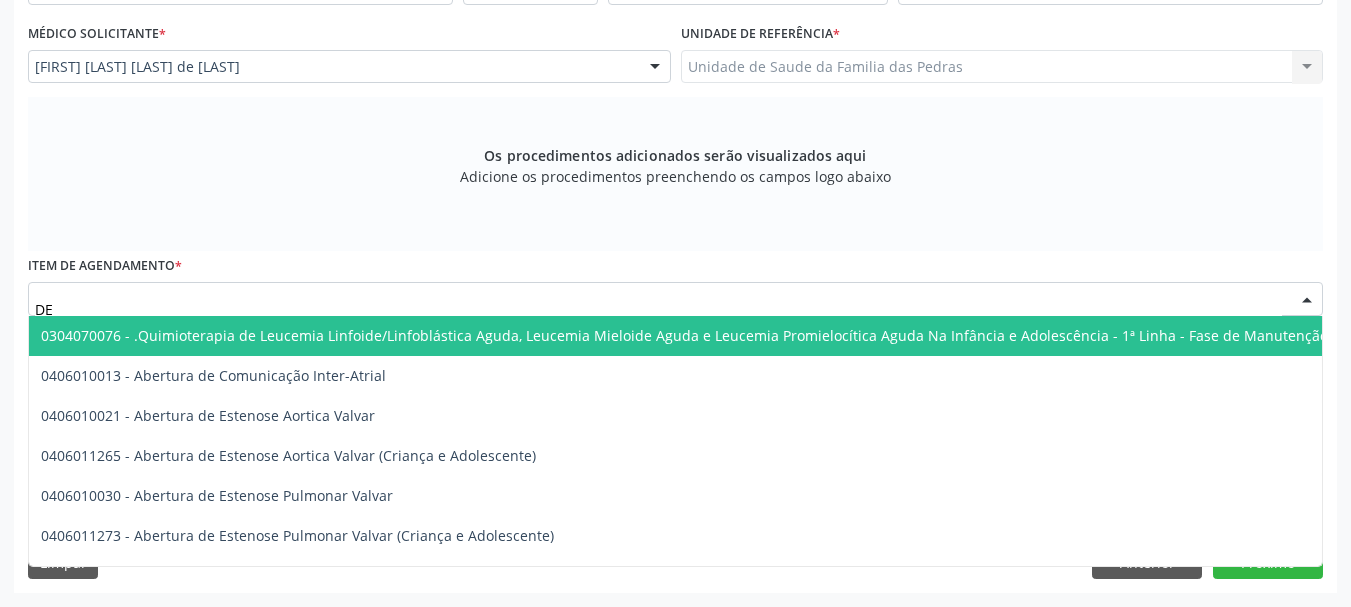type on "D" 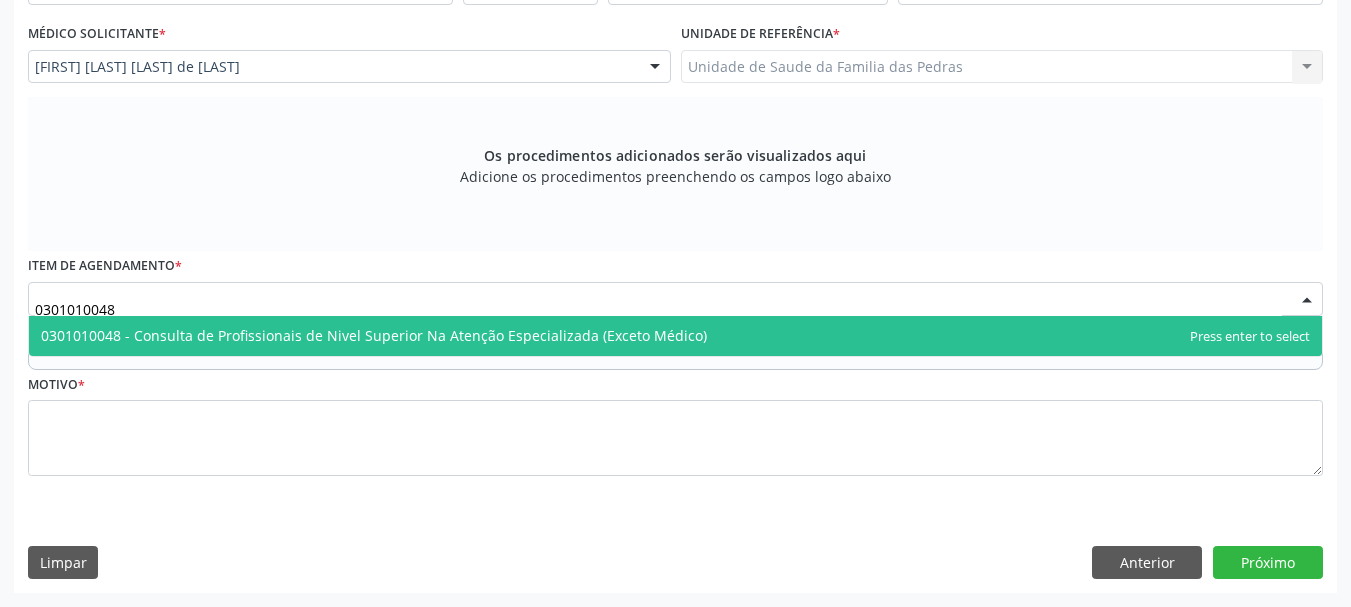 click on "0301010048" at bounding box center (658, 309) 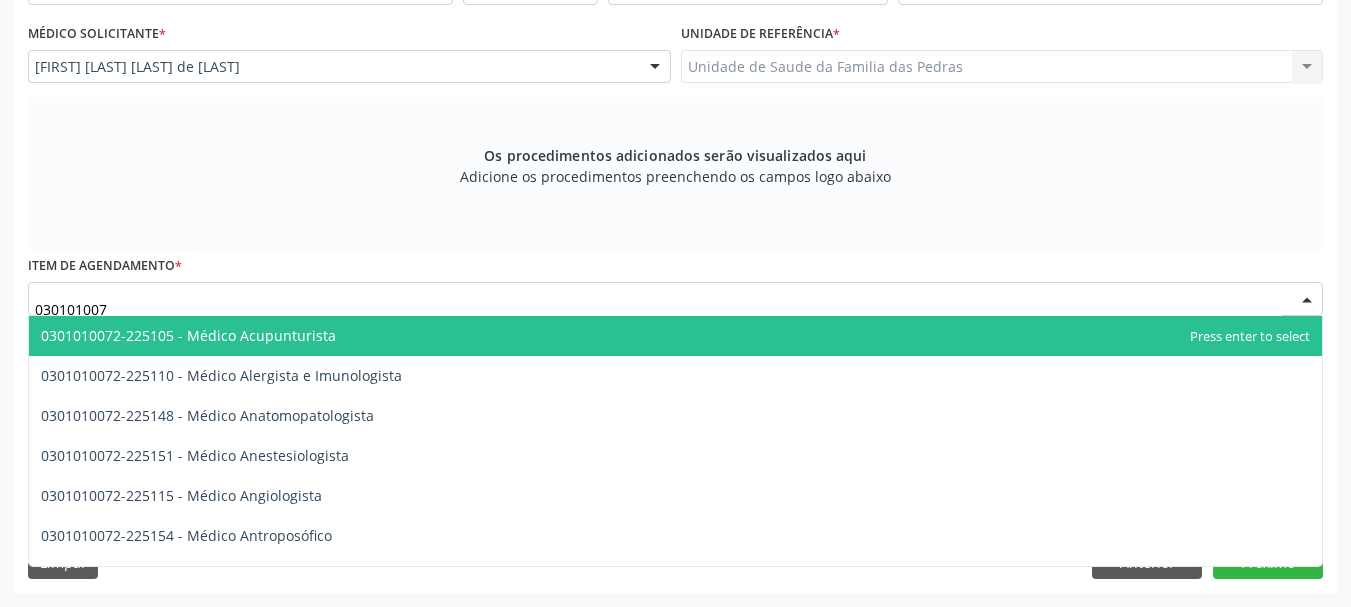 type on "0301010072" 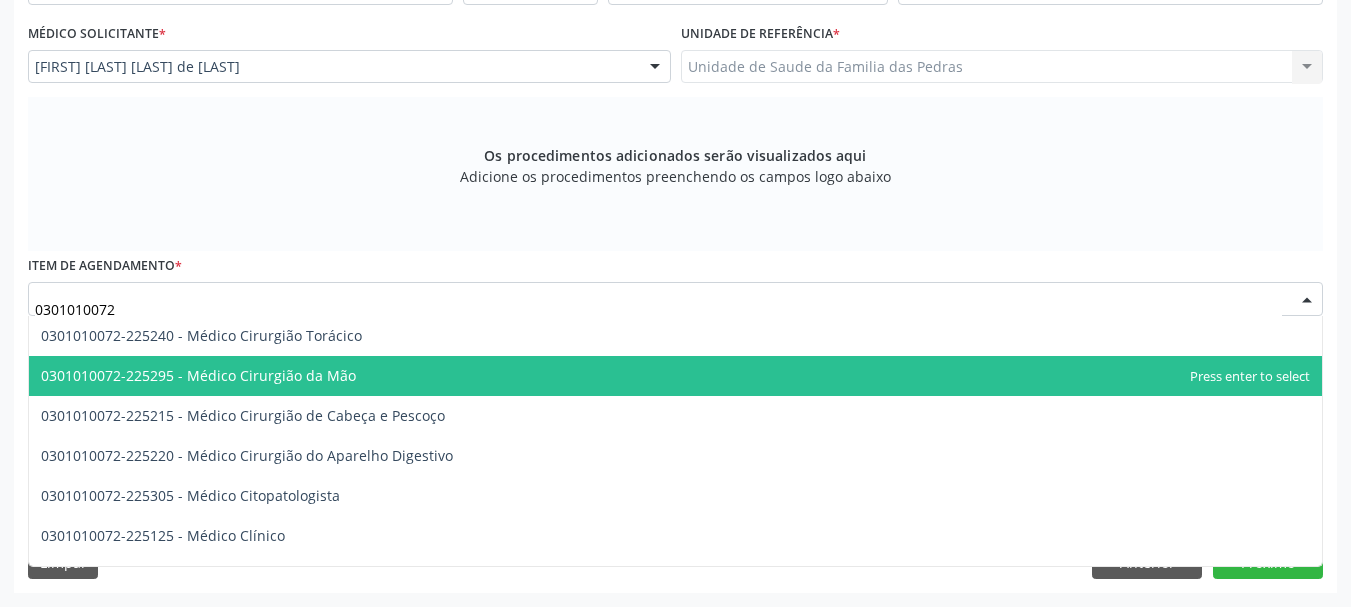 scroll, scrollTop: 700, scrollLeft: 0, axis: vertical 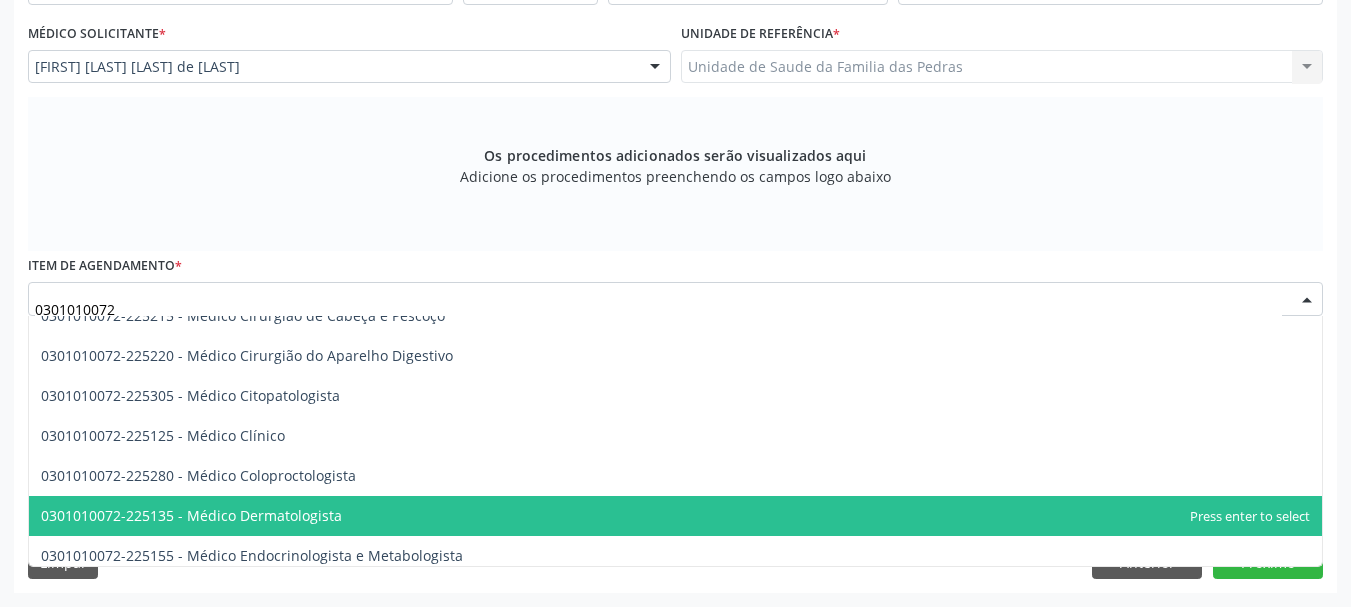 click on "0301010072-225135 - Médico Dermatologista" at bounding box center (191, 515) 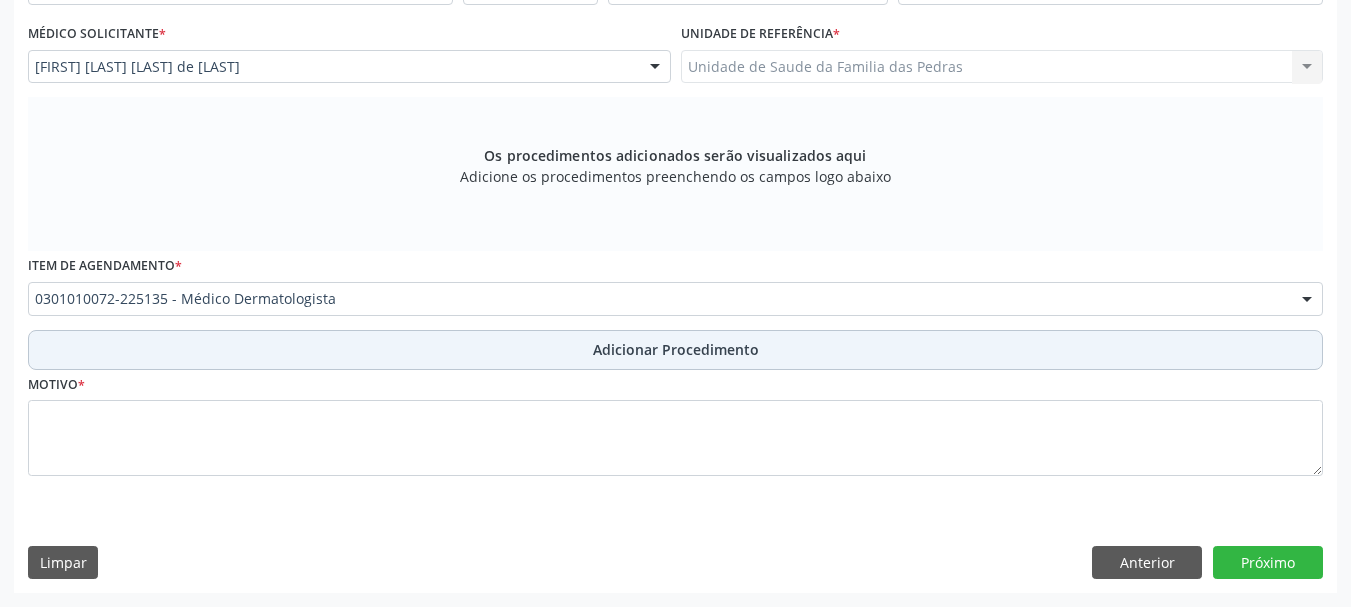 click on "Adicionar Procedimento" at bounding box center (675, 350) 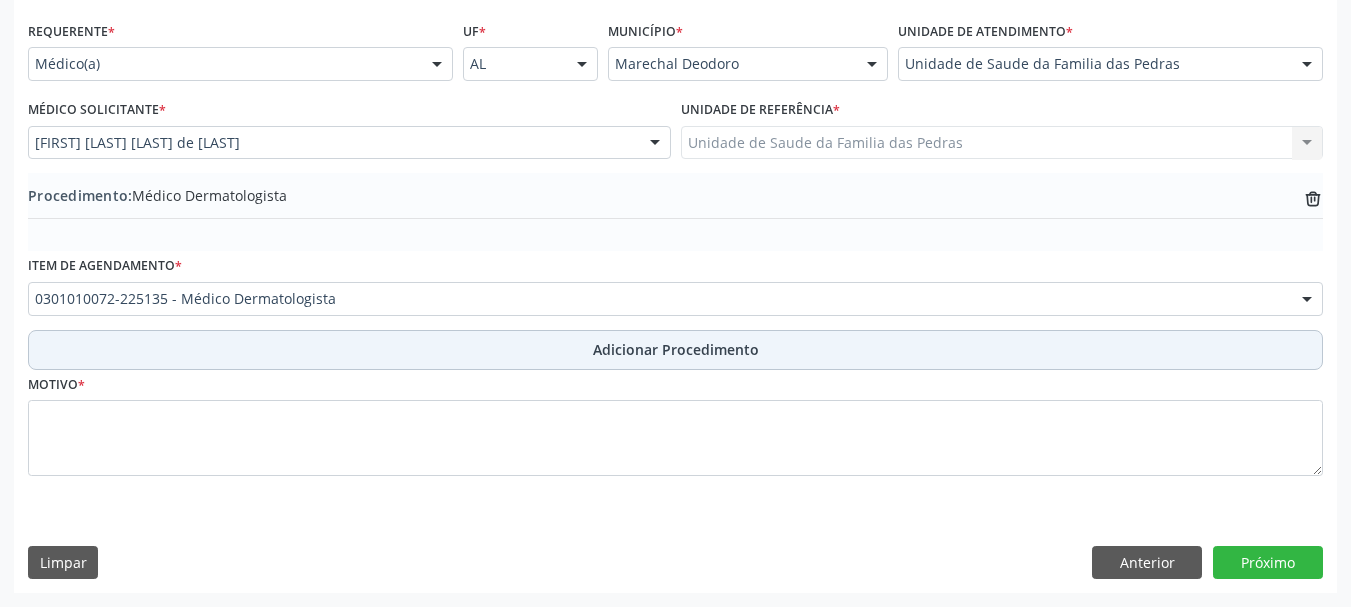 scroll, scrollTop: 446, scrollLeft: 0, axis: vertical 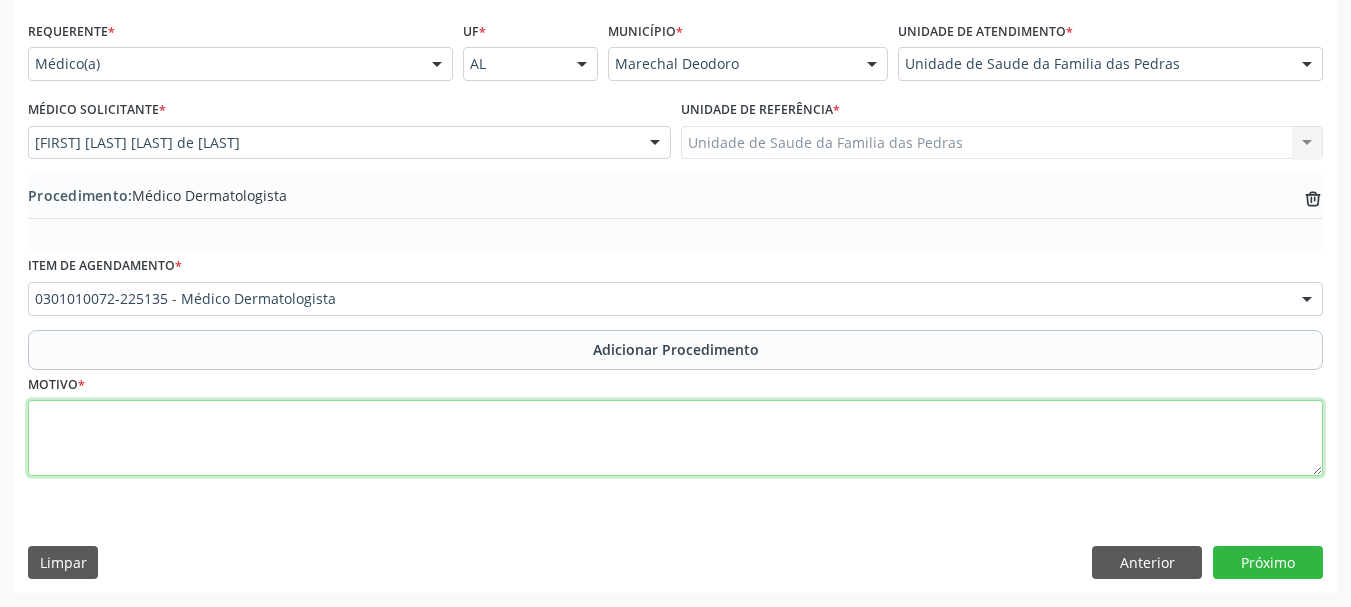 click at bounding box center (675, 438) 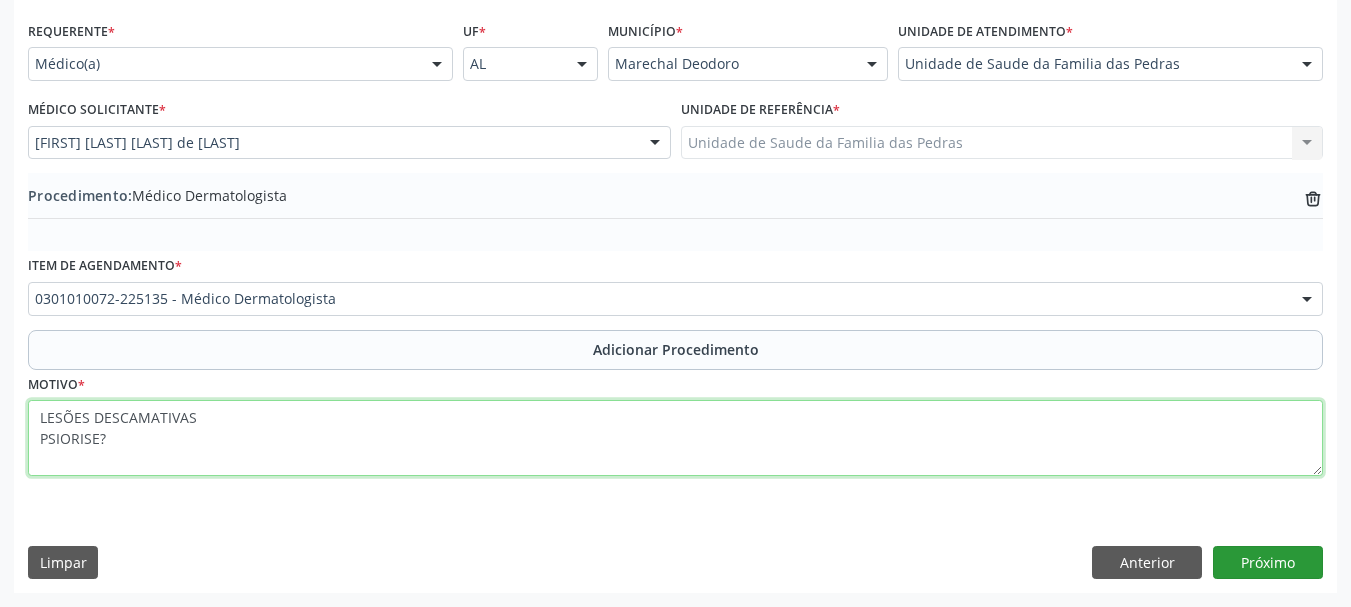 type on "LESÕES DESCAMATIVAS
PSIORISE?" 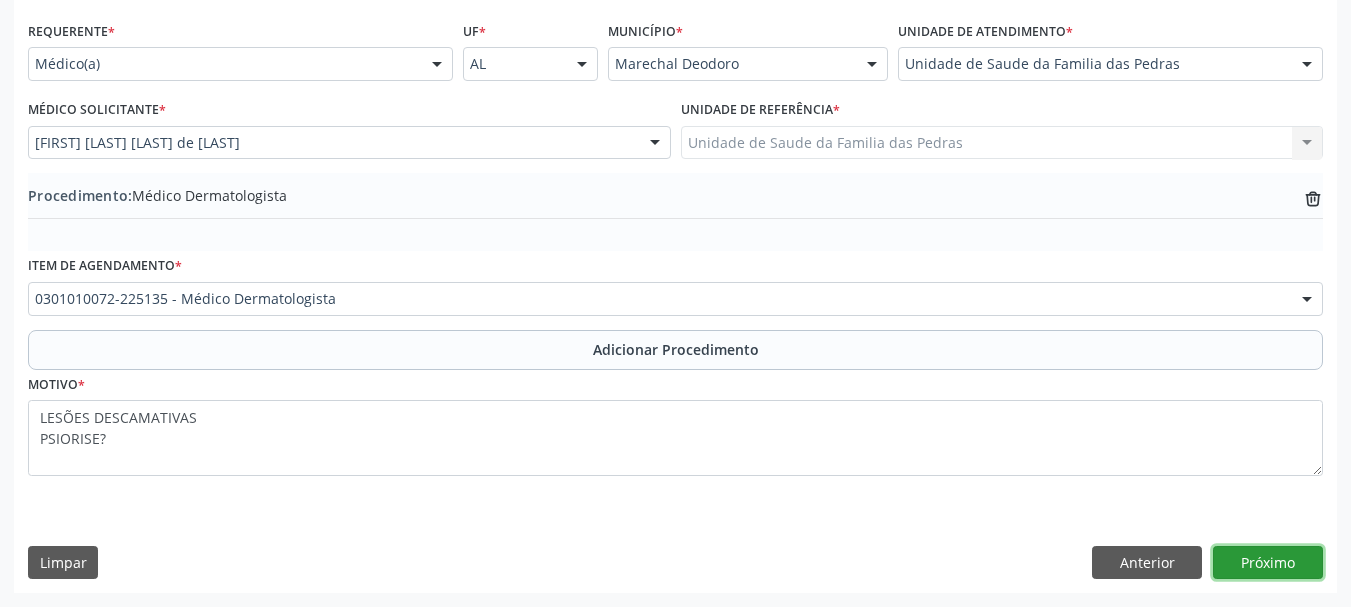 click on "Próximo" at bounding box center [1268, 563] 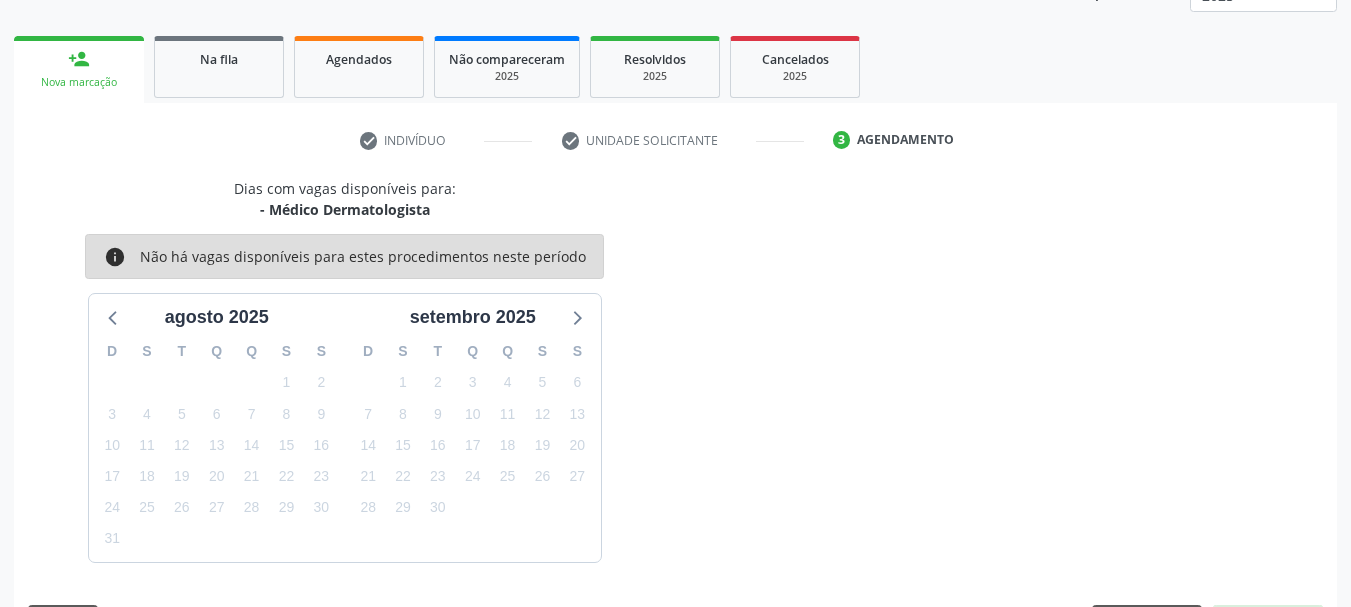 scroll, scrollTop: 350, scrollLeft: 0, axis: vertical 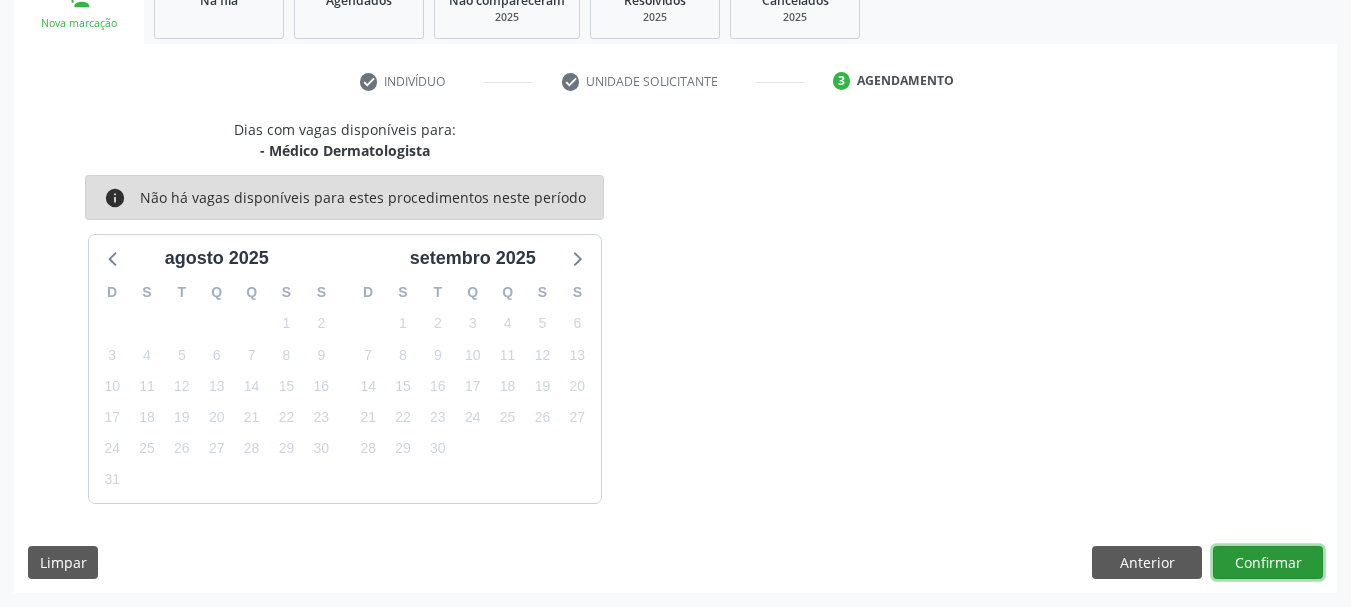 click on "Confirmar" at bounding box center [1268, 563] 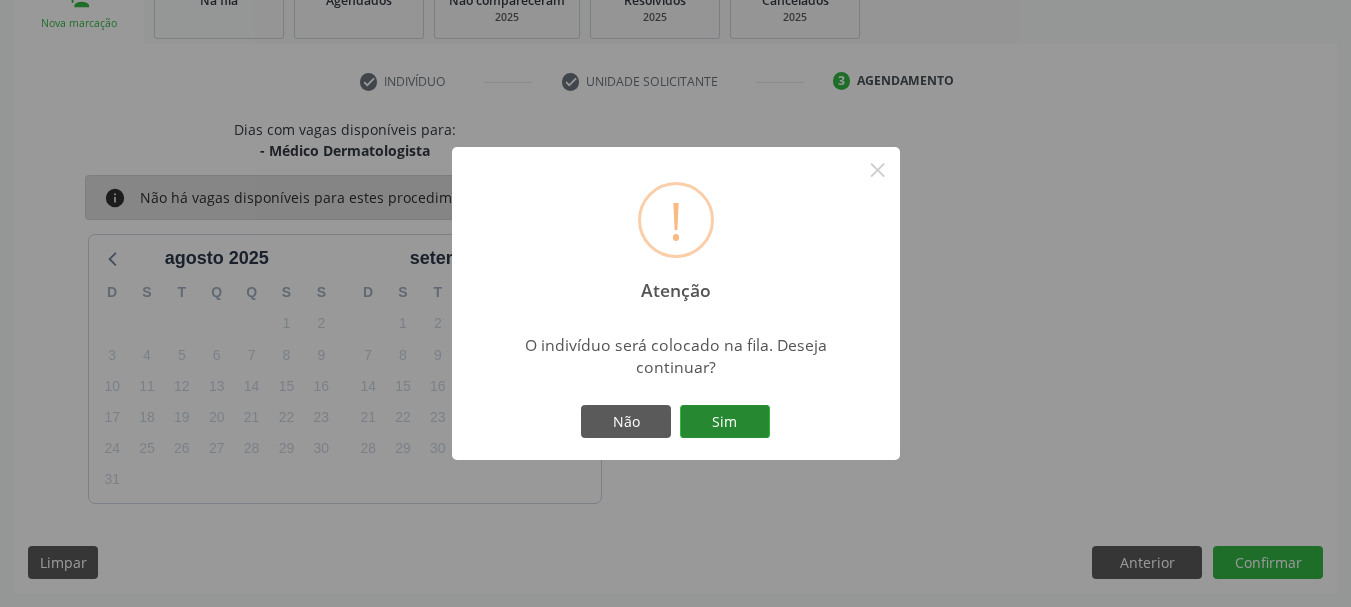 click on "Sim" at bounding box center (725, 422) 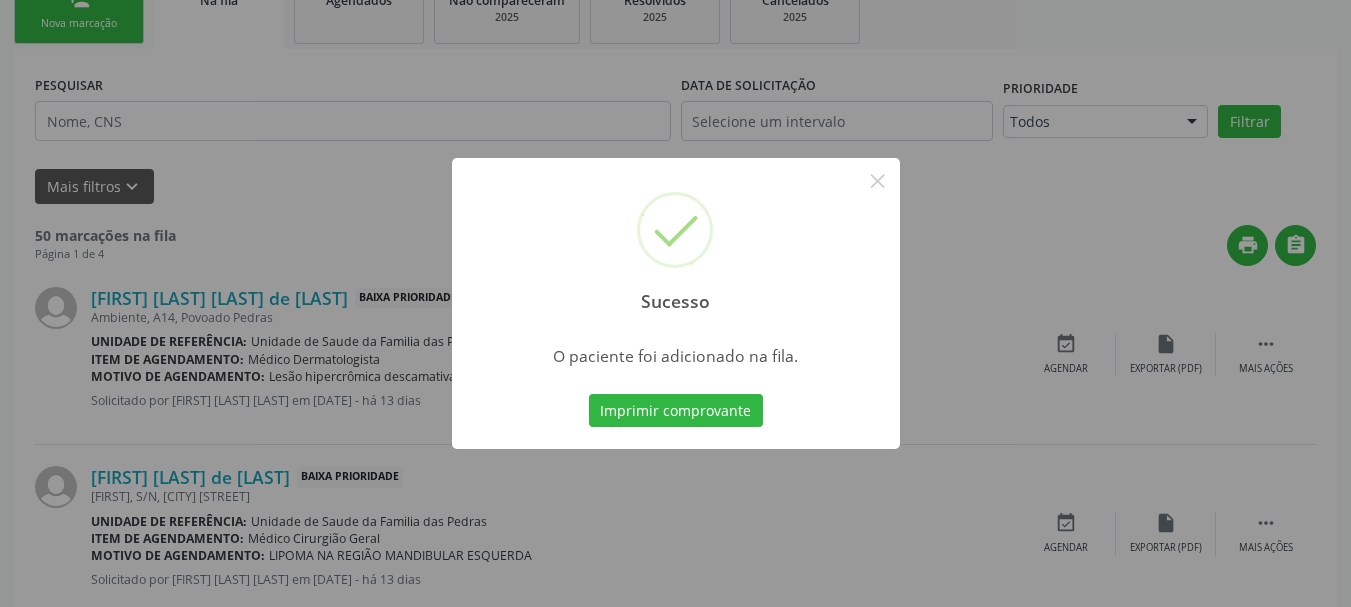scroll, scrollTop: 88, scrollLeft: 0, axis: vertical 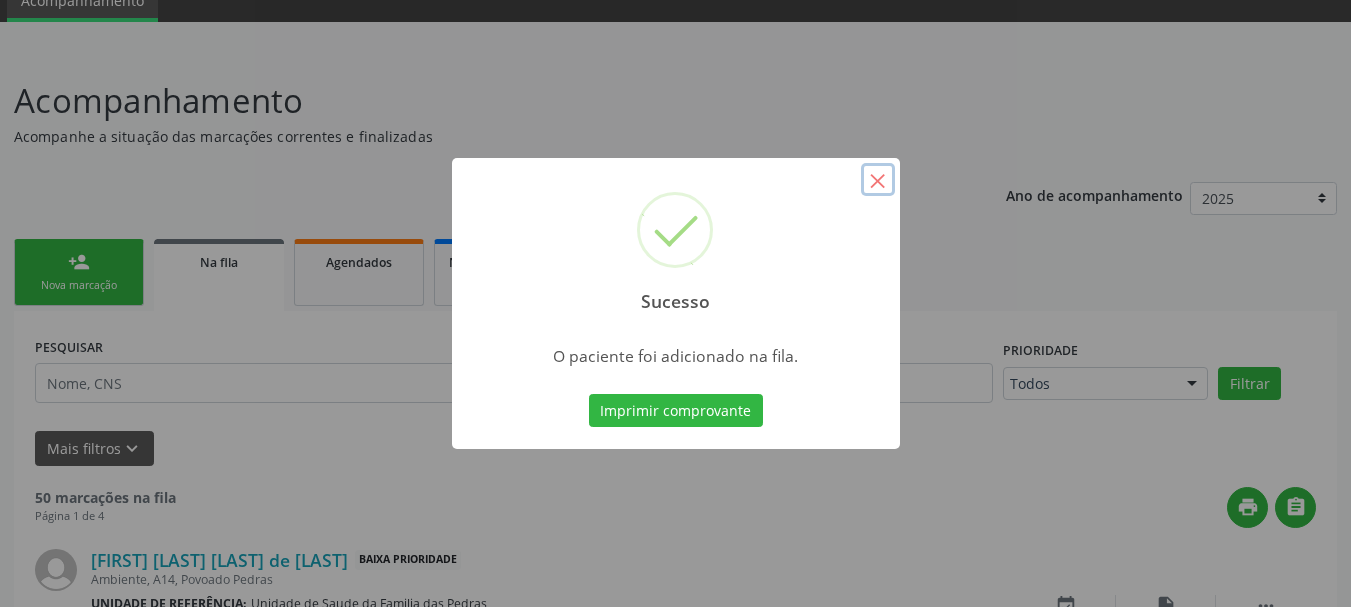 click on "×" at bounding box center (878, 180) 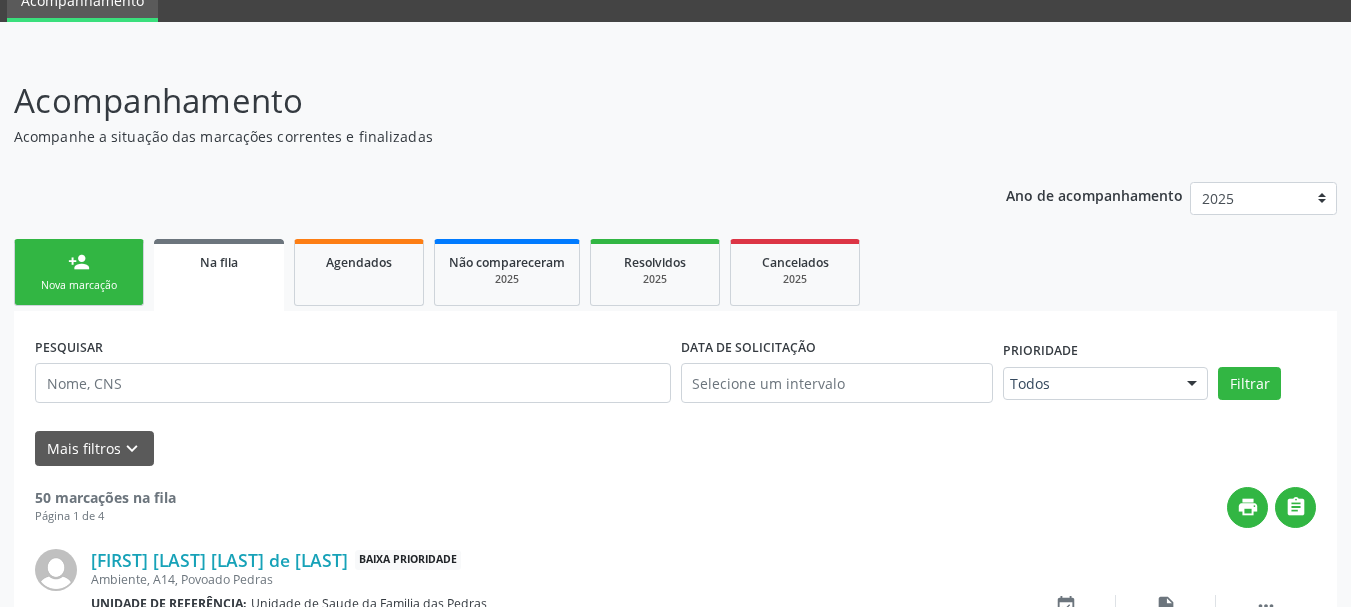 scroll, scrollTop: 0, scrollLeft: 0, axis: both 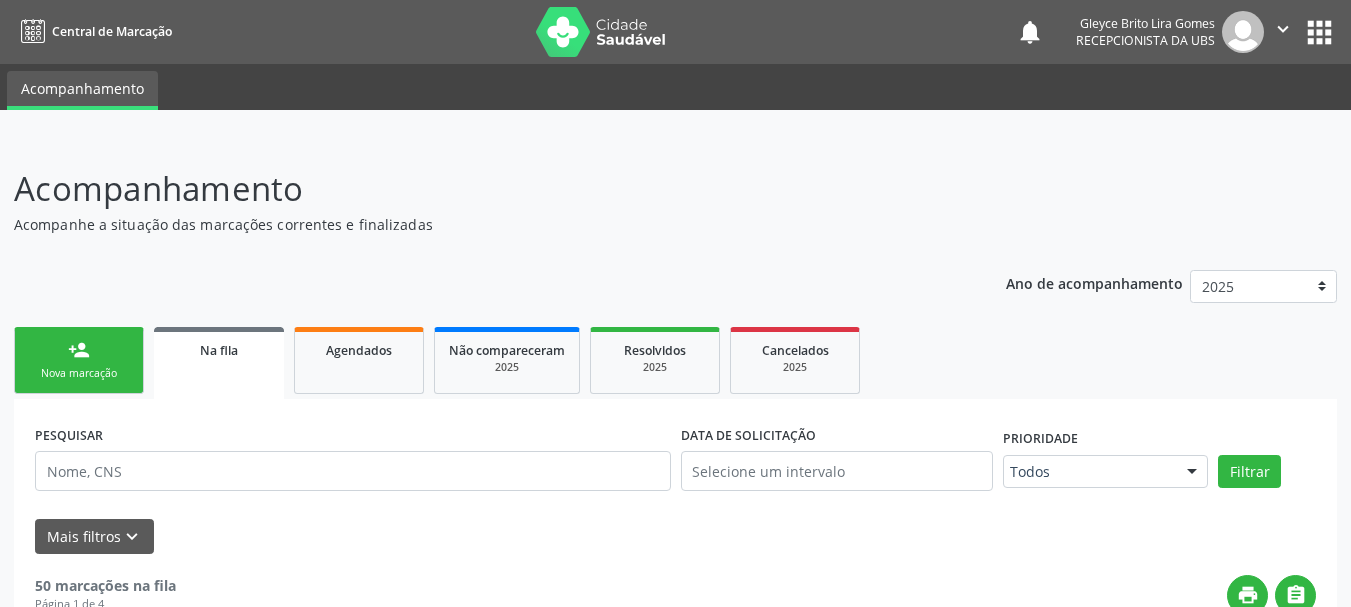click on "person_add
Nova marcação" at bounding box center (79, 360) 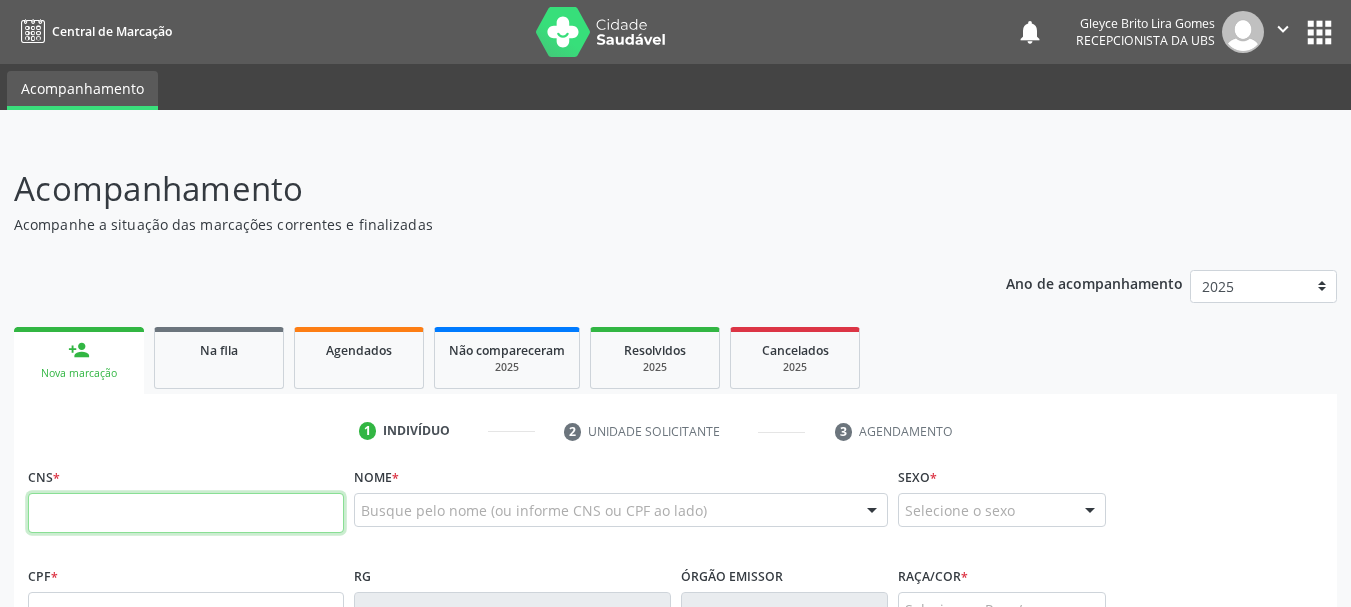 click at bounding box center [186, 513] 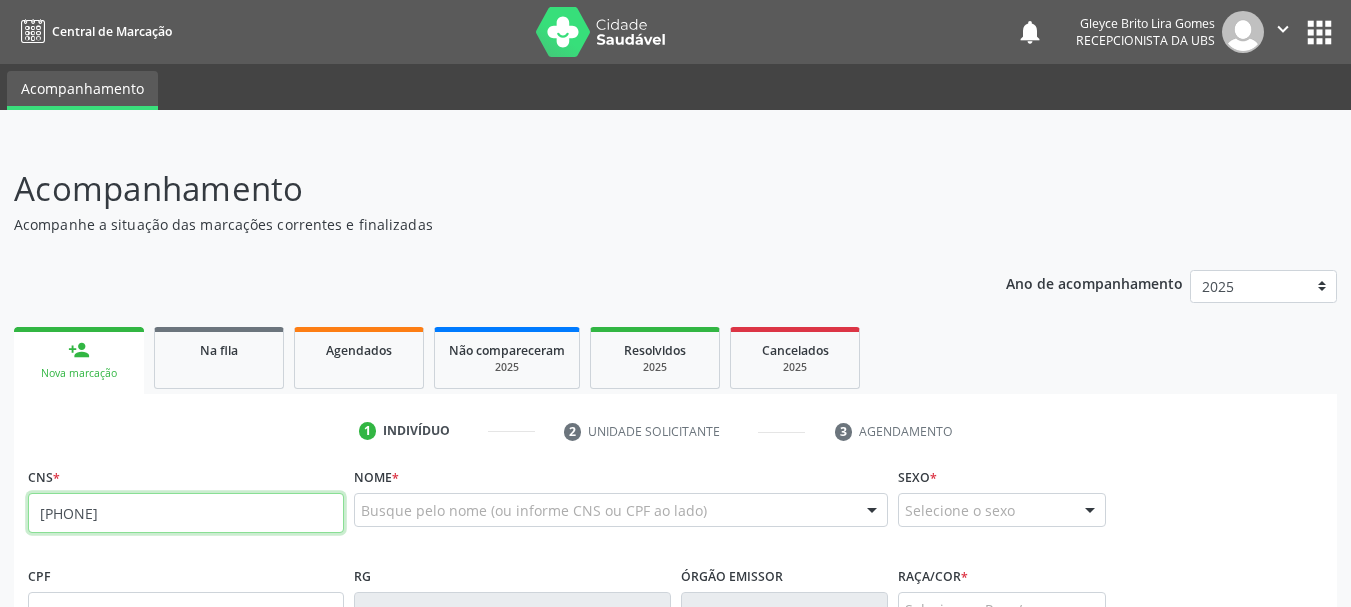 type on "[PHONE]" 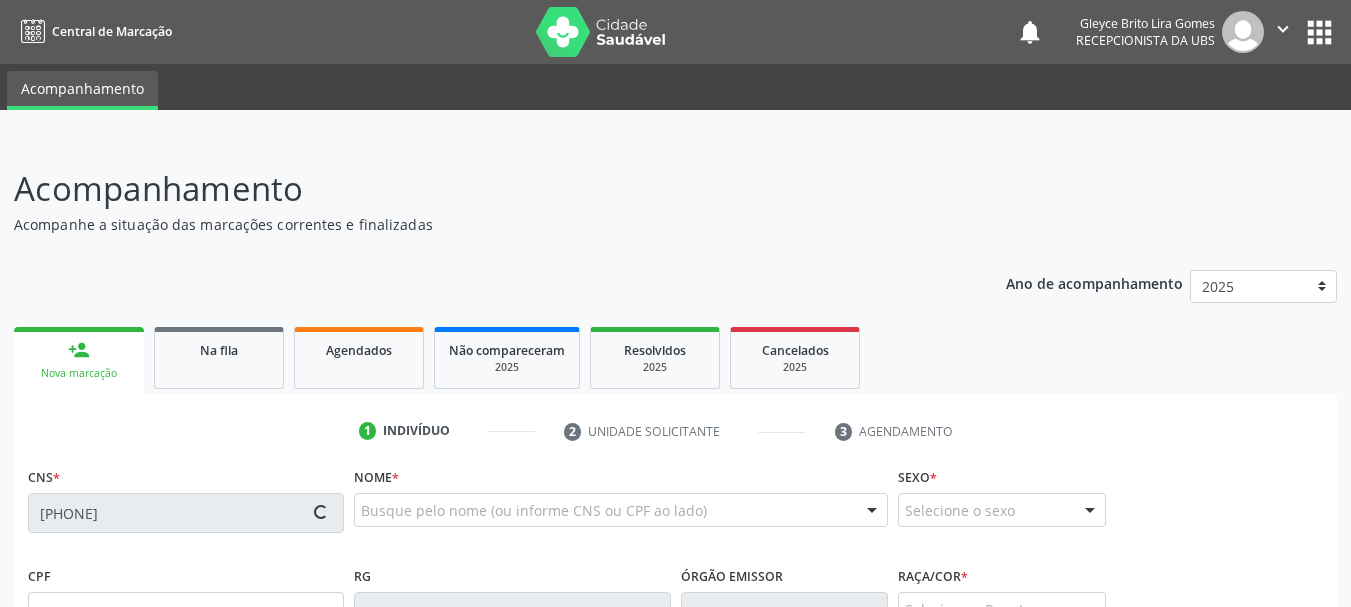 type on "[CPF]" 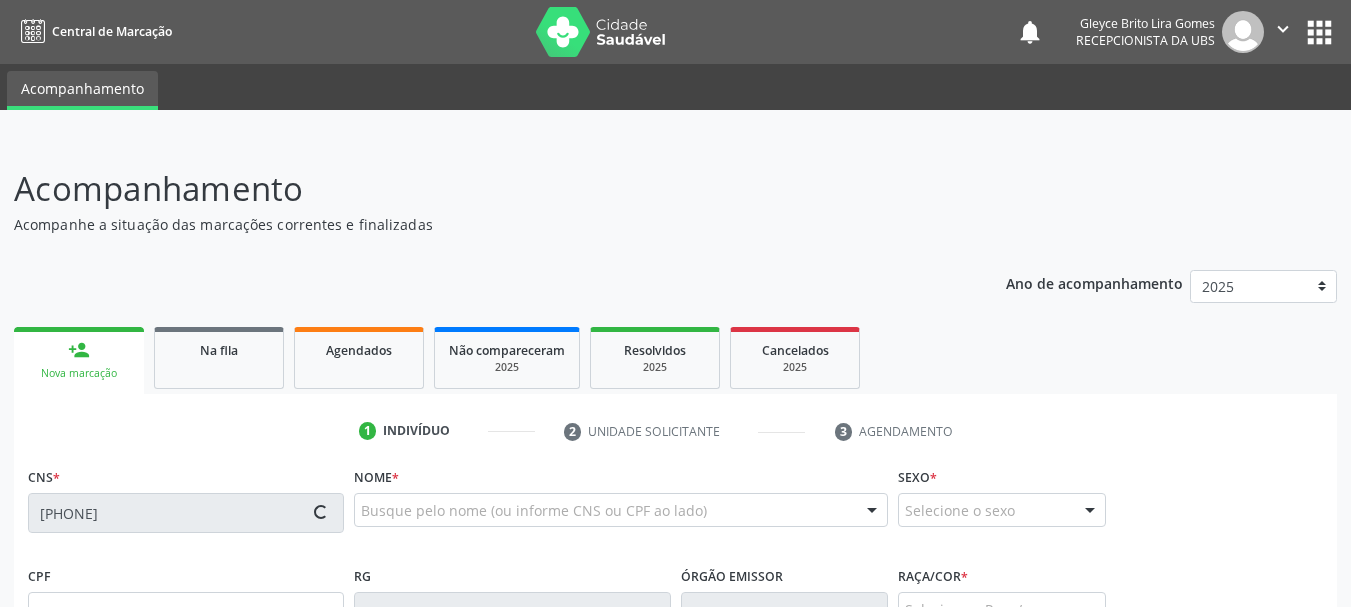 type on "[DATE]" 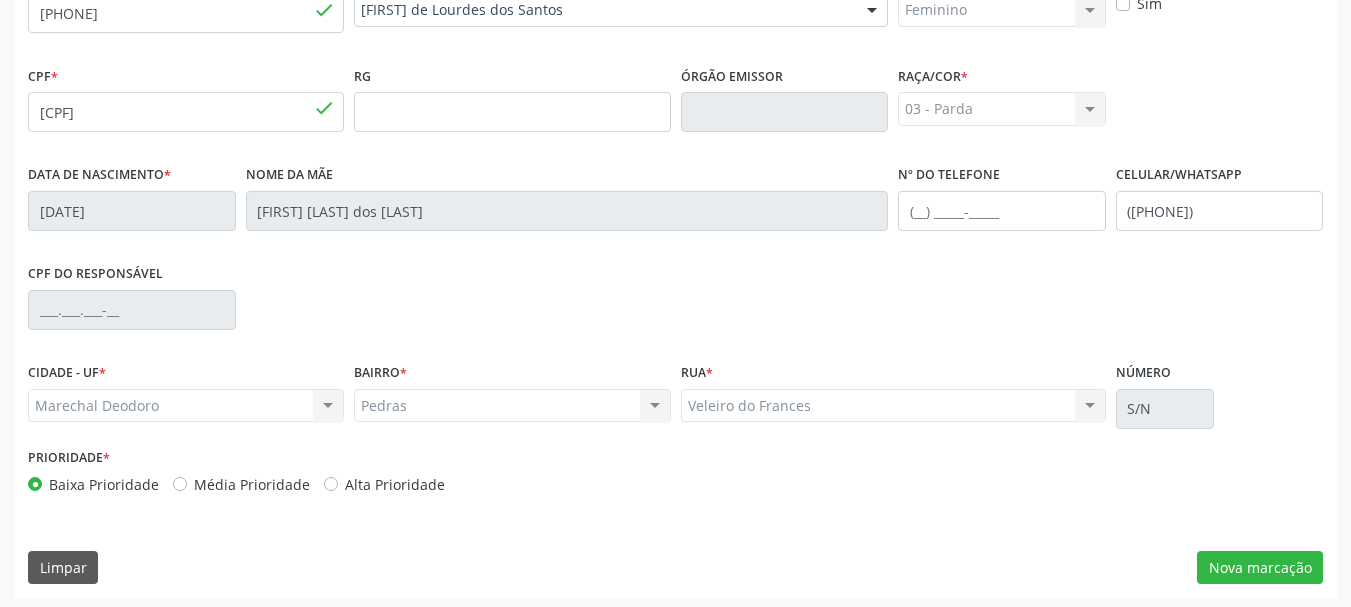scroll, scrollTop: 505, scrollLeft: 0, axis: vertical 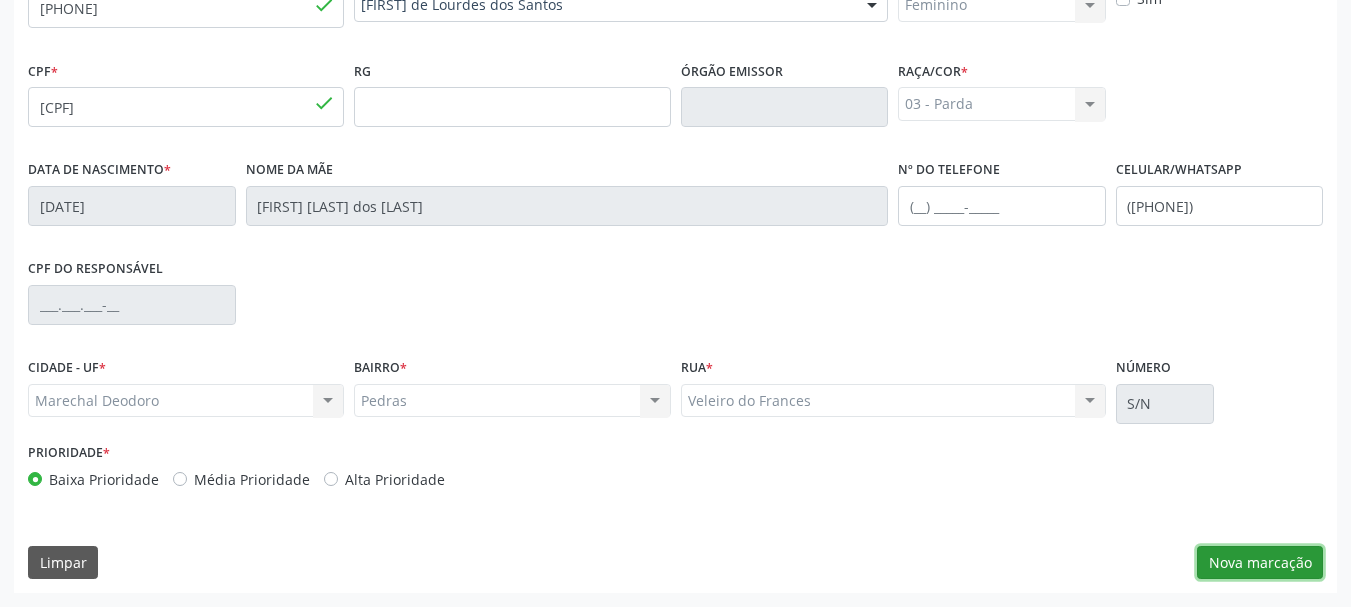 click on "Nova marcação" at bounding box center [1260, 563] 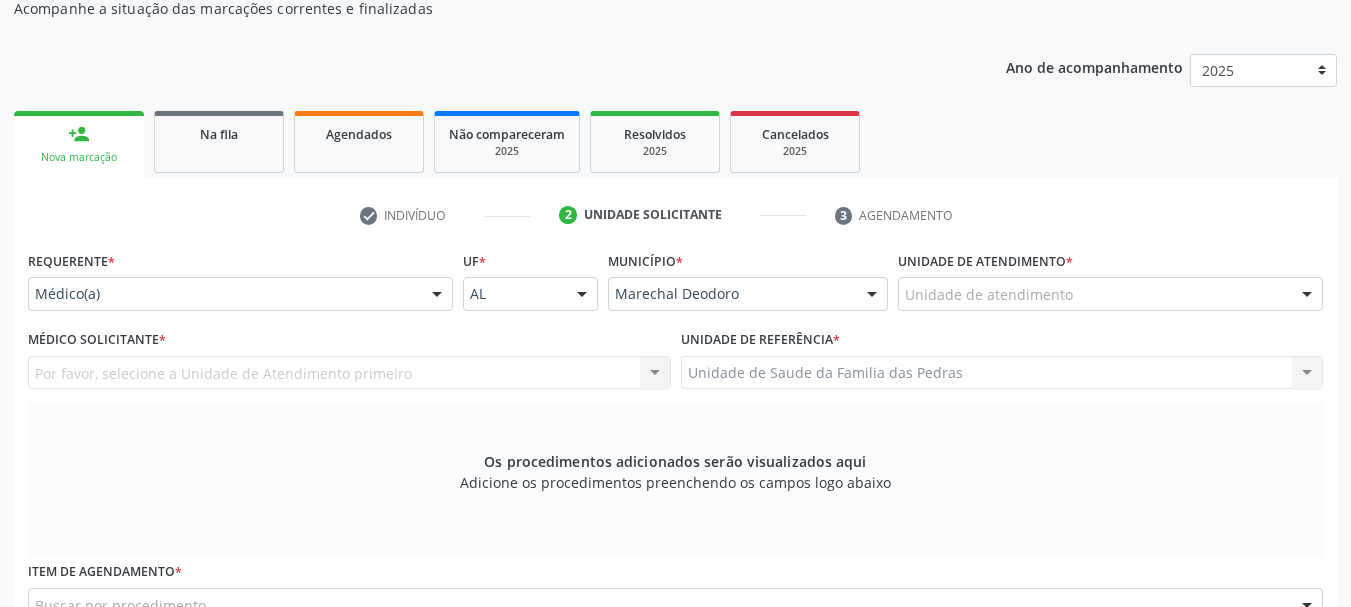 scroll, scrollTop: 205, scrollLeft: 0, axis: vertical 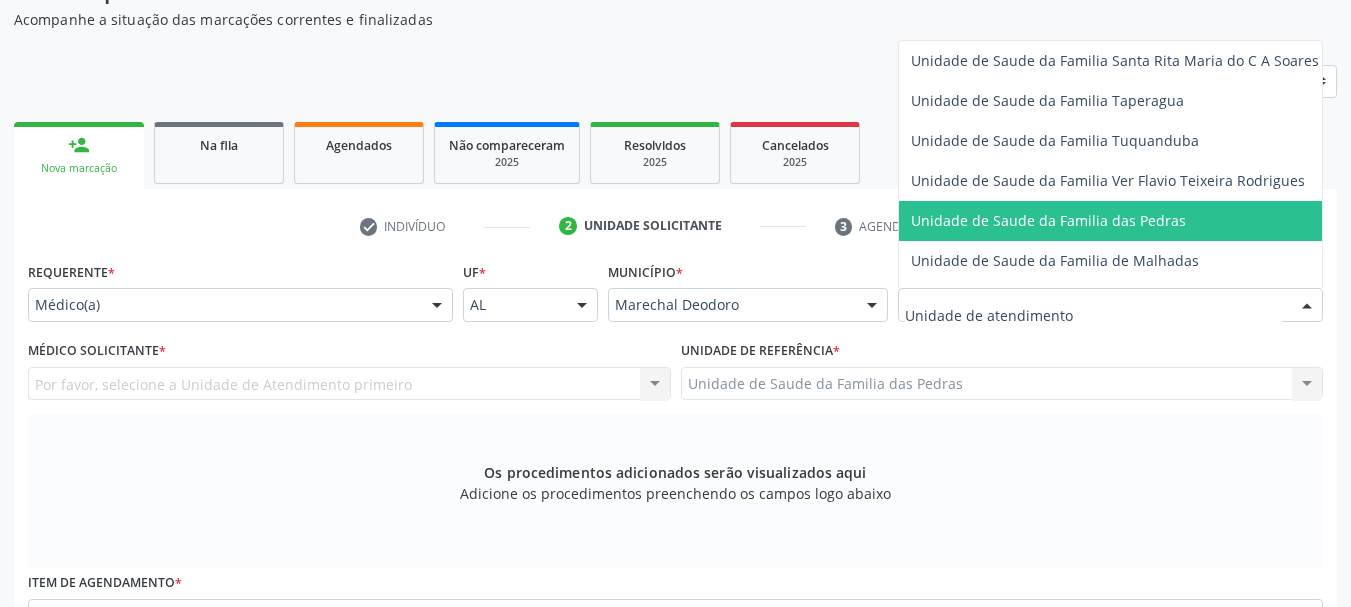 click on "Unidade de Saude da Familia das Pedras" at bounding box center (1048, 220) 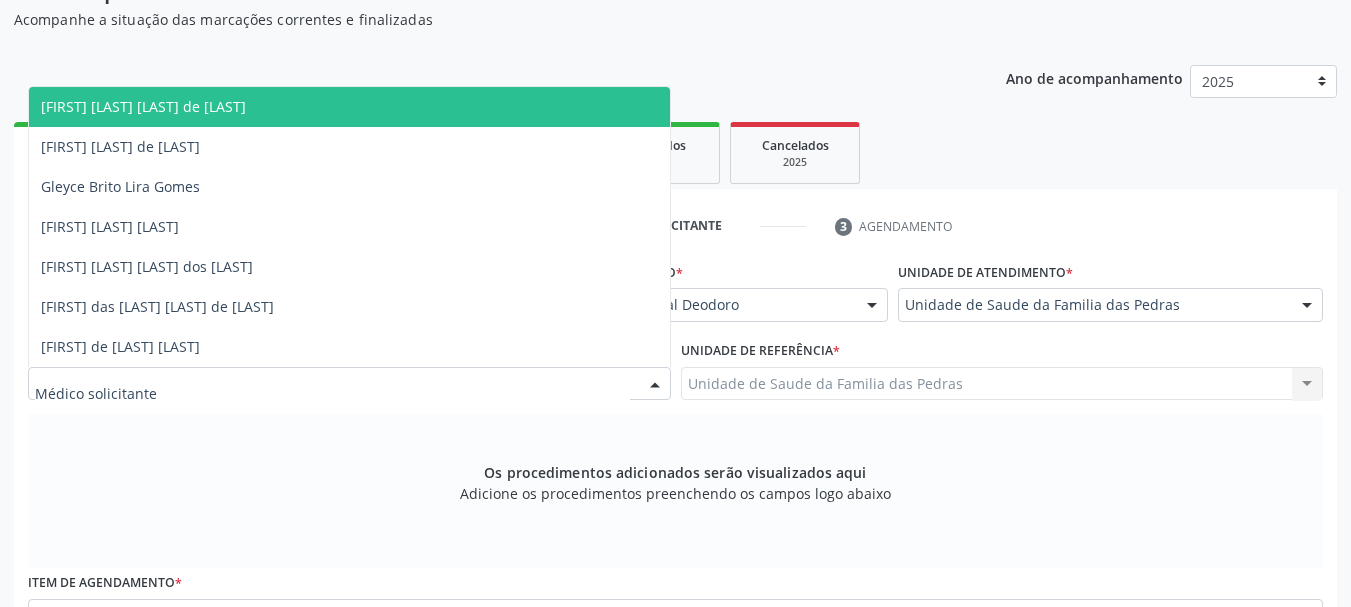 click at bounding box center [349, 384] 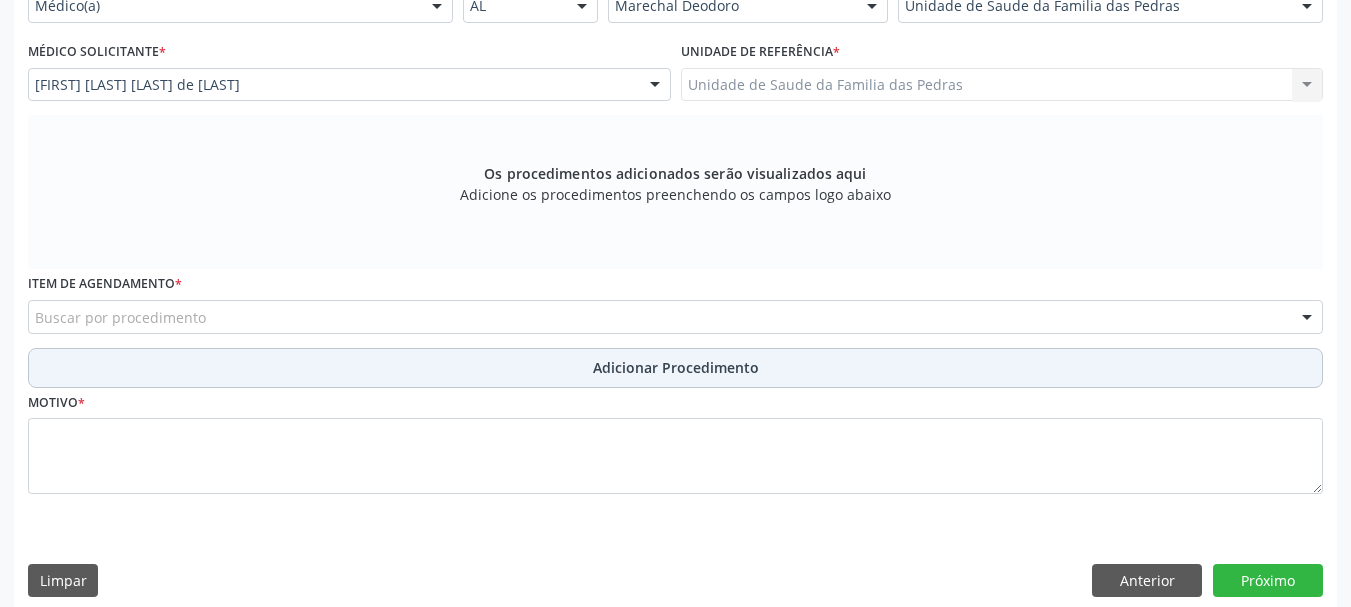 scroll, scrollTop: 505, scrollLeft: 0, axis: vertical 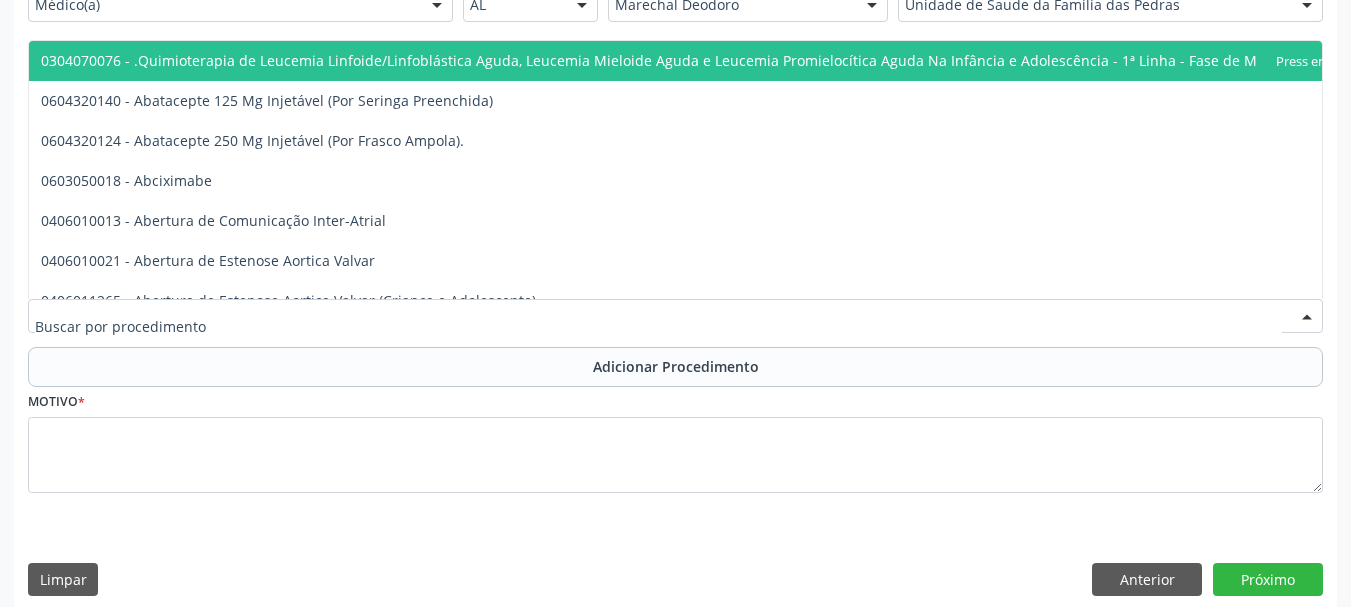 click at bounding box center [675, 316] 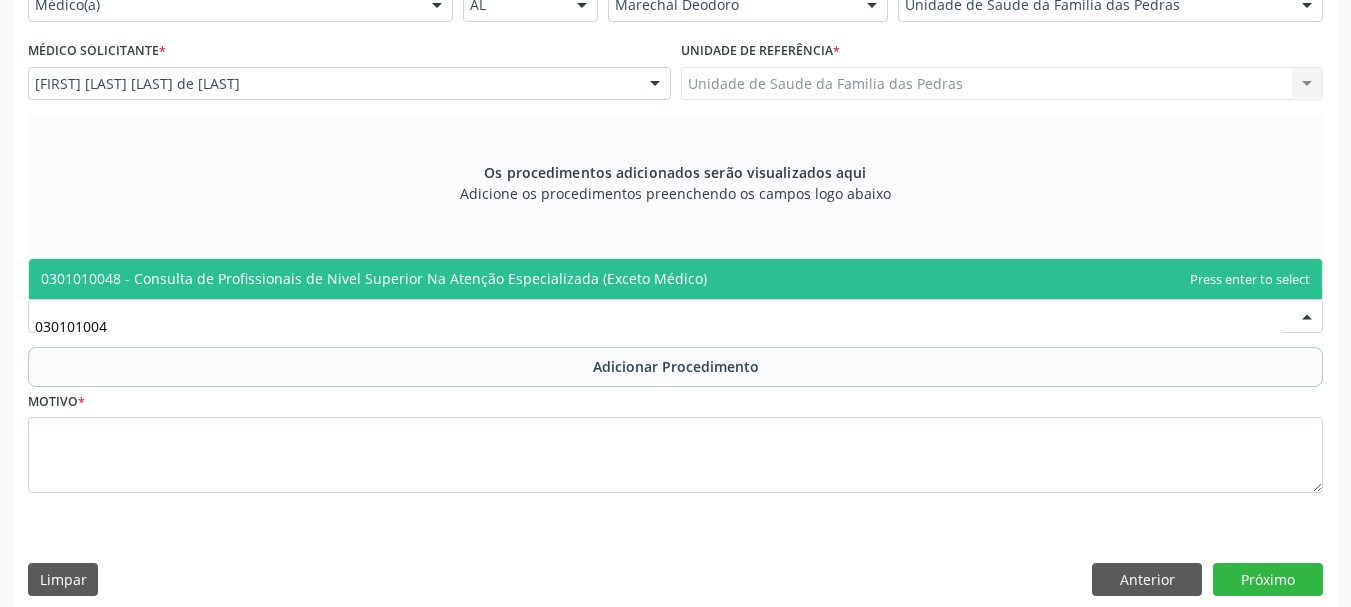 type on "0301010048" 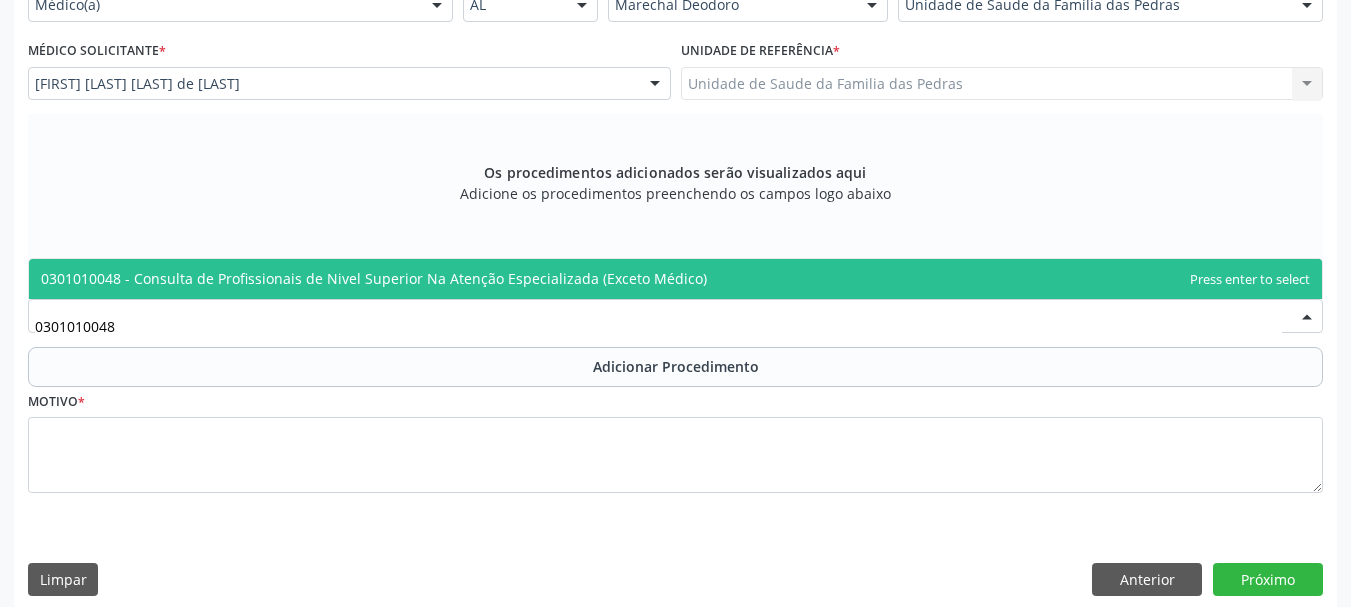 click on "0301010048 - Consulta de Profissionais de Nivel Superior Na Atenção Especializada (Exceto Médico)" at bounding box center [374, 278] 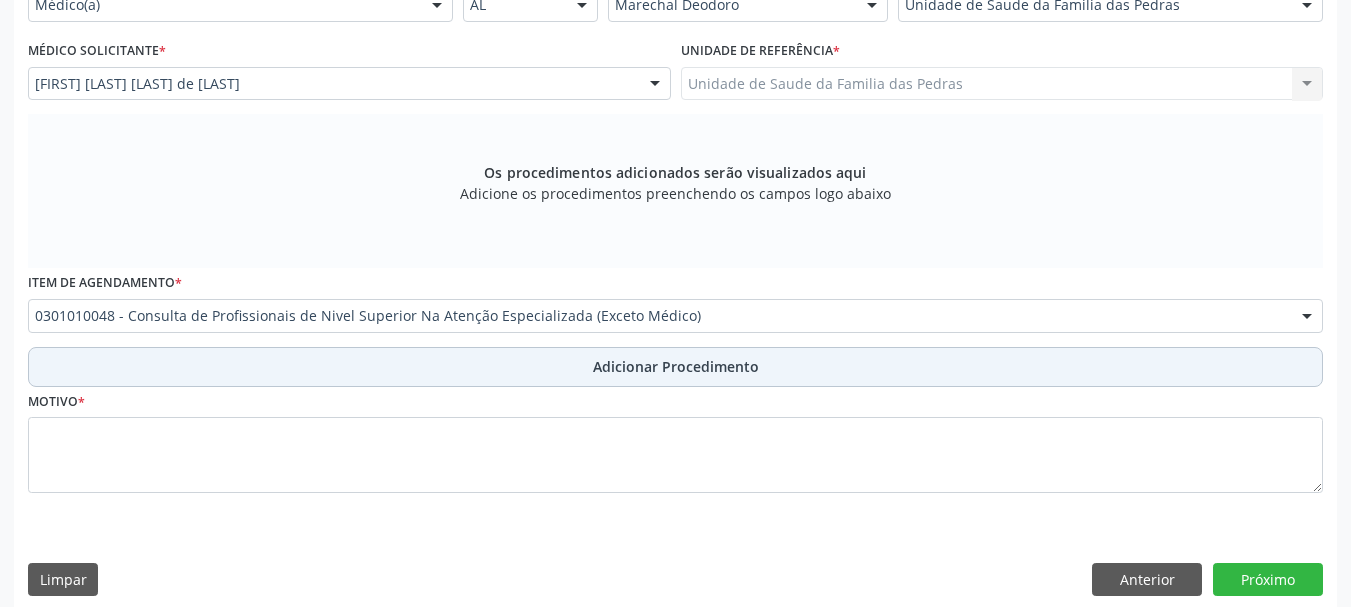click on "Adicionar Procedimento" at bounding box center (675, 367) 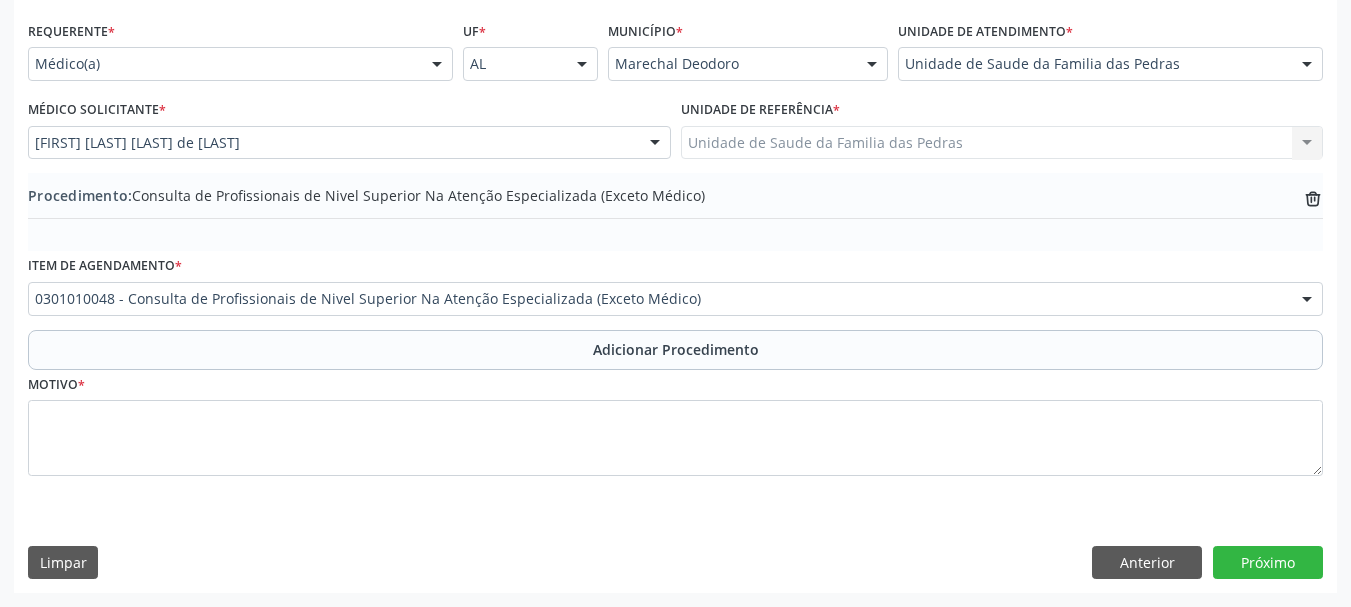 scroll, scrollTop: 446, scrollLeft: 0, axis: vertical 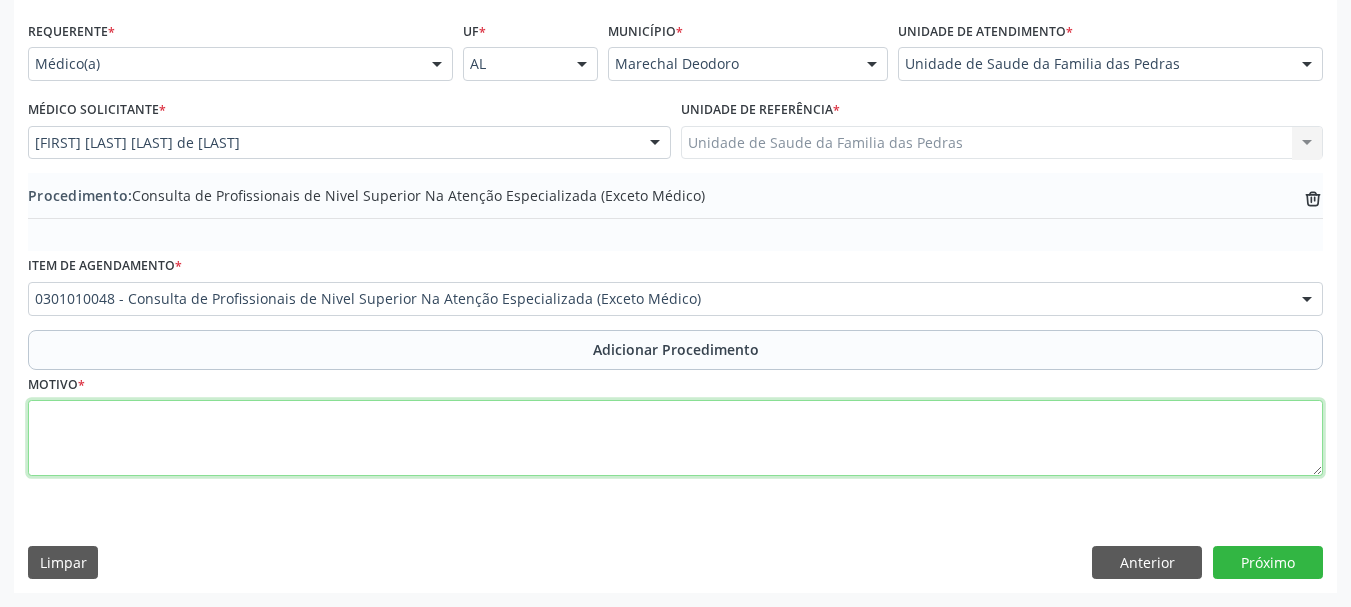 click at bounding box center (675, 438) 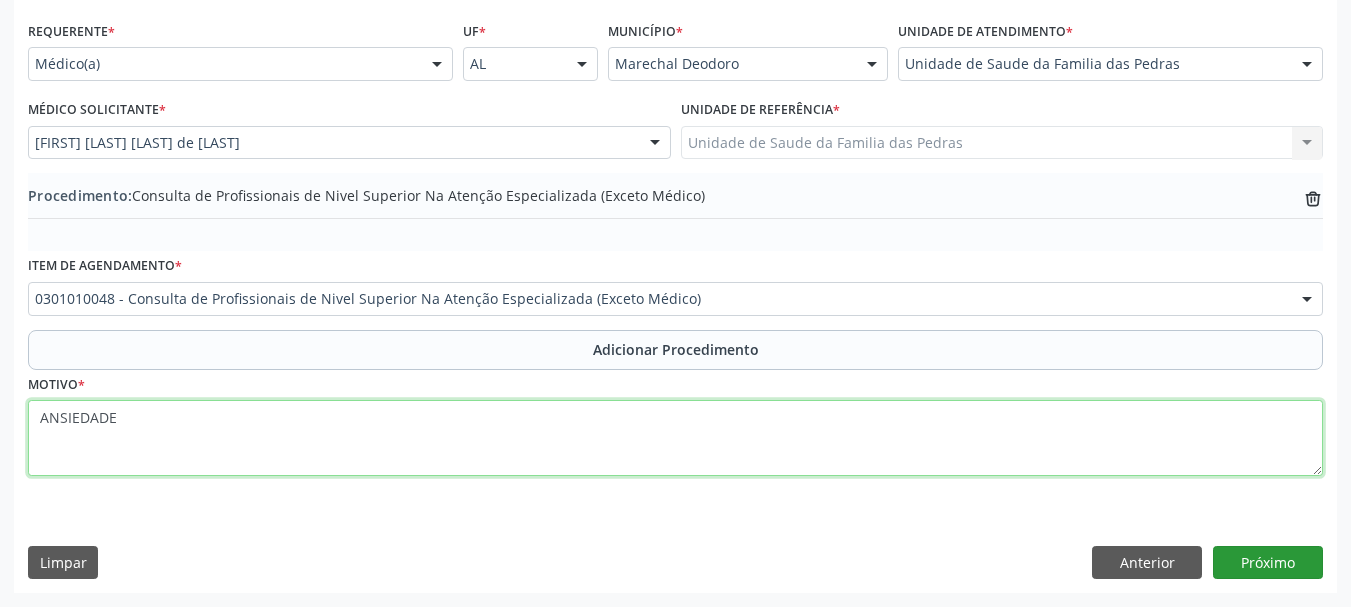 type on "ANSIEDADE" 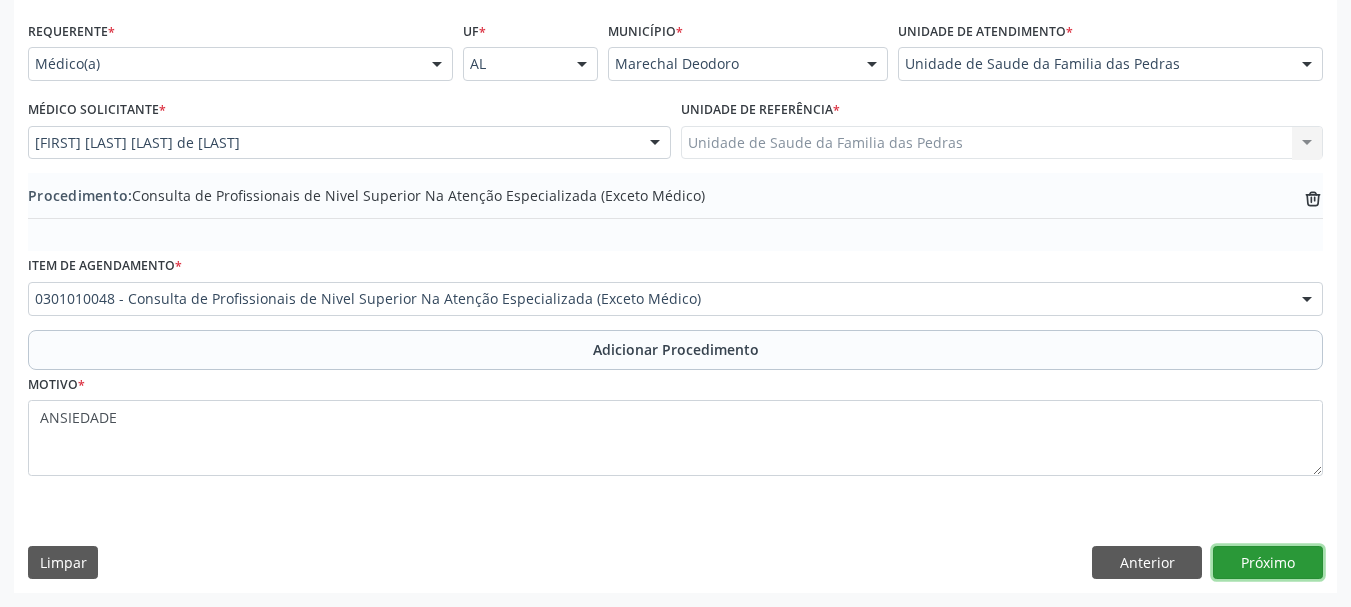 click on "Próximo" at bounding box center (1268, 563) 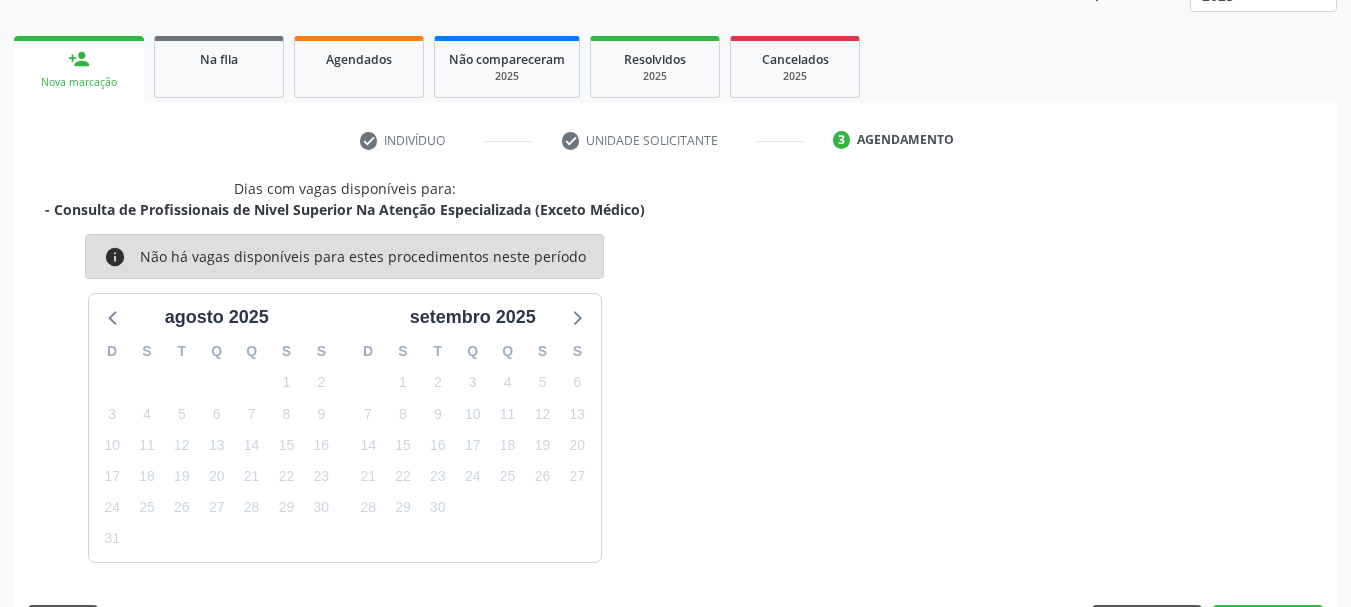 scroll, scrollTop: 350, scrollLeft: 0, axis: vertical 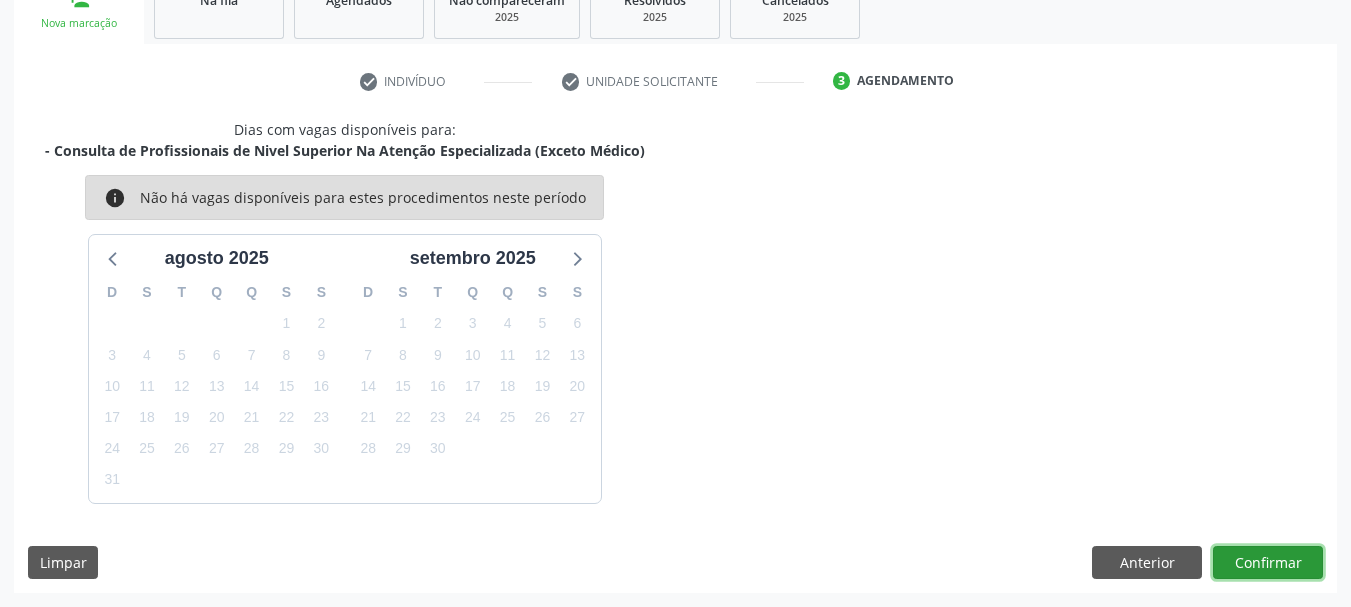 click on "Confirmar" at bounding box center [1268, 563] 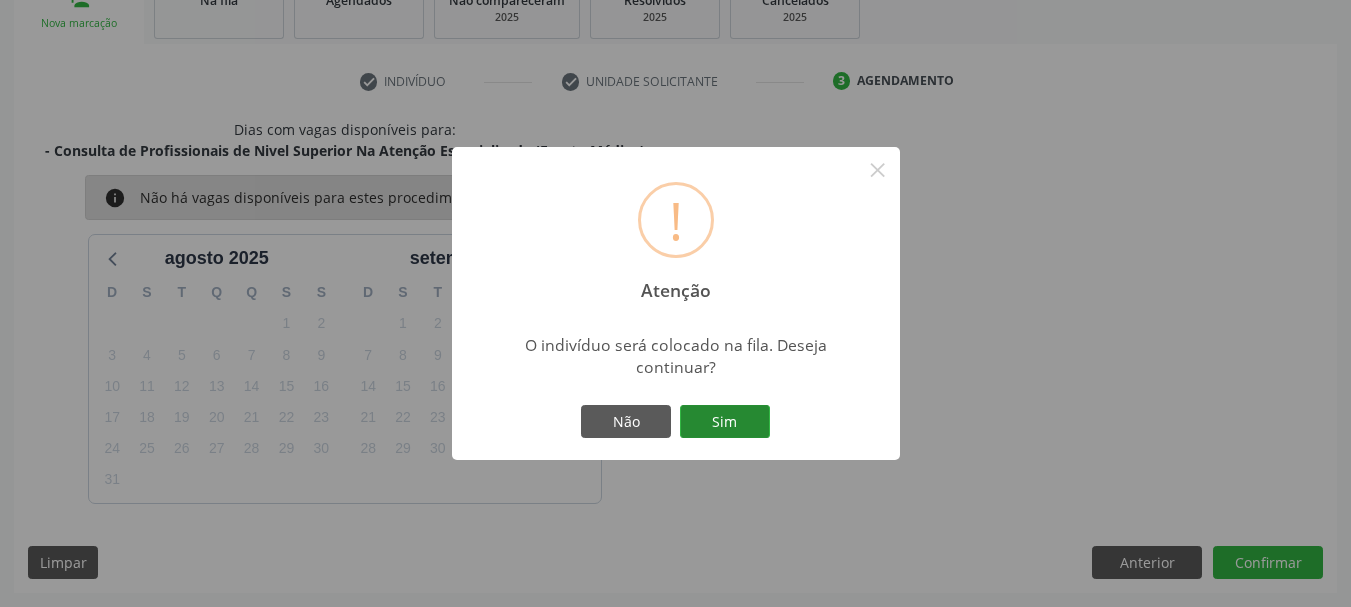 click on "Sim" at bounding box center [725, 422] 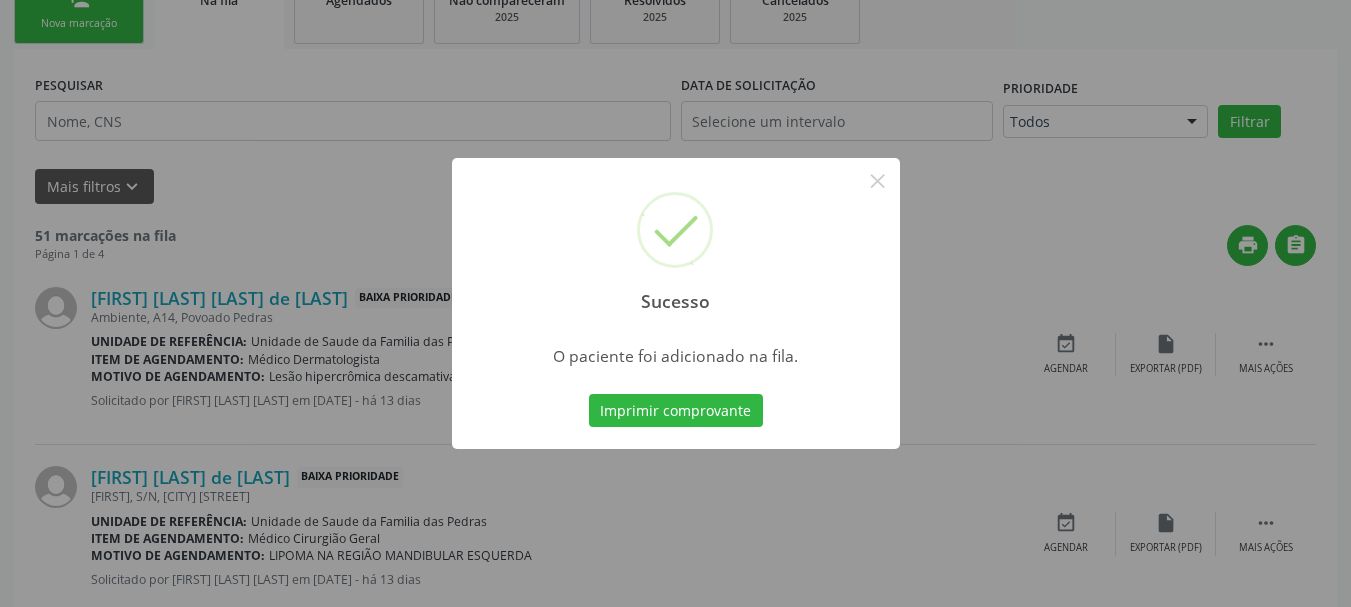 scroll, scrollTop: 88, scrollLeft: 0, axis: vertical 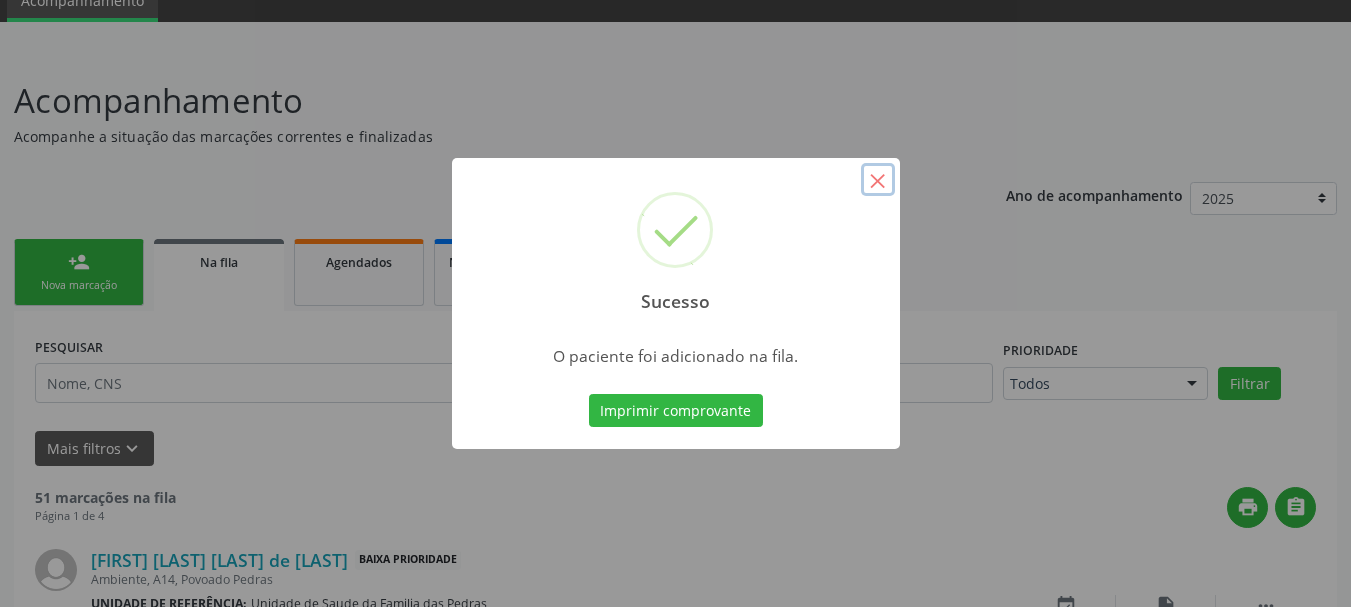 click on "×" at bounding box center [878, 180] 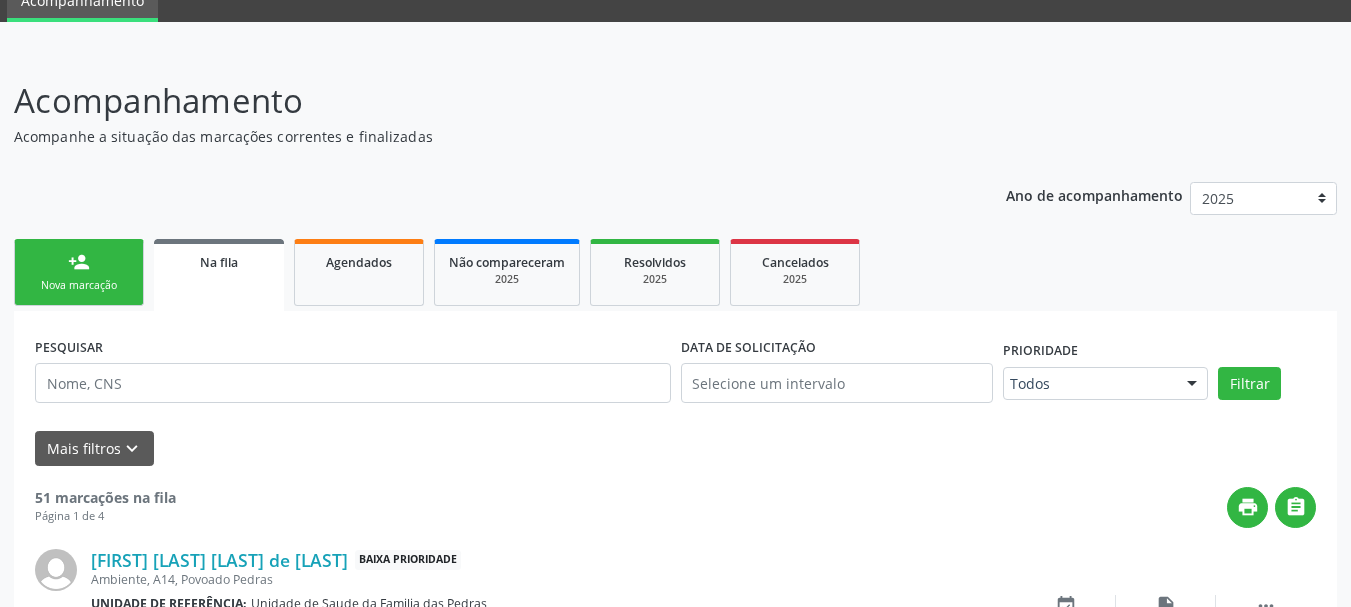 click on "Nova marcação" at bounding box center [79, 285] 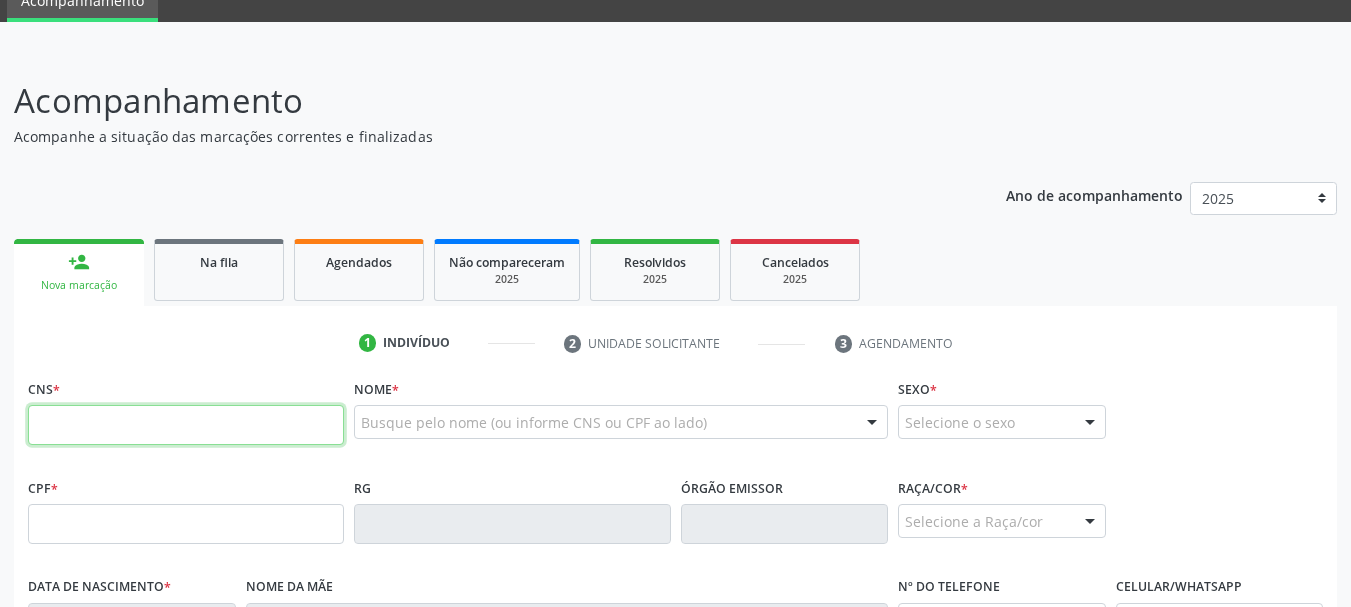 click at bounding box center (186, 425) 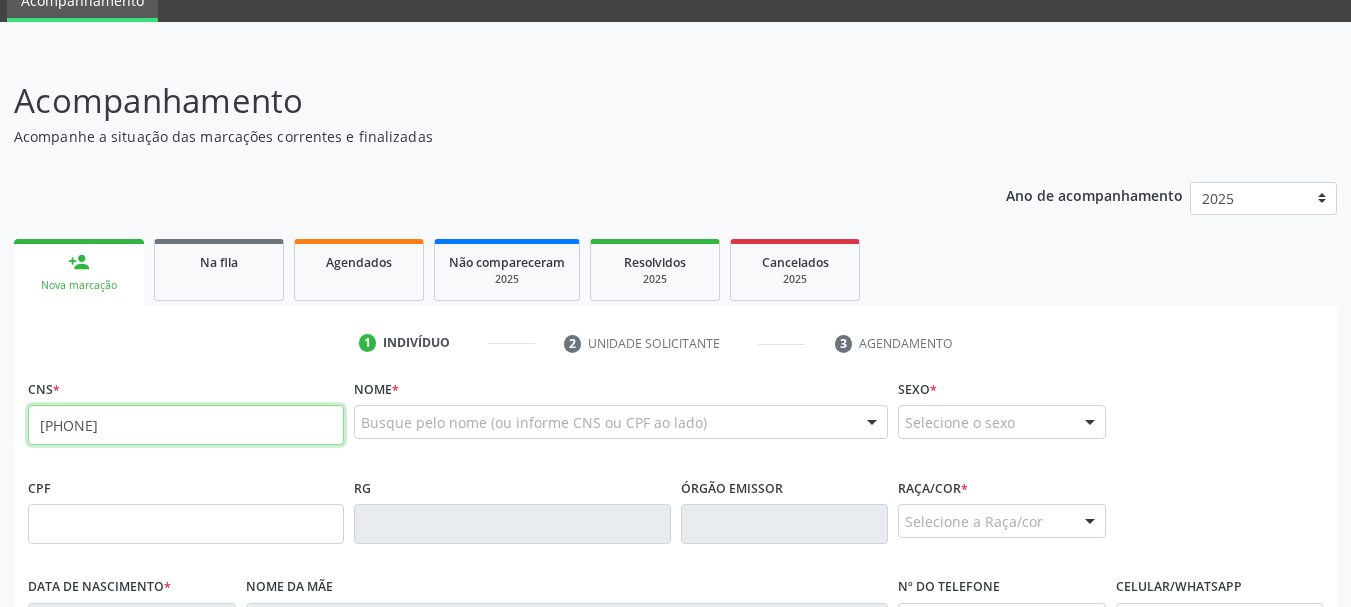type on "[PHONE]" 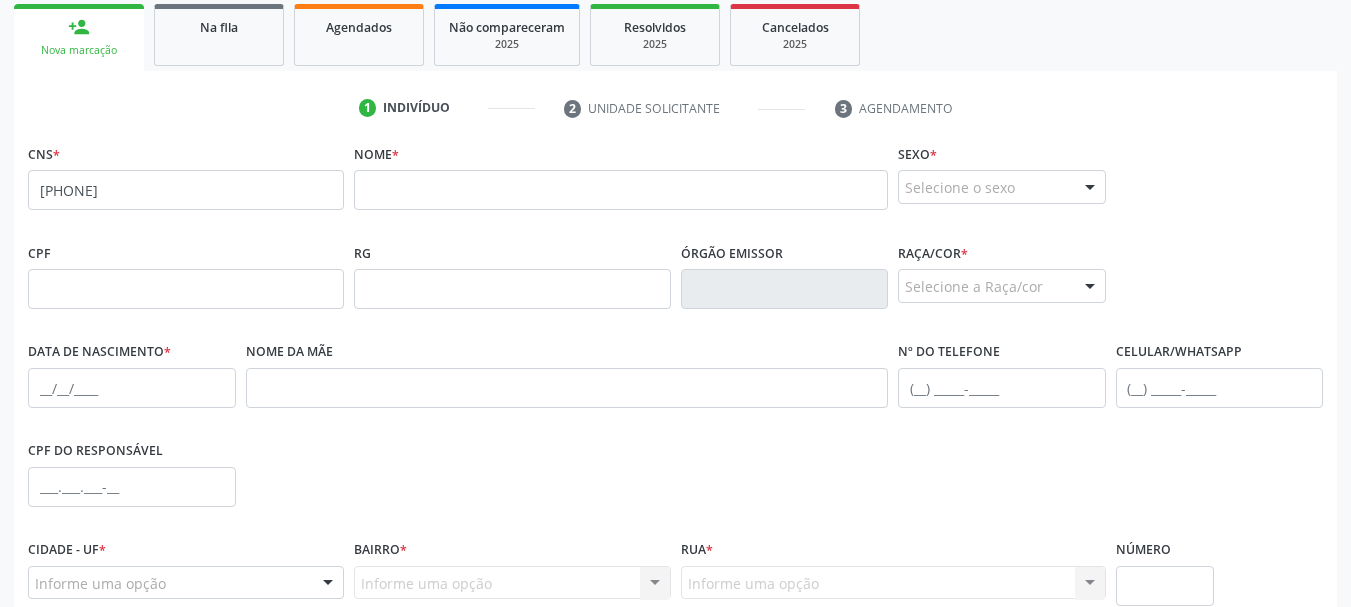 scroll, scrollTop: 288, scrollLeft: 0, axis: vertical 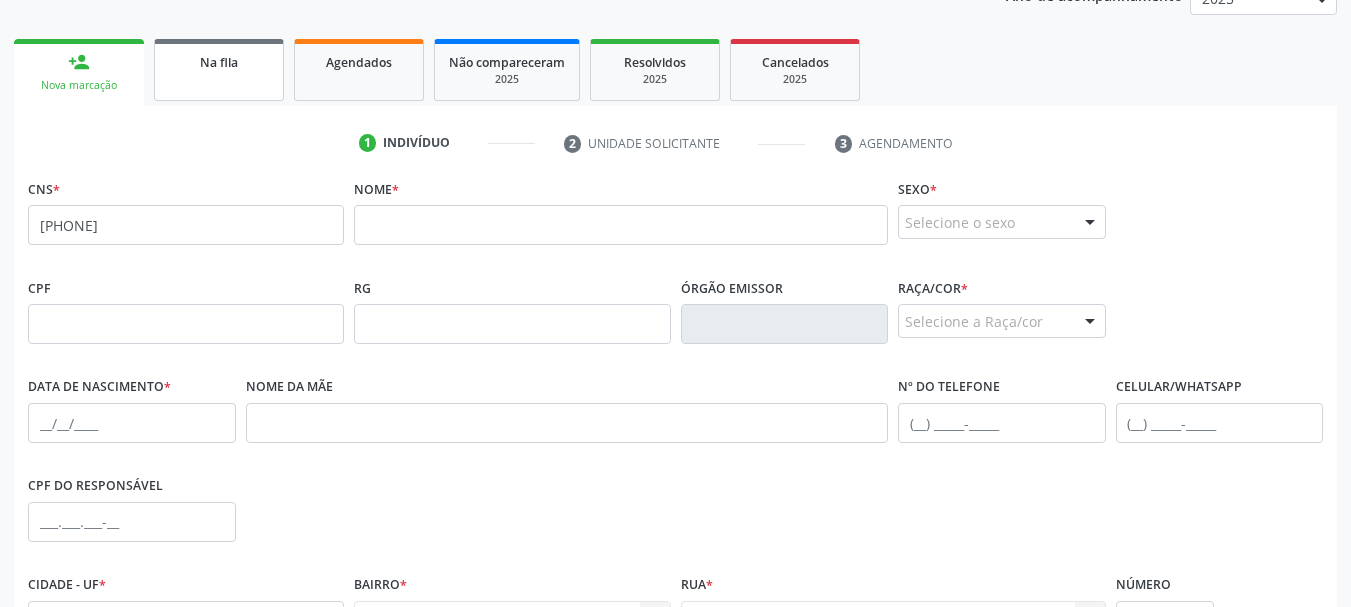 click on "Na fila" at bounding box center (219, 70) 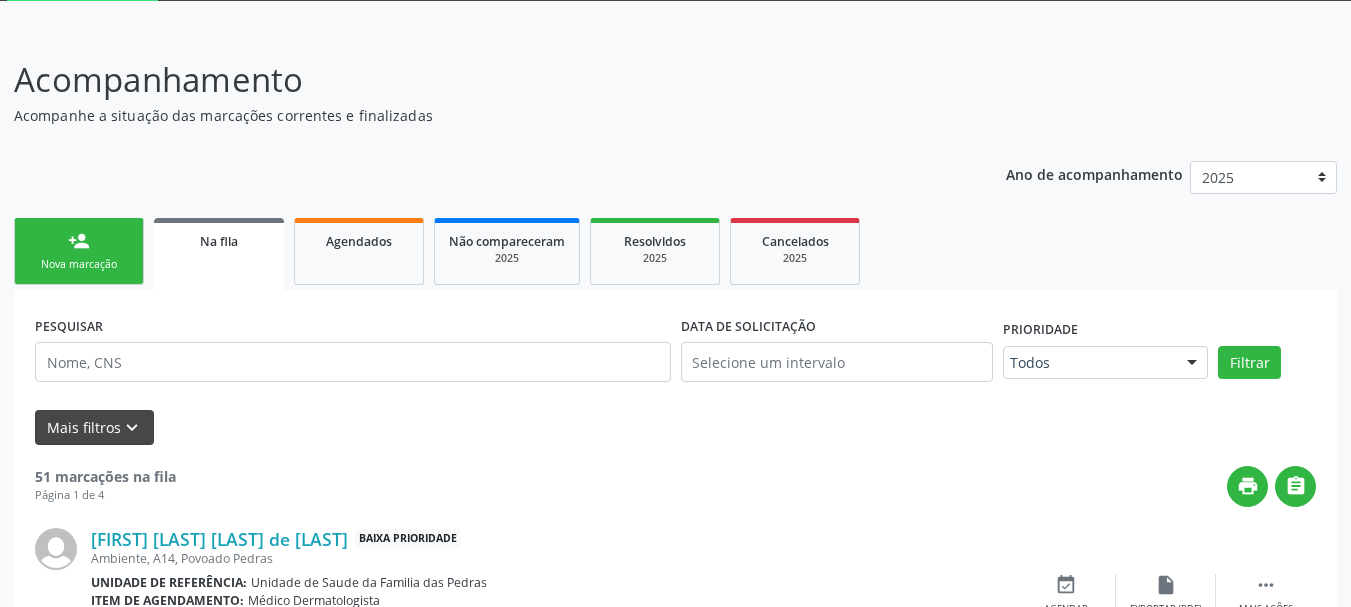 scroll, scrollTop: 288, scrollLeft: 0, axis: vertical 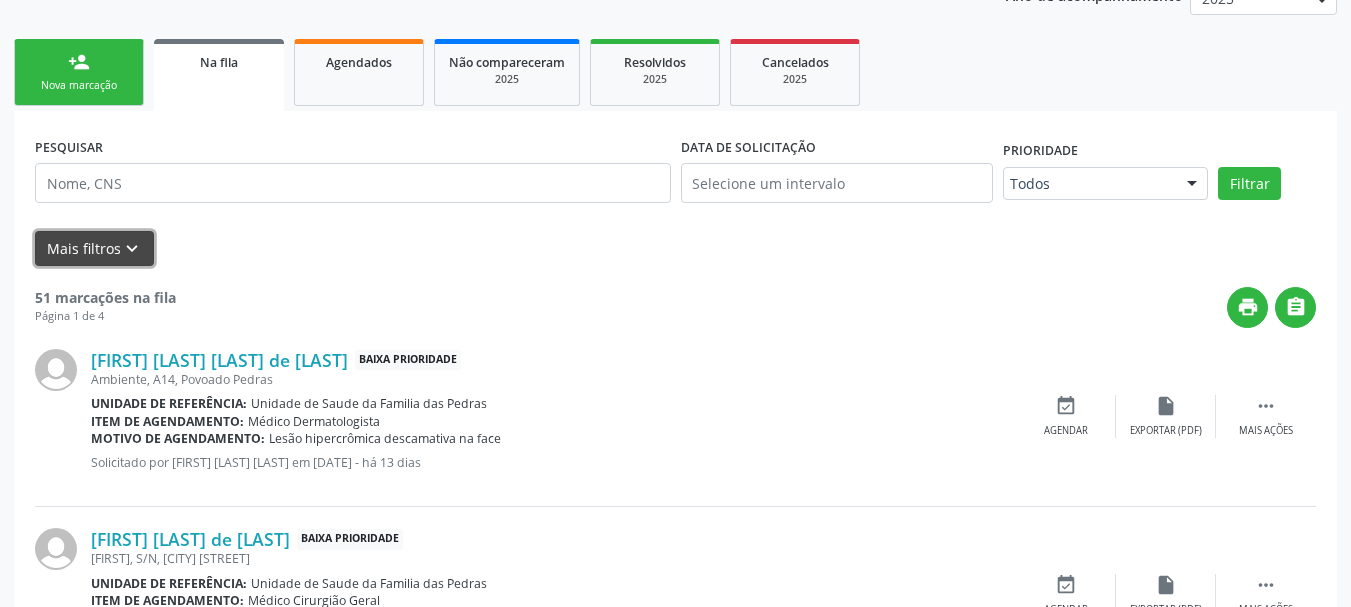 click on "Mais filtros
keyboard_arrow_down" at bounding box center (94, 248) 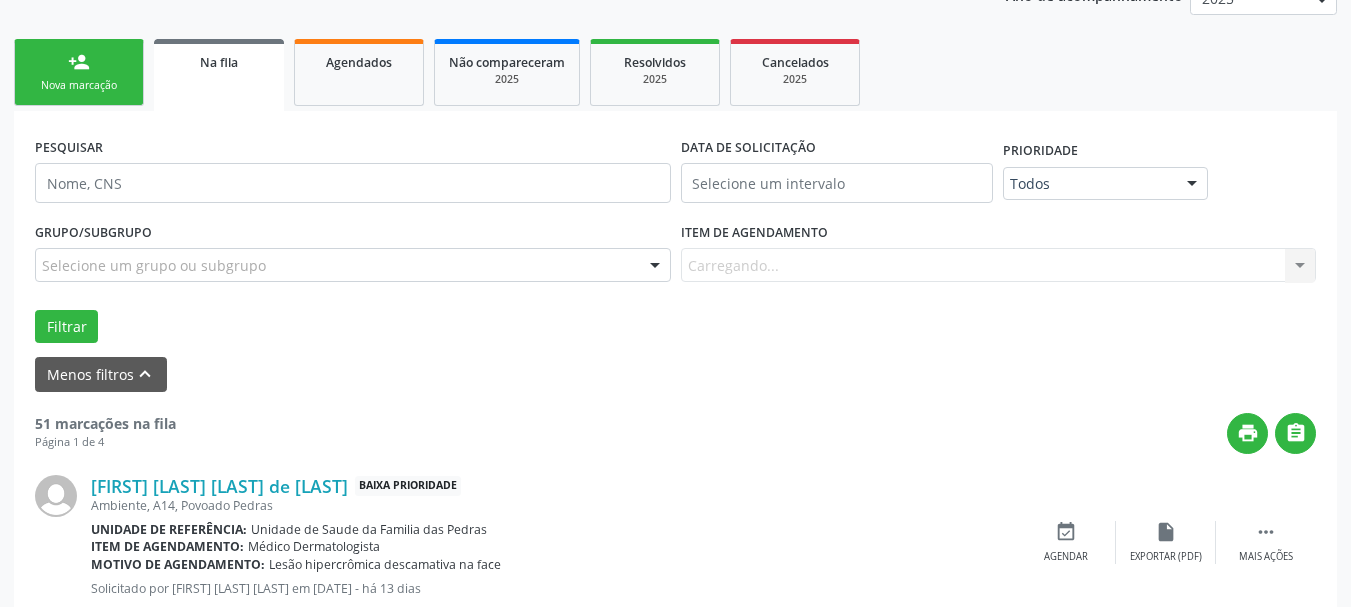 click on "person_add
Nova marcação
Na fila   Agendados   Não compareceram
2025
Resolvidos
2025
Cancelados
2025" at bounding box center (675, 72) 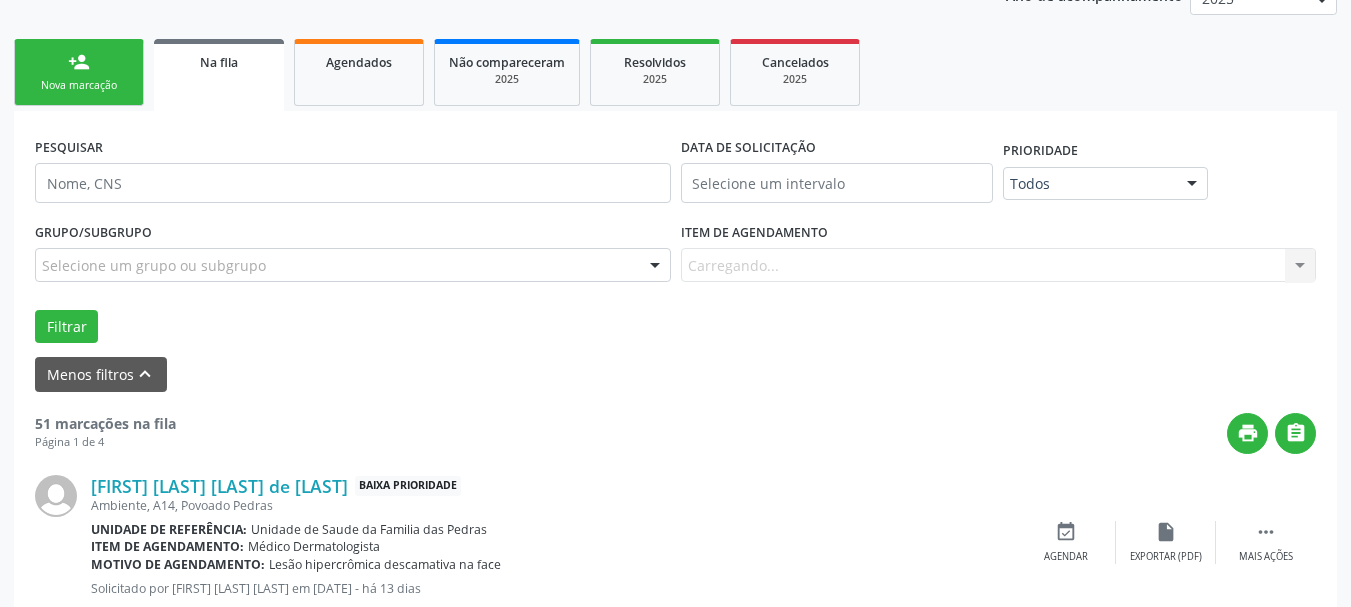click on "Nova marcação" at bounding box center (79, 85) 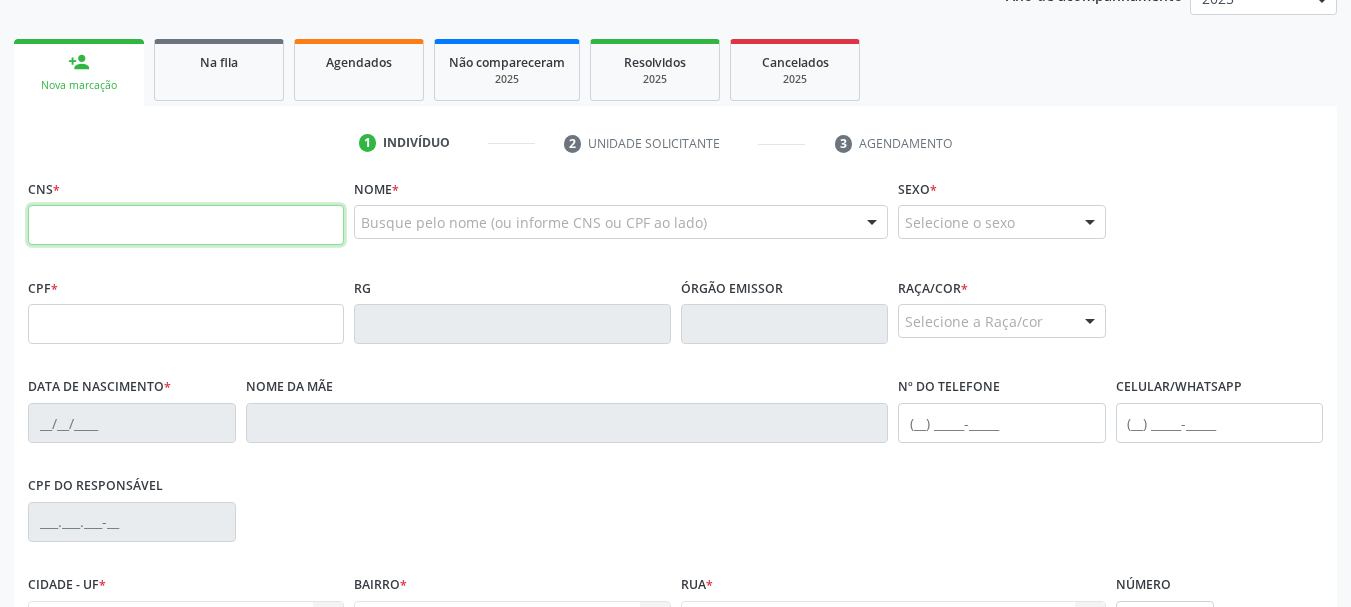 click at bounding box center (186, 225) 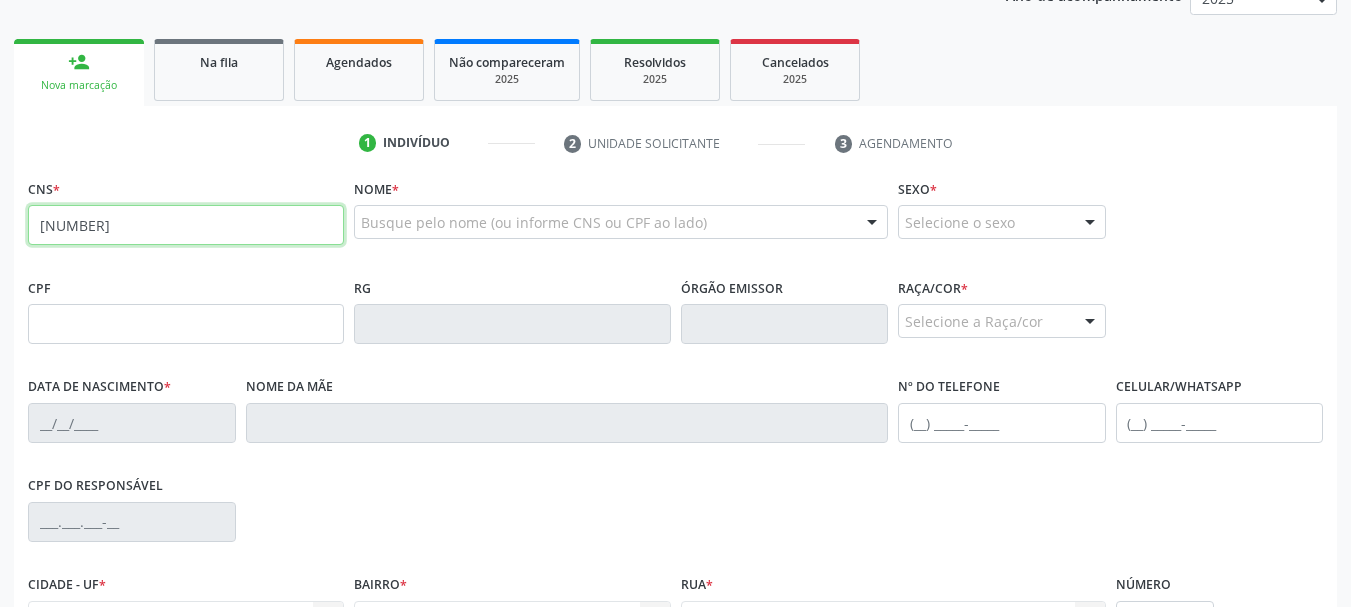 type on "[NUMBER]" 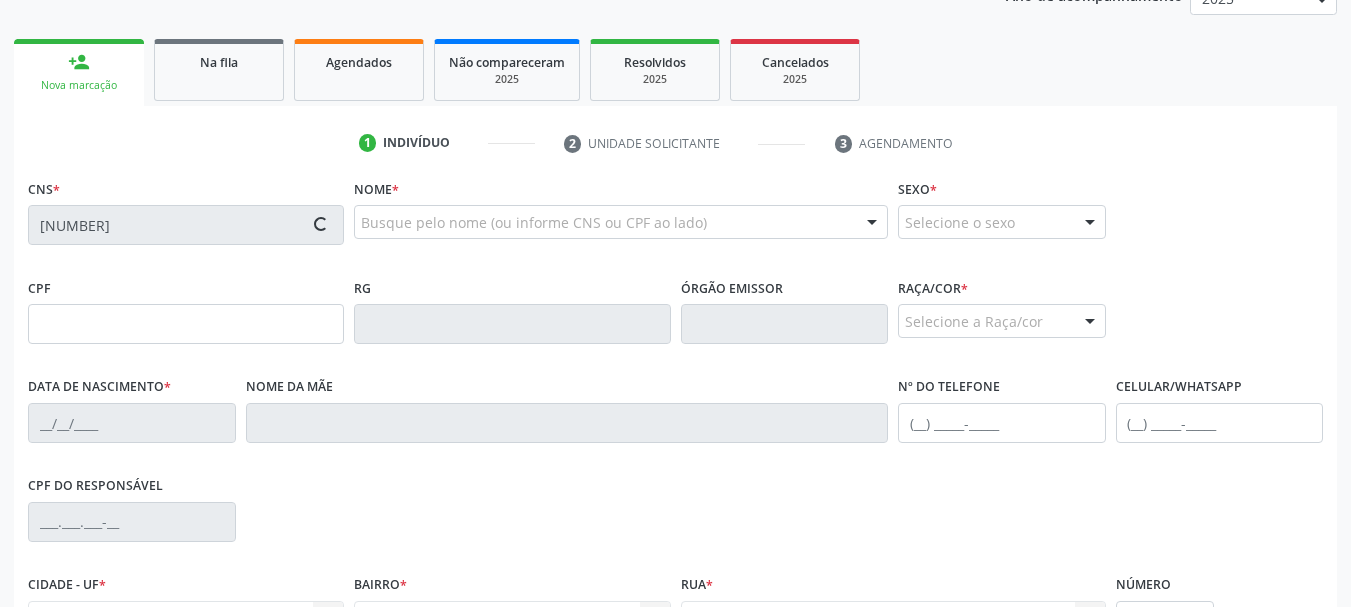 type on "[NUMBER]" 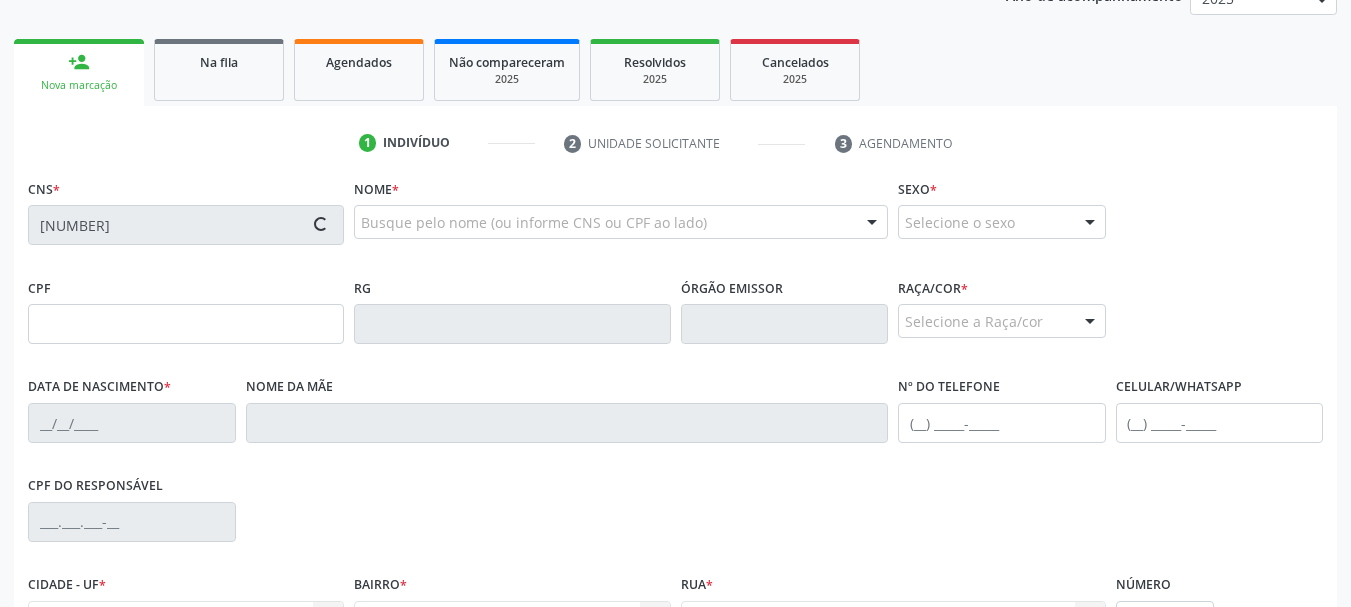 type on "[DATE]" 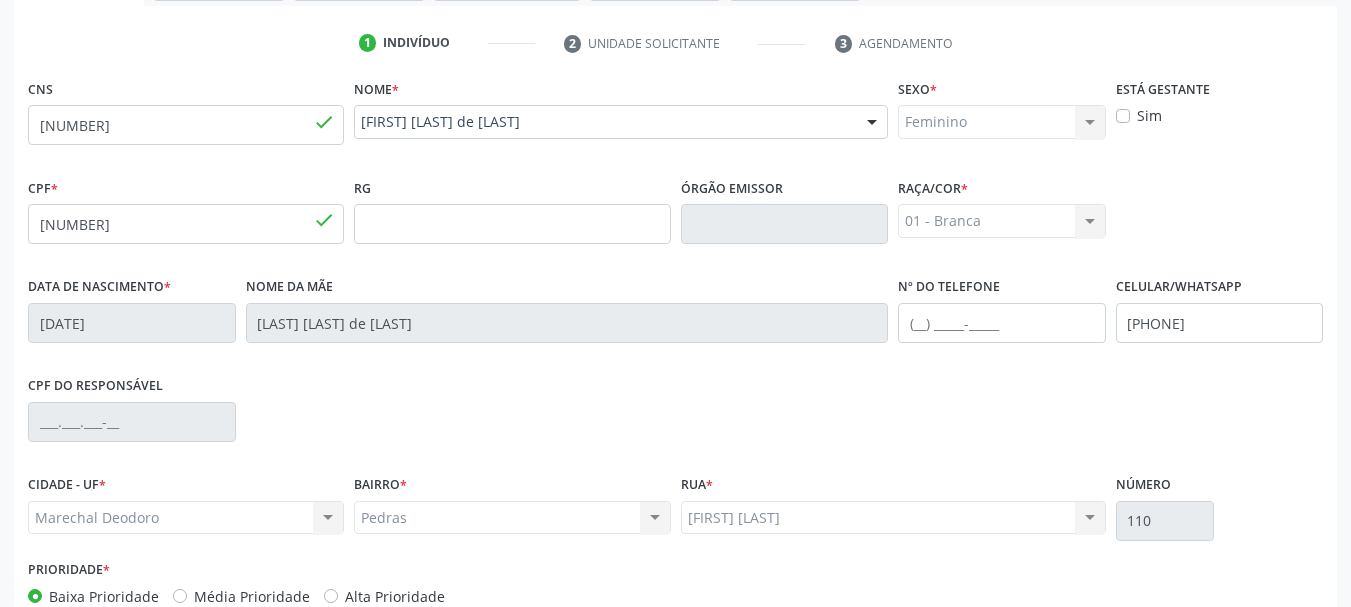 scroll, scrollTop: 505, scrollLeft: 0, axis: vertical 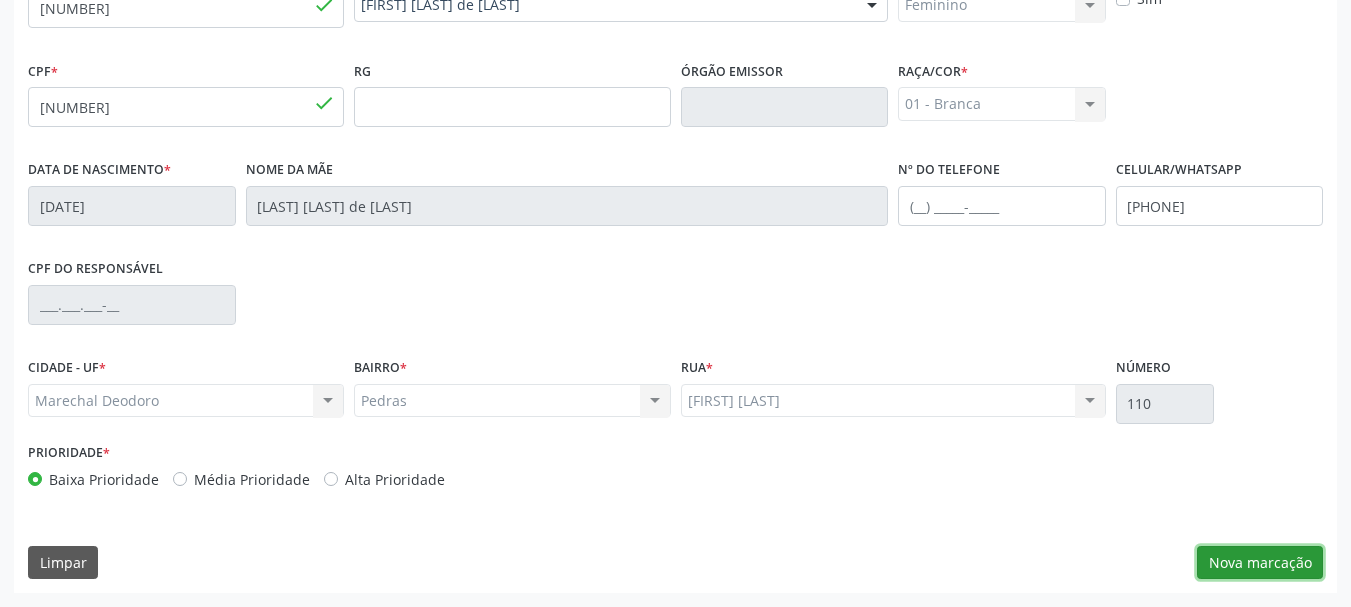 click on "Nova marcação" at bounding box center [1260, 563] 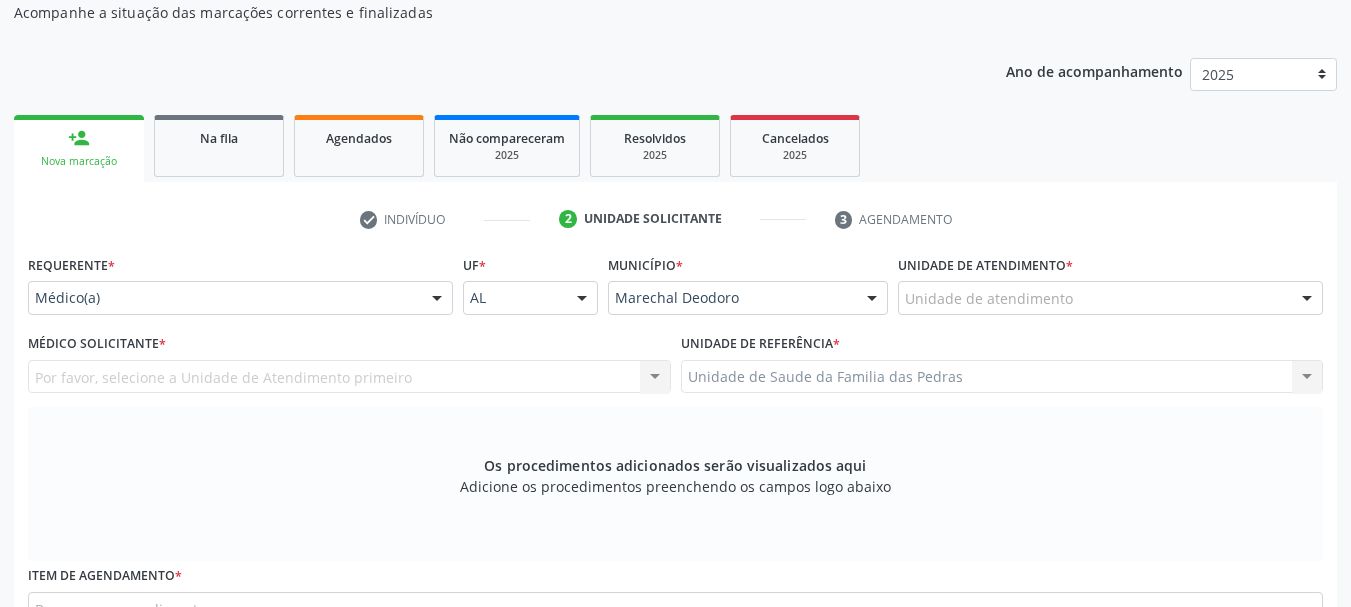 scroll, scrollTop: 205, scrollLeft: 0, axis: vertical 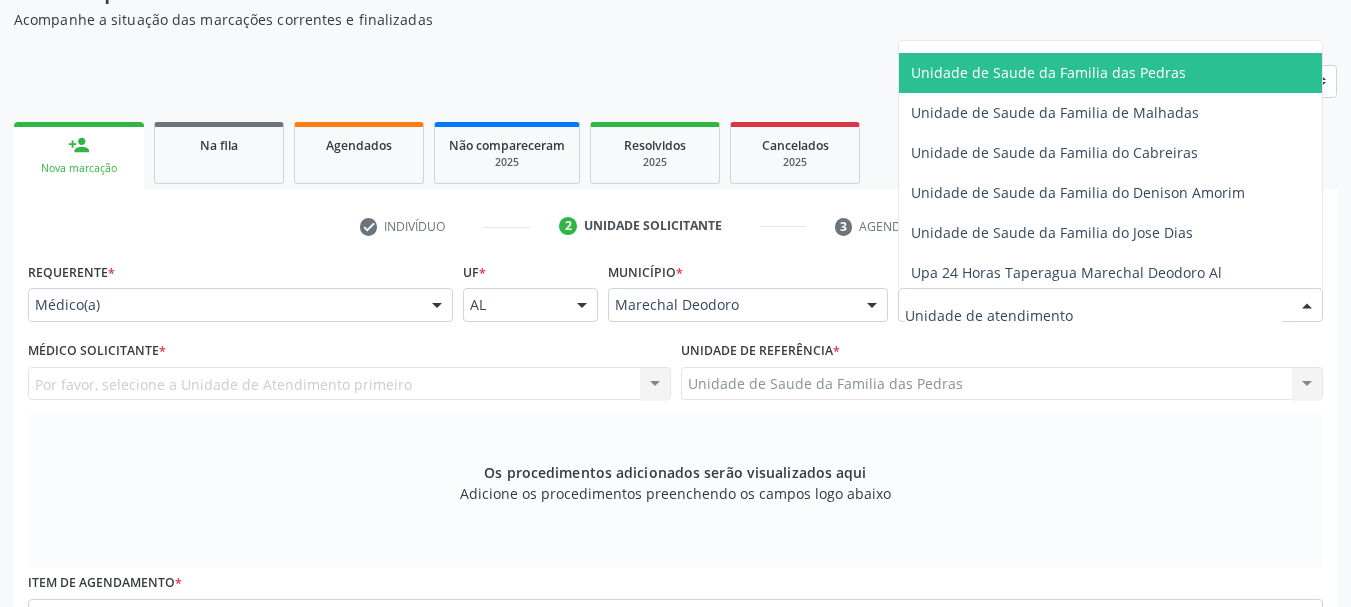 click on "Unidade de Saude da Familia das Pedras" at bounding box center [1115, 73] 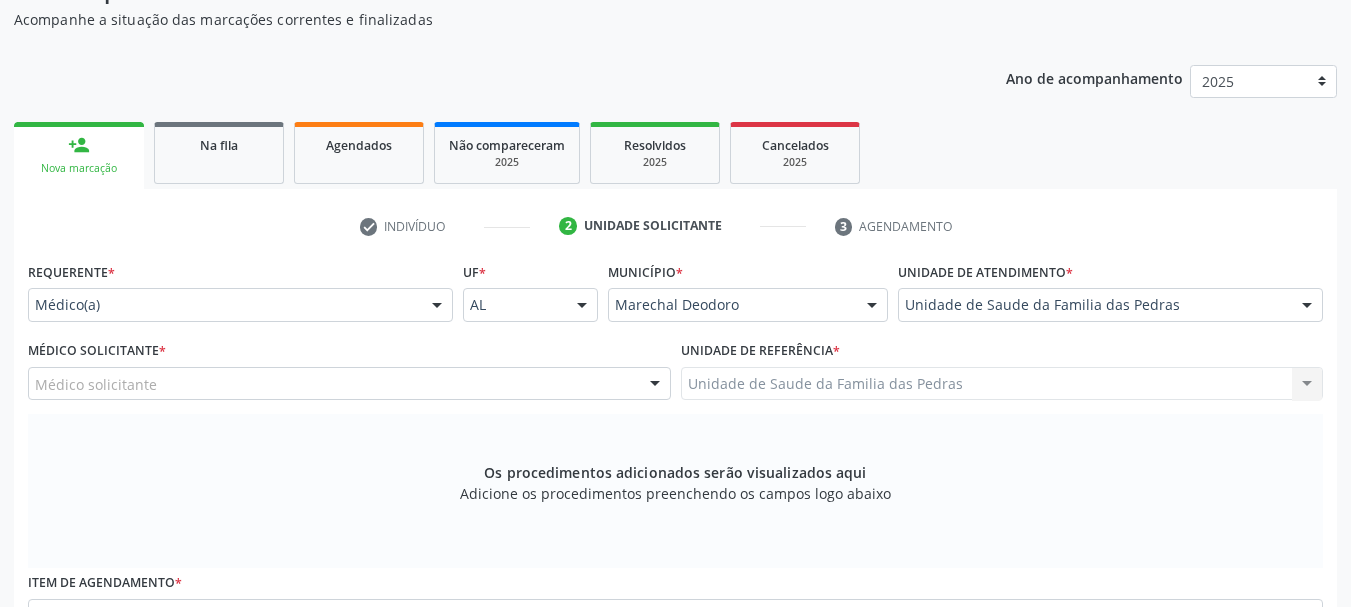 click on "Médico solicitante" at bounding box center (349, 384) 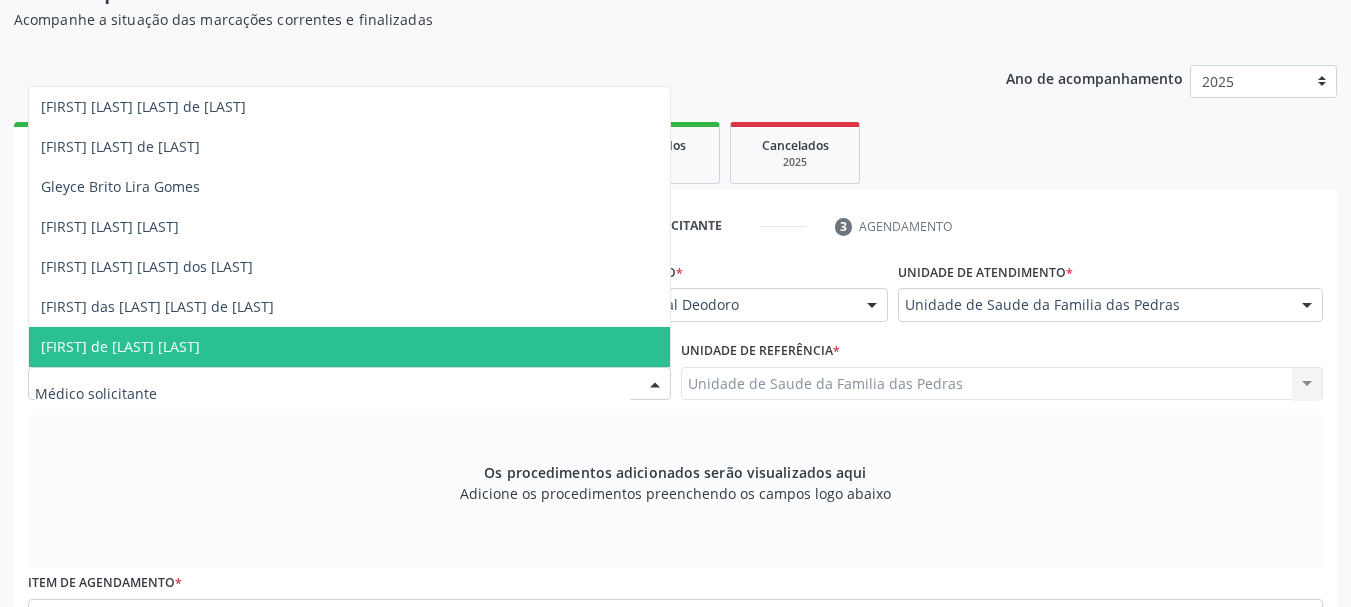 click on "[FIRST] de [LAST] [LAST]" at bounding box center [349, 347] 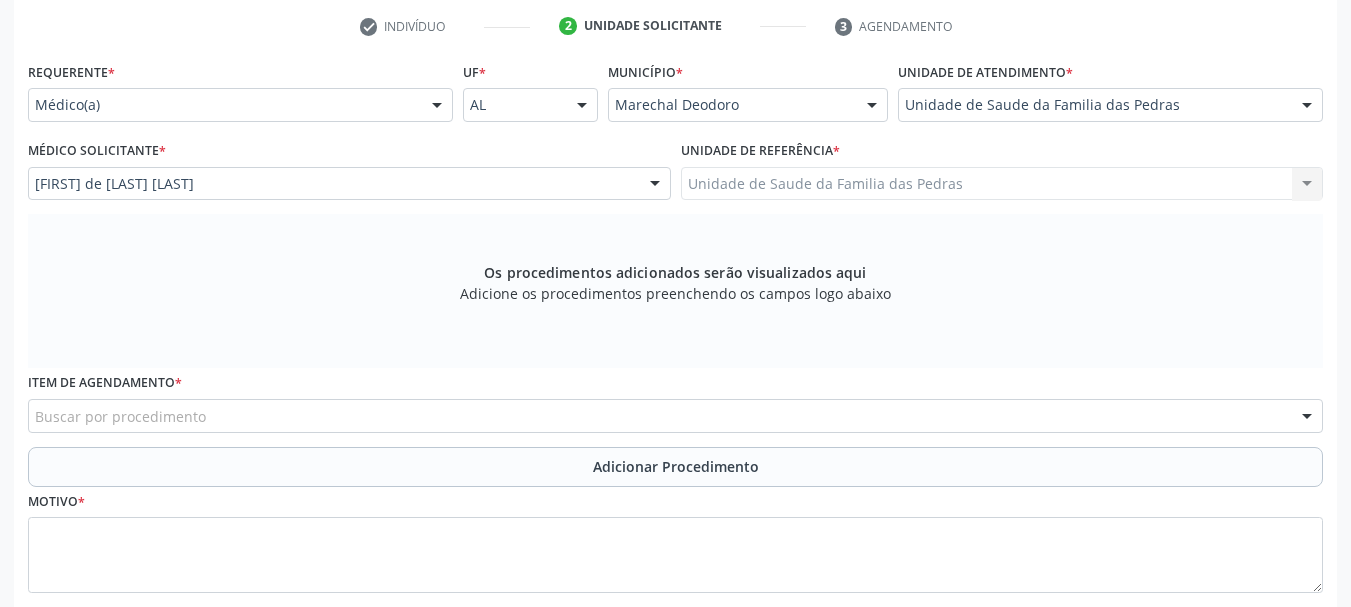 scroll, scrollTop: 505, scrollLeft: 0, axis: vertical 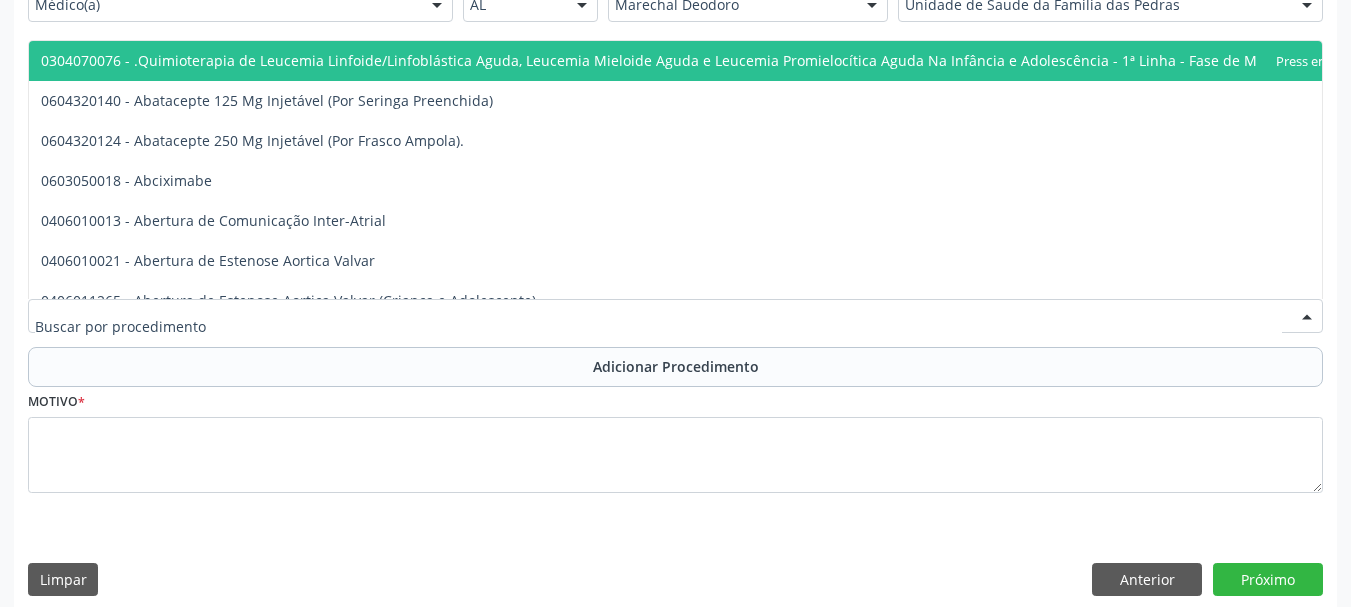 click at bounding box center (675, 316) 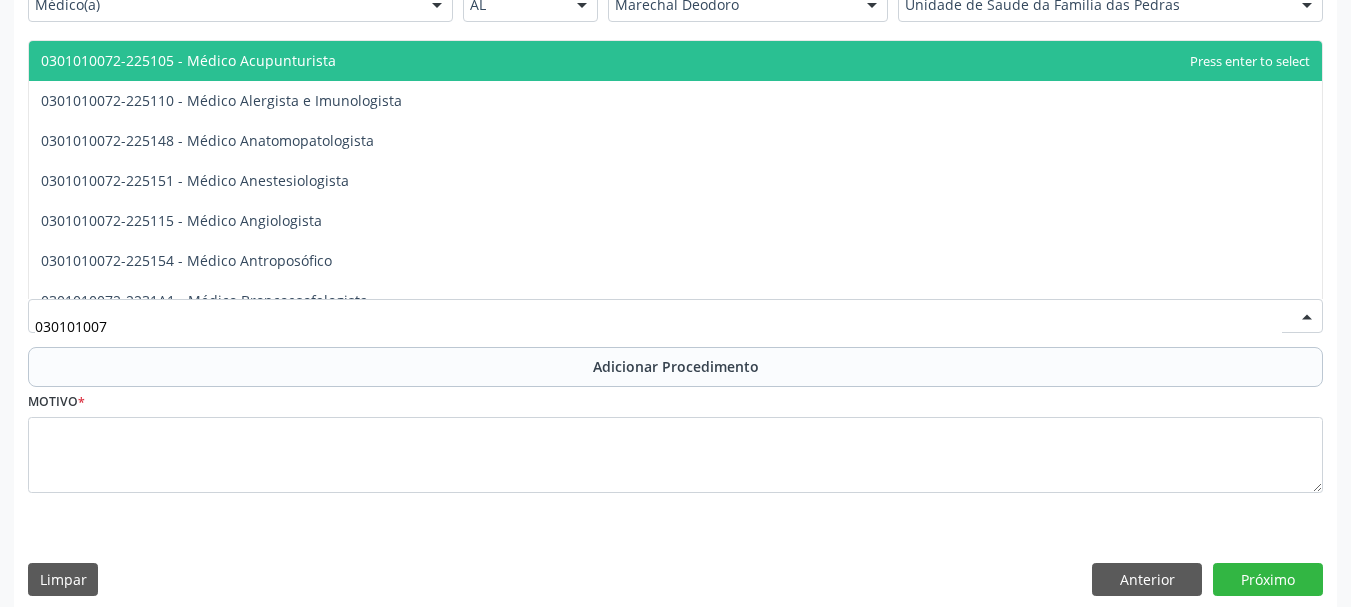 type on "0301010072" 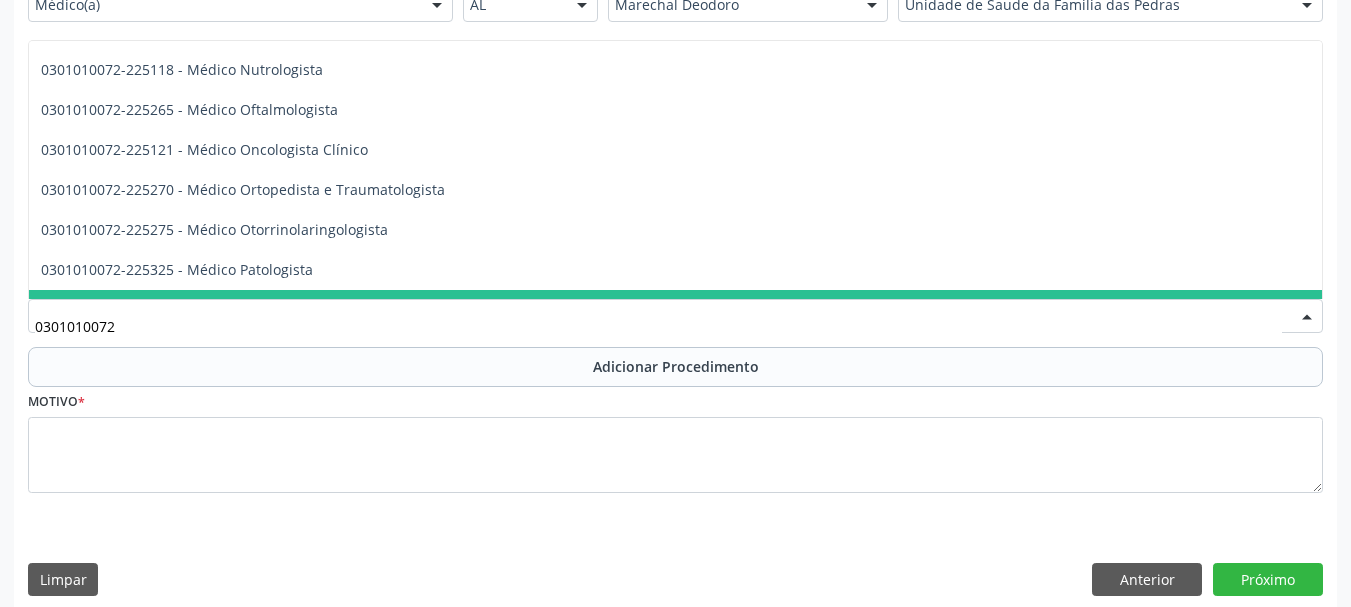 scroll, scrollTop: 1600, scrollLeft: 0, axis: vertical 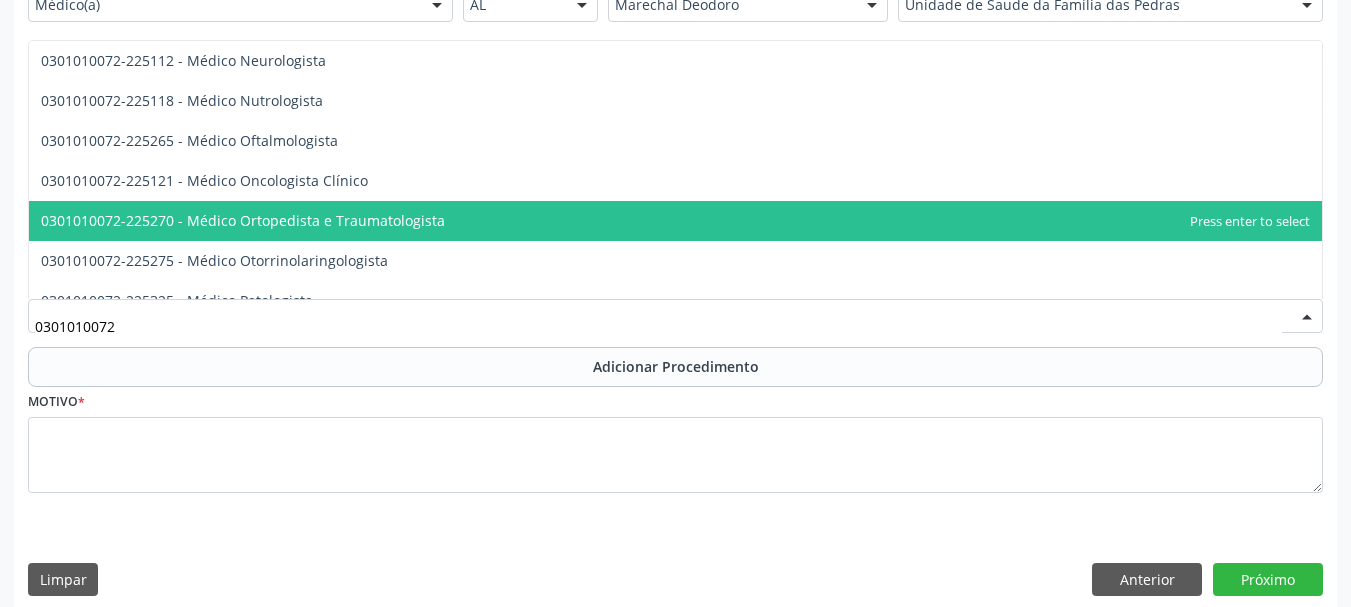 click on "0301010072-225270 - Médico Ortopedista e Traumatologista" at bounding box center (675, 221) 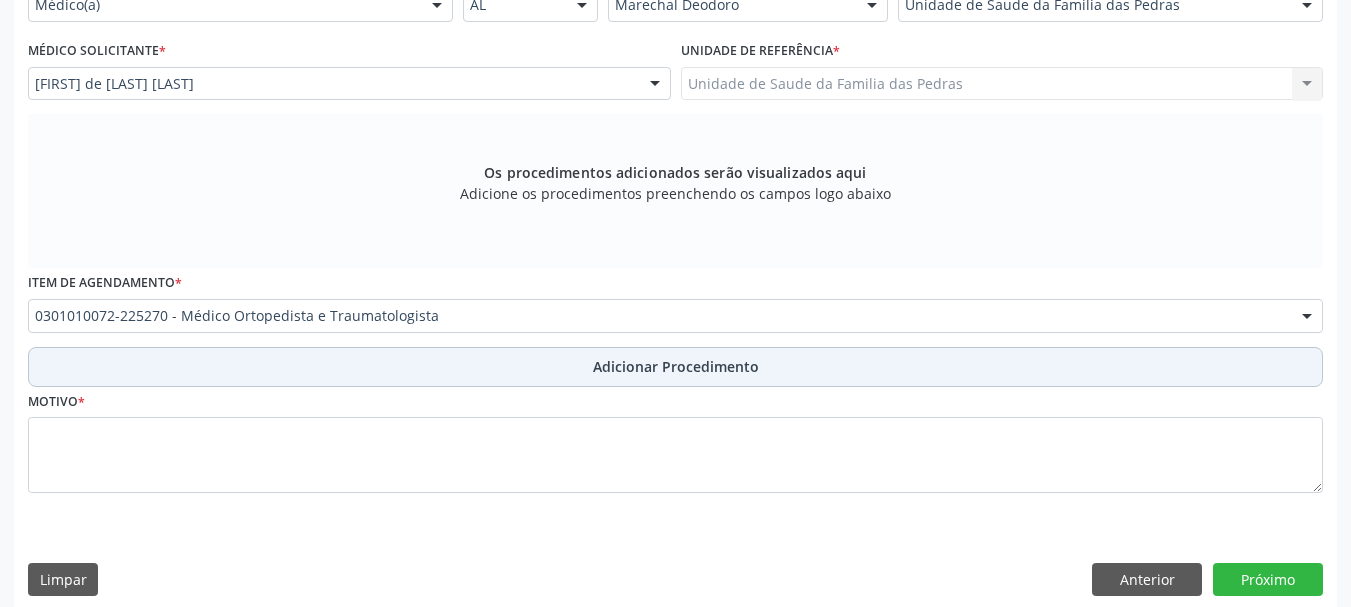 click on "Adicionar Procedimento" at bounding box center [675, 367] 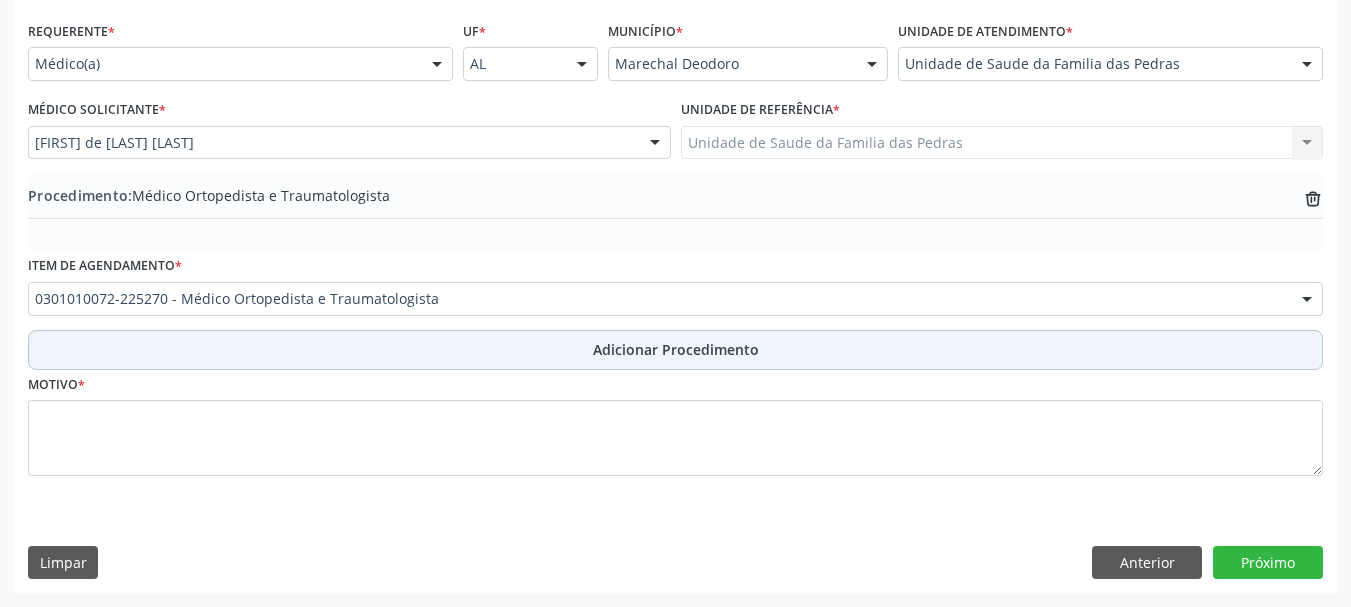 scroll, scrollTop: 446, scrollLeft: 0, axis: vertical 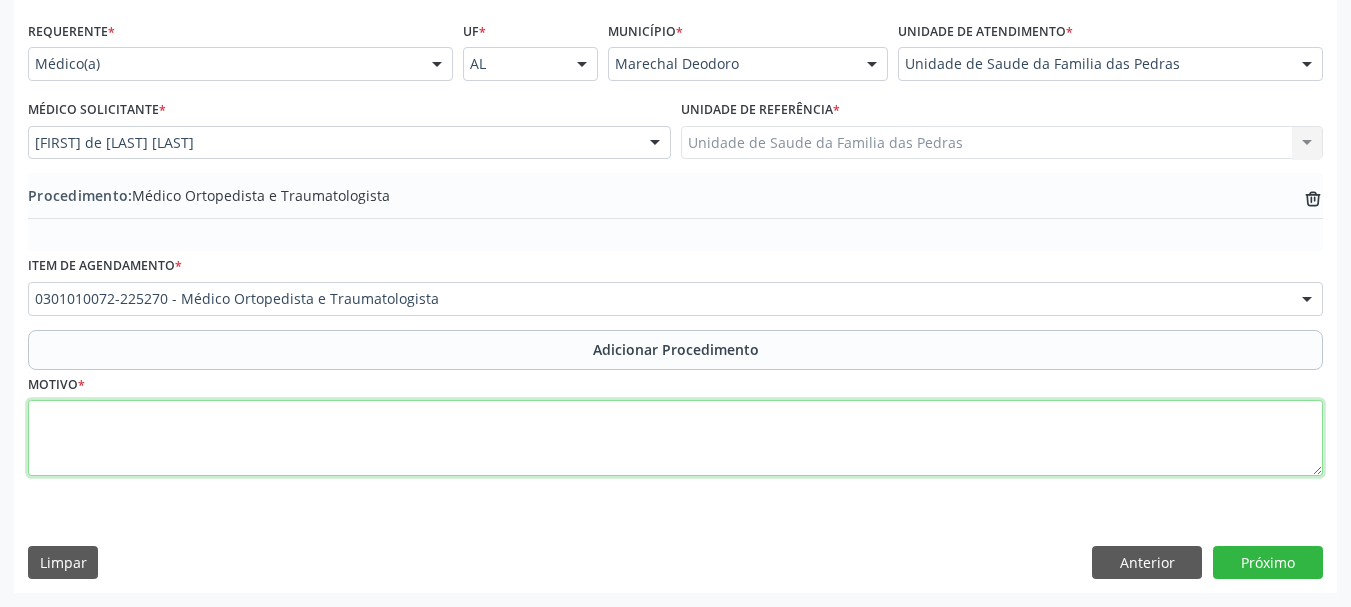 click at bounding box center (675, 438) 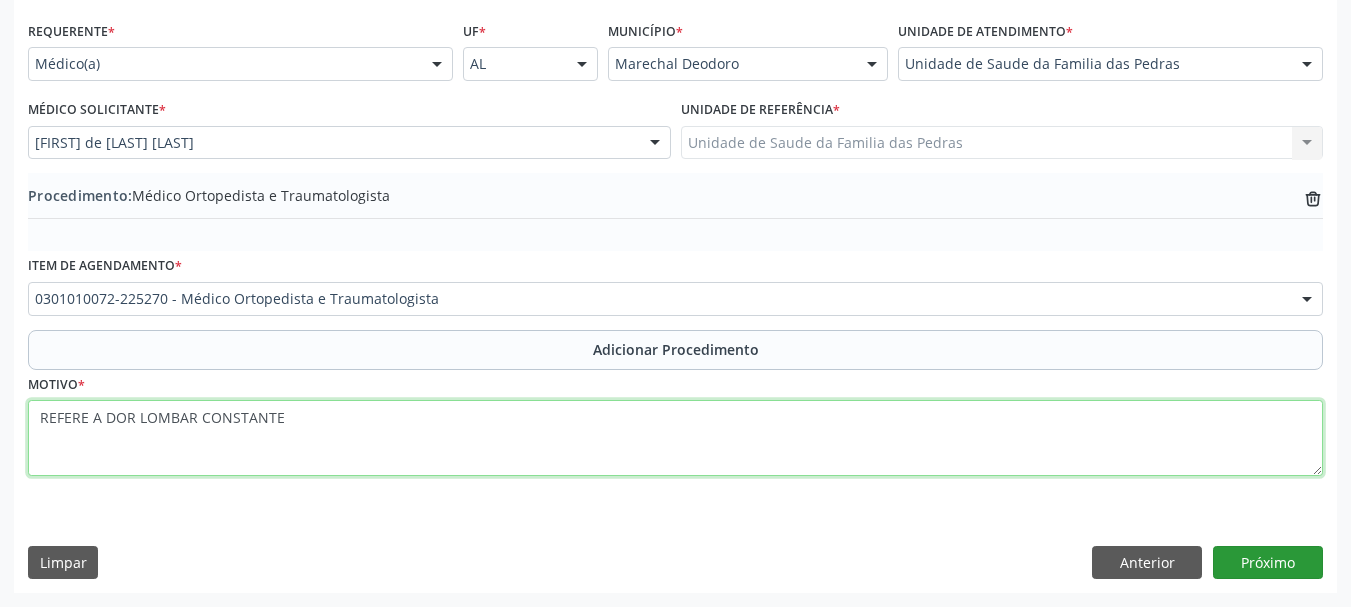 type on "REFERE A DOR LOMBAR CONSTANTE" 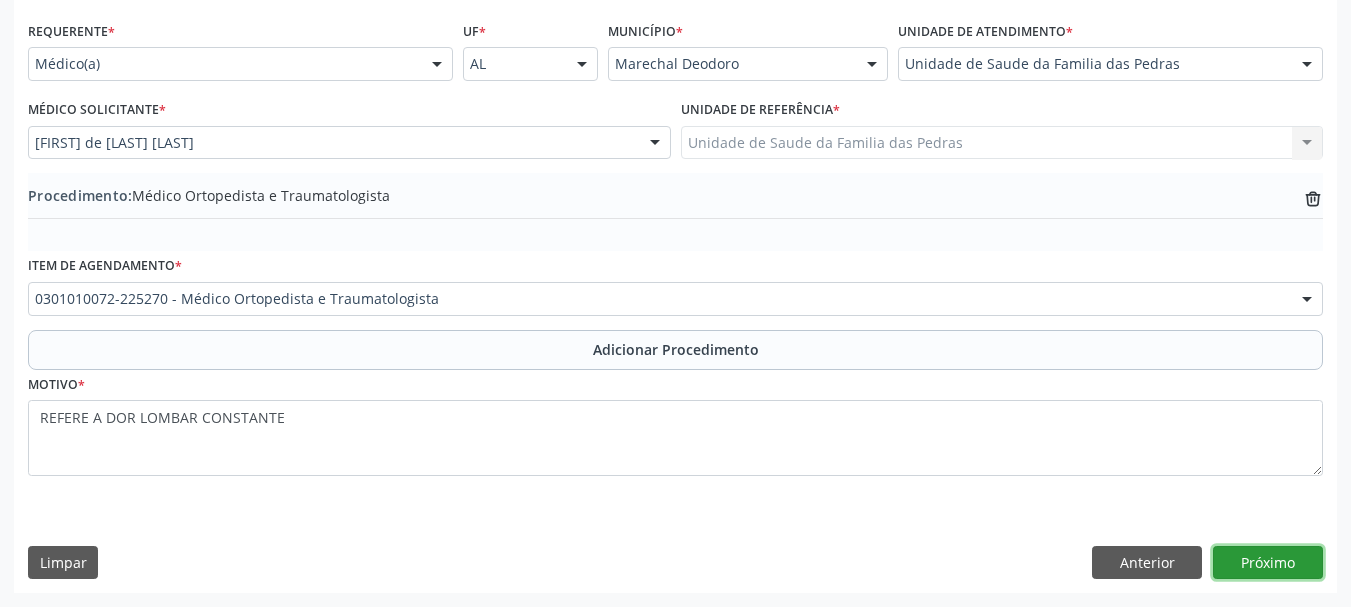click on "Próximo" at bounding box center [1268, 563] 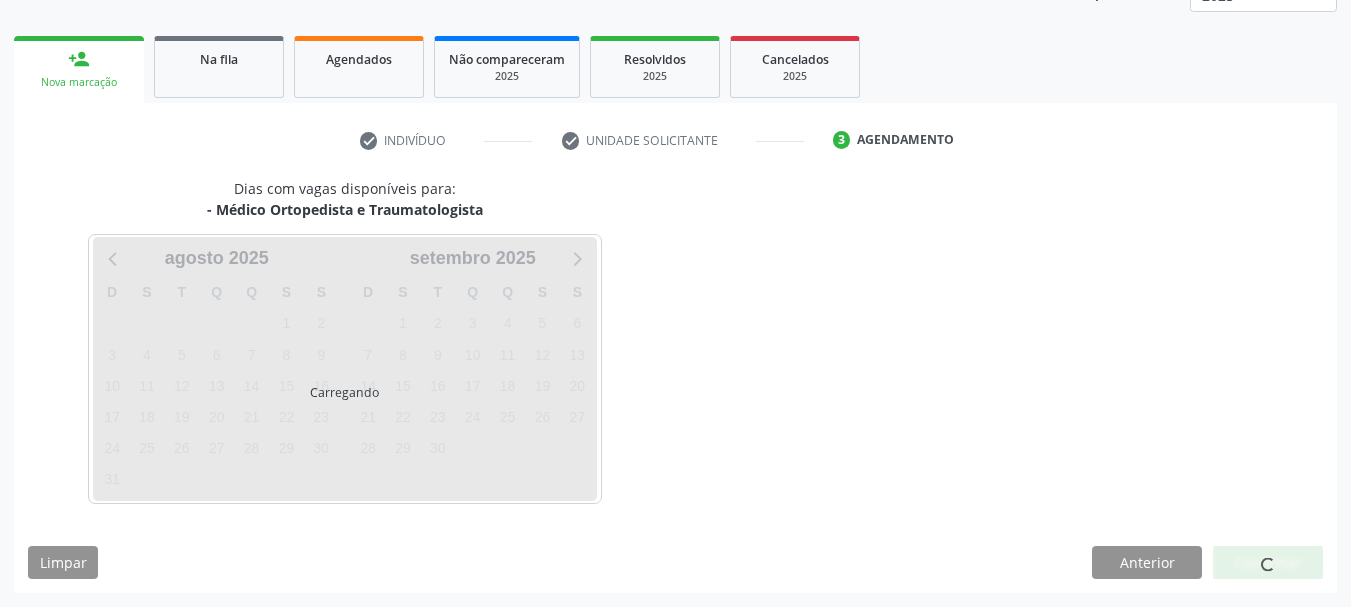scroll, scrollTop: 350, scrollLeft: 0, axis: vertical 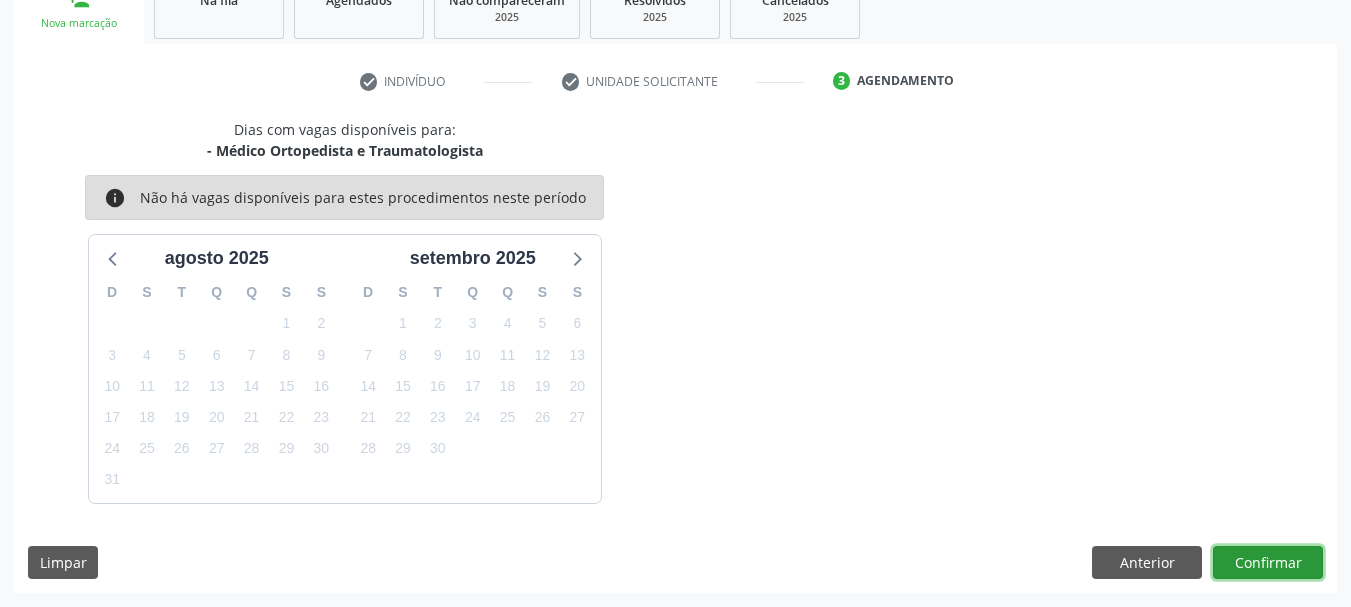 click on "Confirmar" at bounding box center [1268, 563] 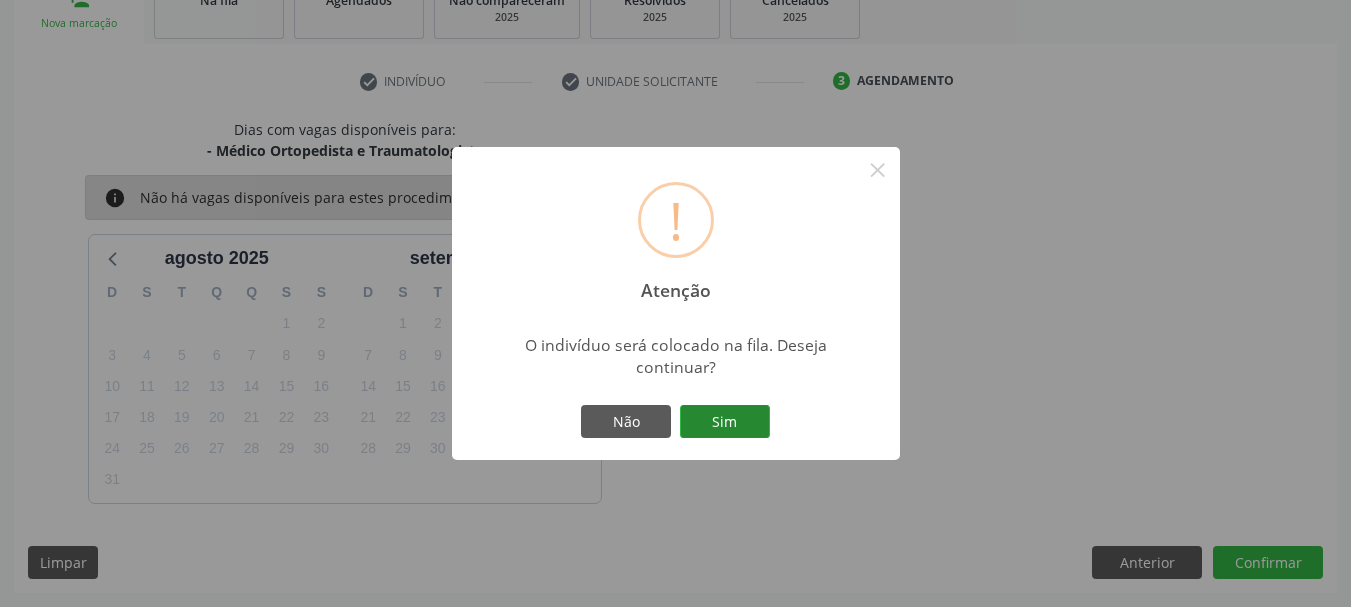 click on "Sim" at bounding box center (725, 422) 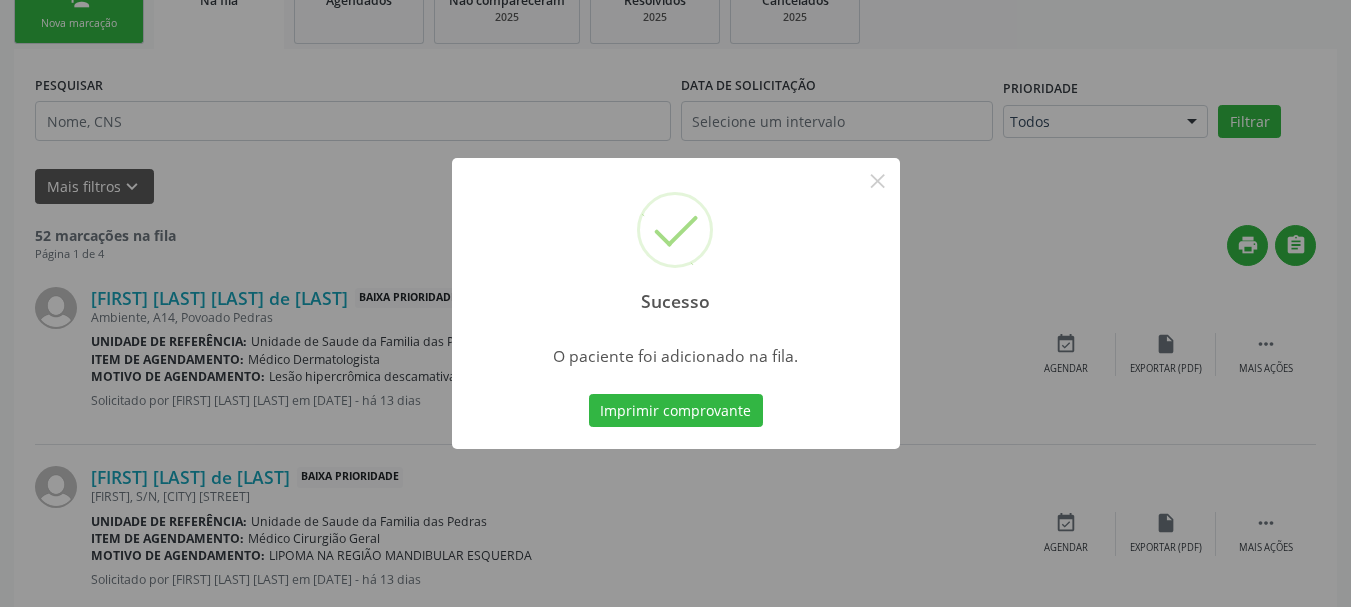 scroll, scrollTop: 88, scrollLeft: 0, axis: vertical 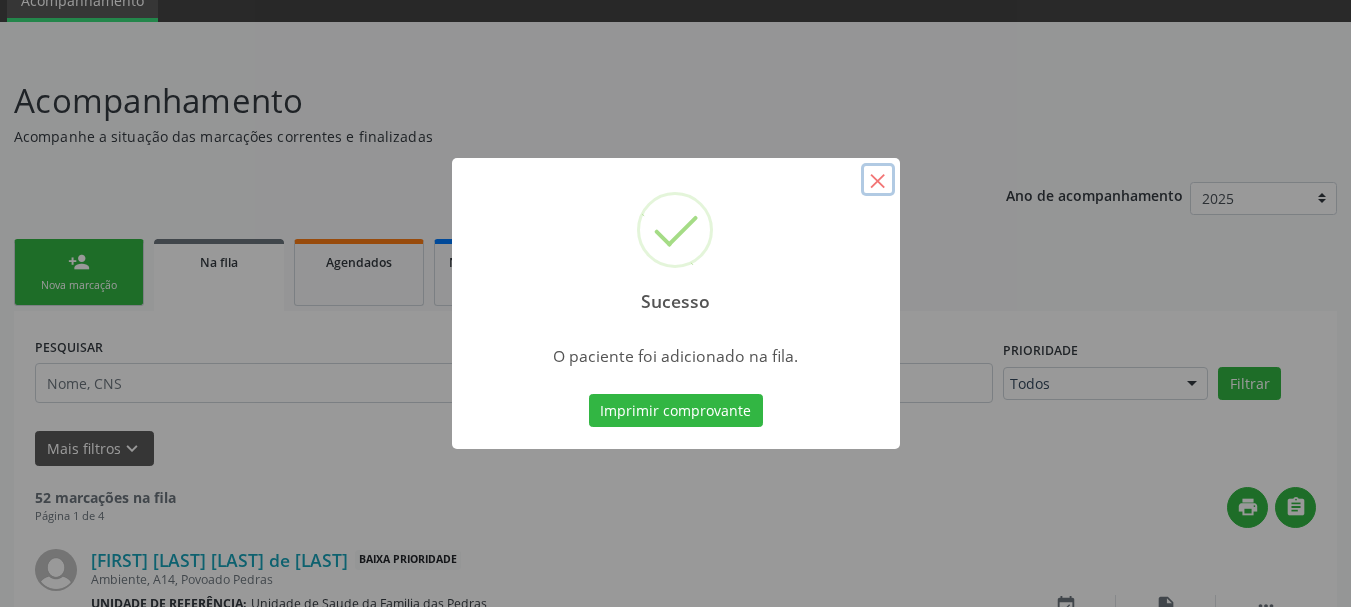 click on "×" at bounding box center [878, 180] 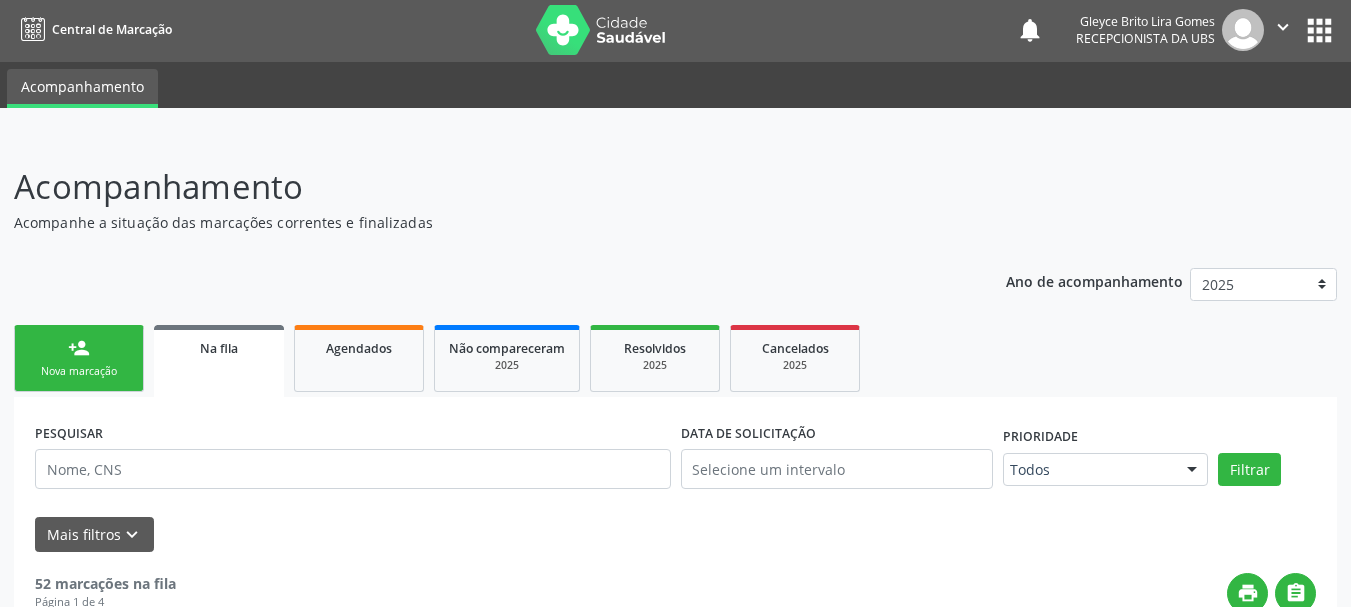scroll, scrollTop: 0, scrollLeft: 0, axis: both 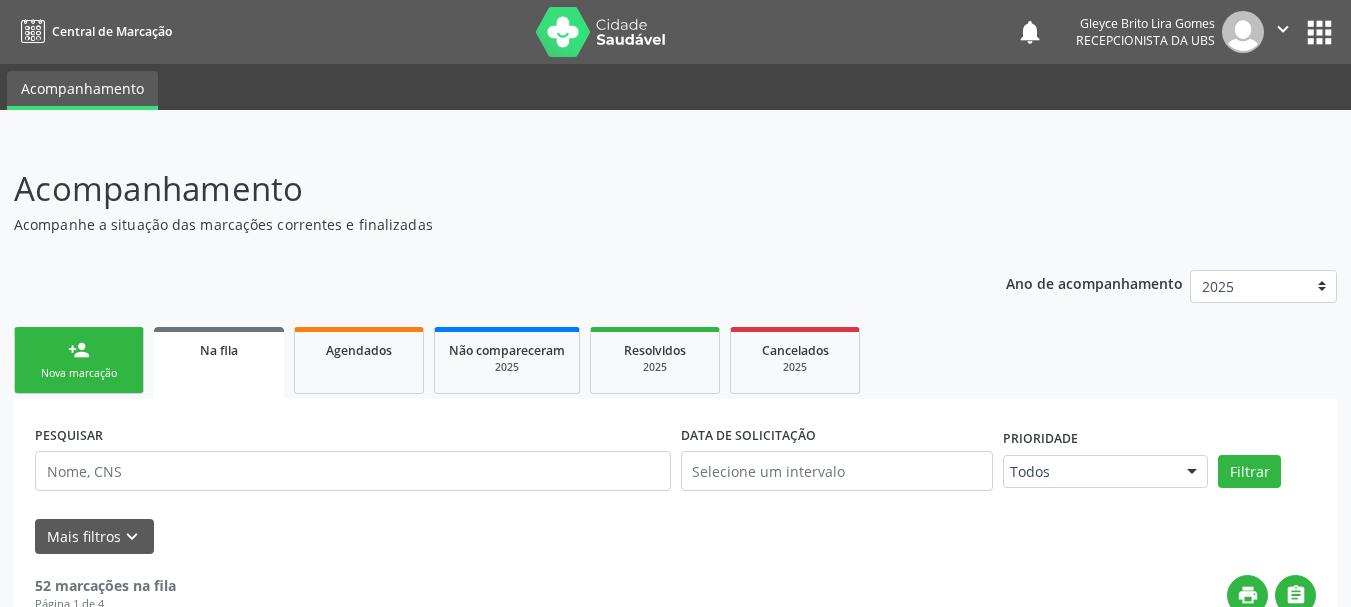 click on "Nova marcação" at bounding box center (79, 373) 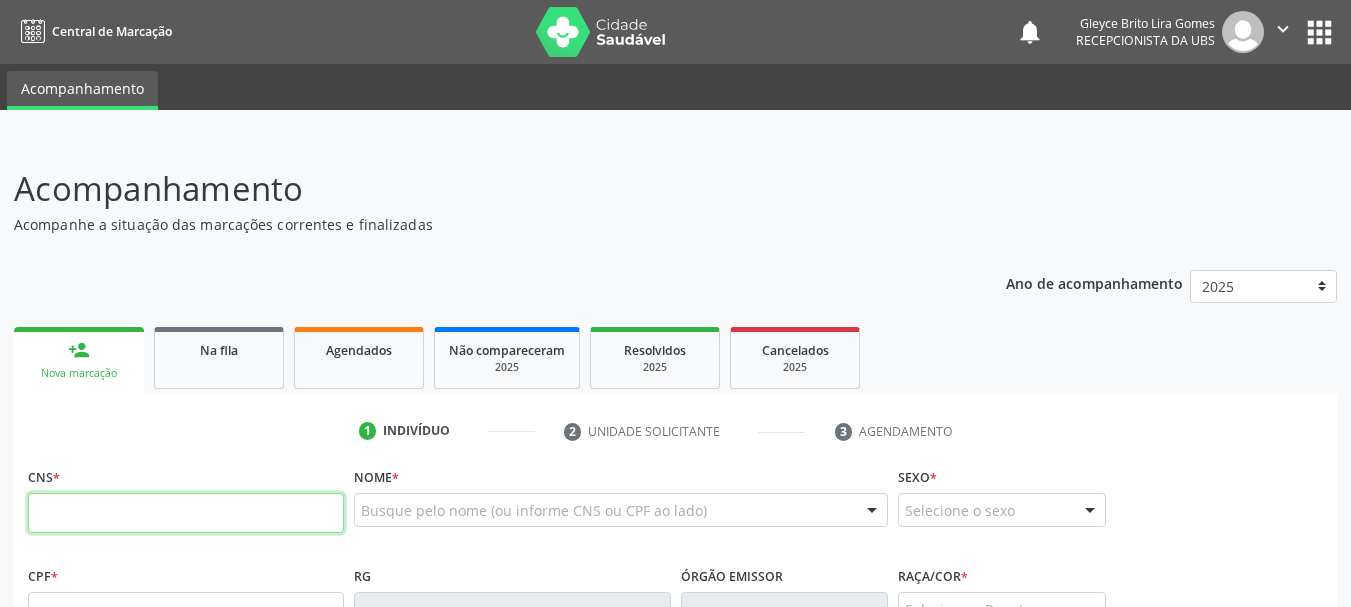 click at bounding box center [186, 513] 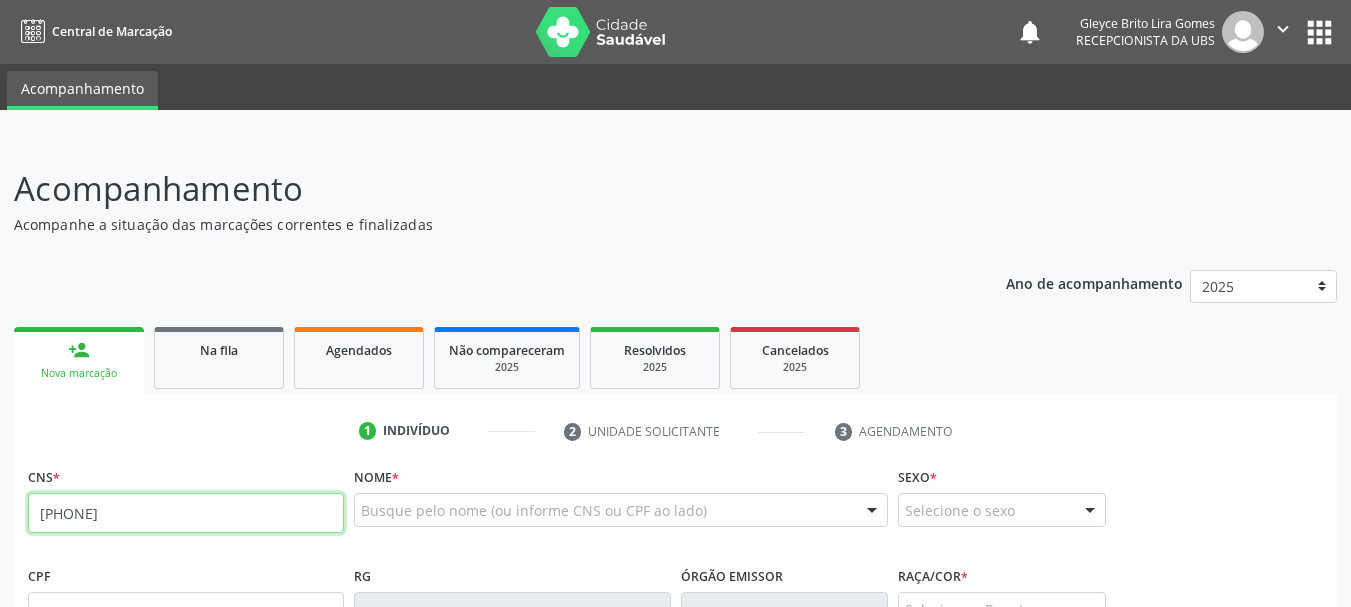 type on "[PHONE]" 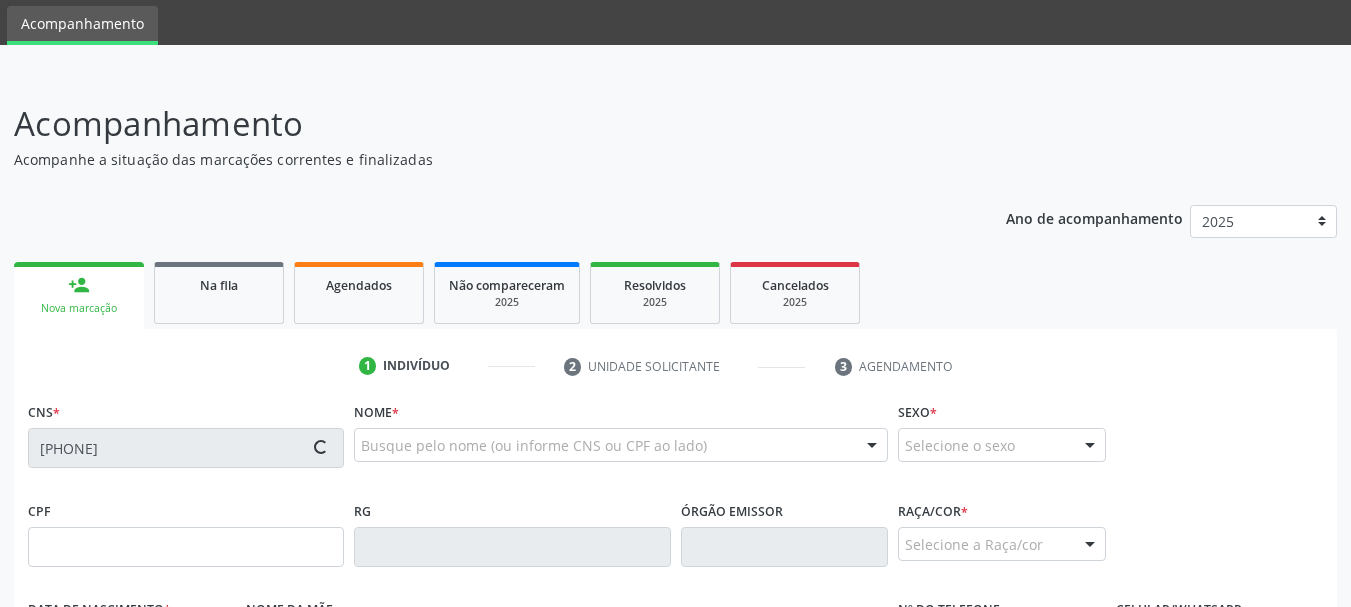 scroll, scrollTop: 100, scrollLeft: 0, axis: vertical 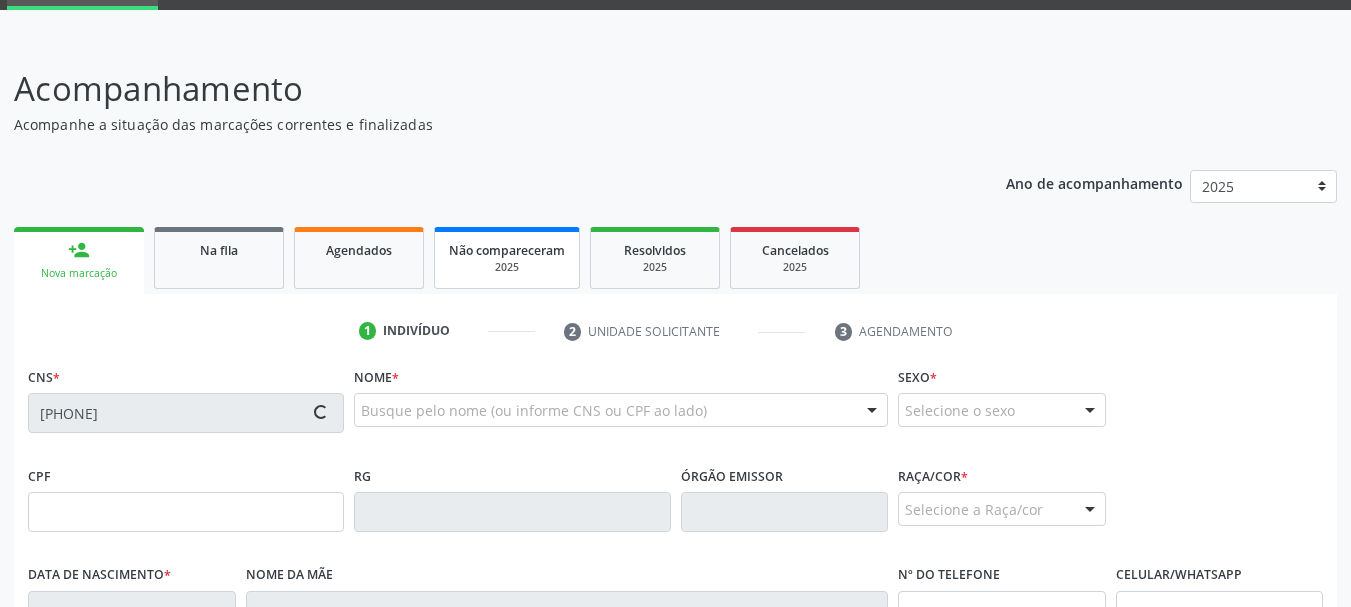 type on "[SSN]" 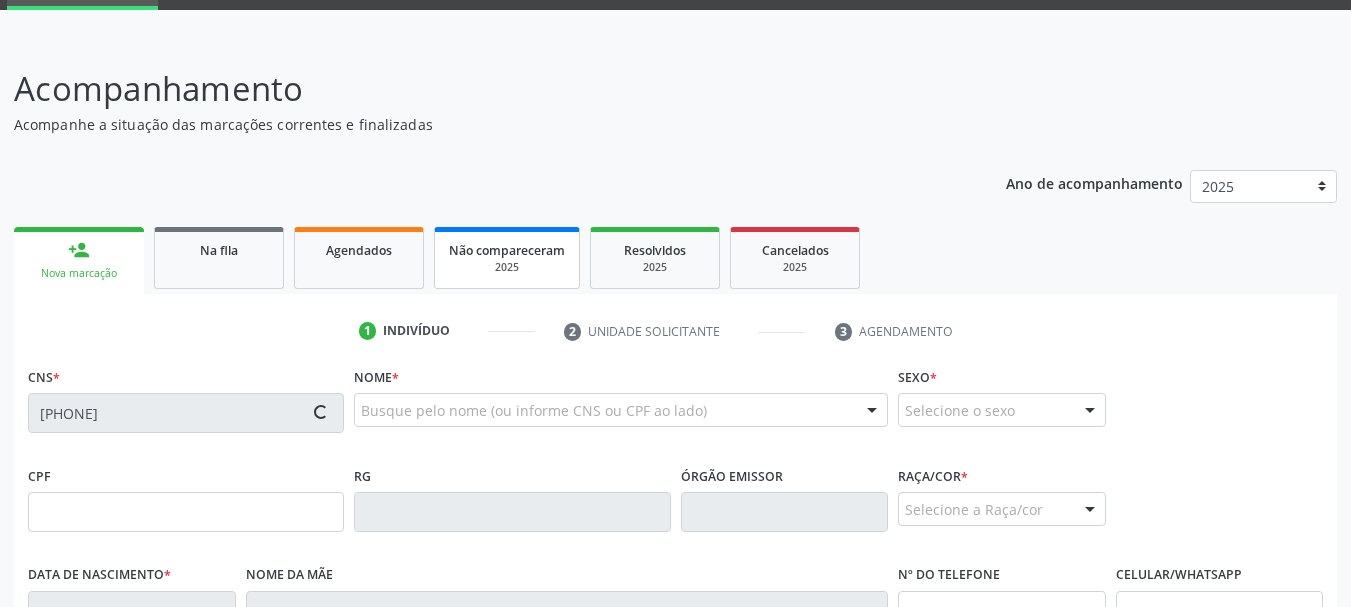 type on "[DATE]" 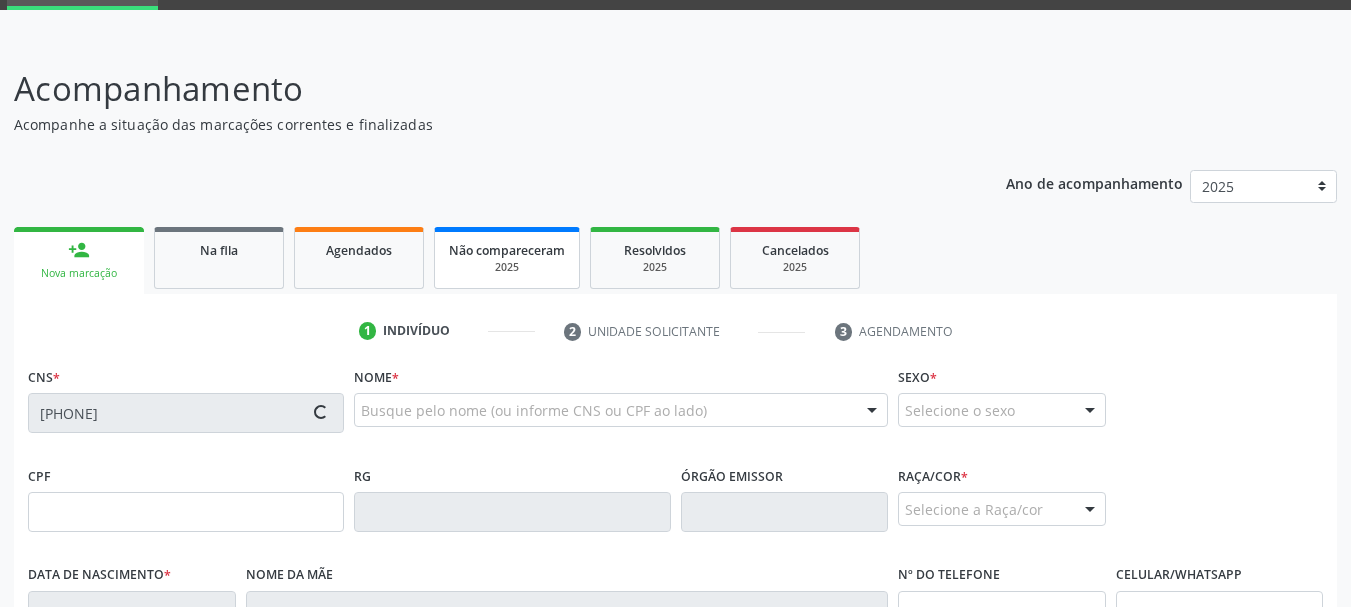 type on "([PHONE])" 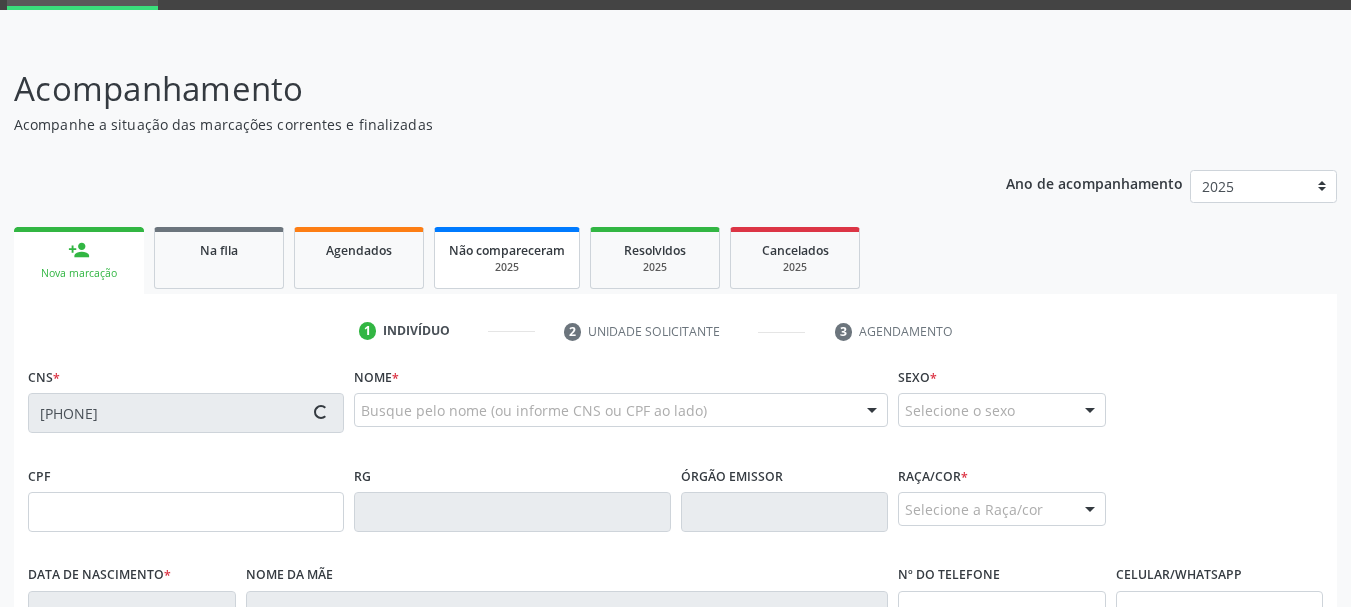 type on "40" 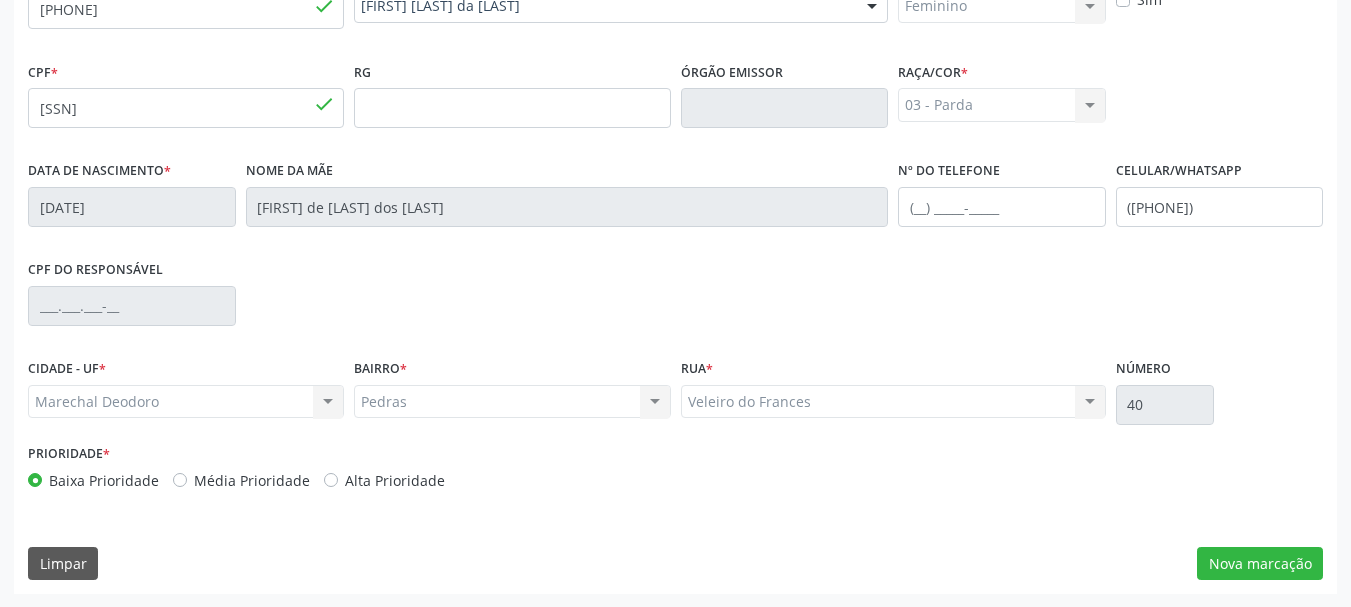 scroll, scrollTop: 505, scrollLeft: 0, axis: vertical 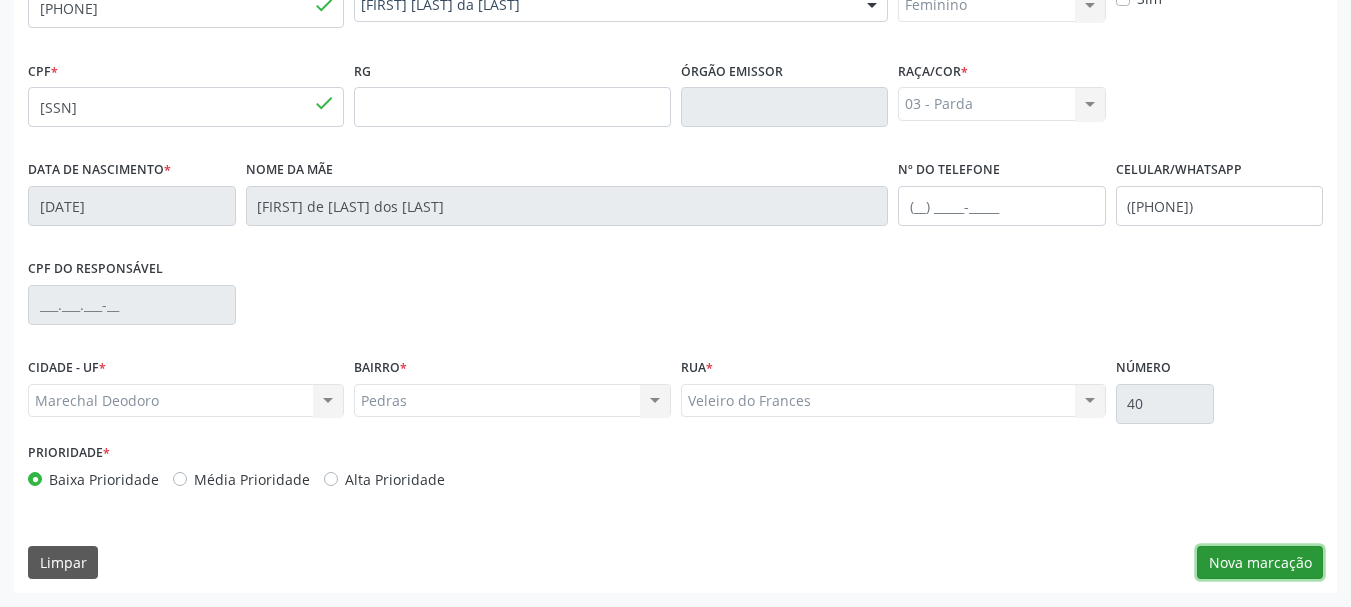 click on "Nova marcação" at bounding box center [1260, 563] 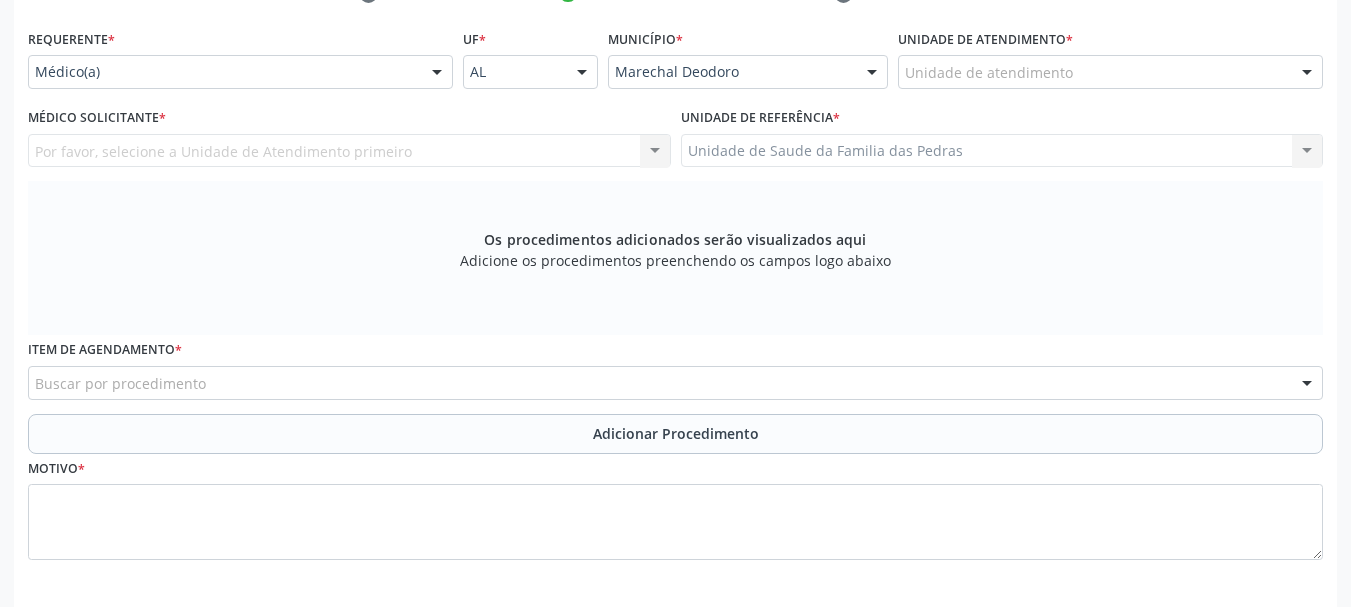 scroll, scrollTop: 405, scrollLeft: 0, axis: vertical 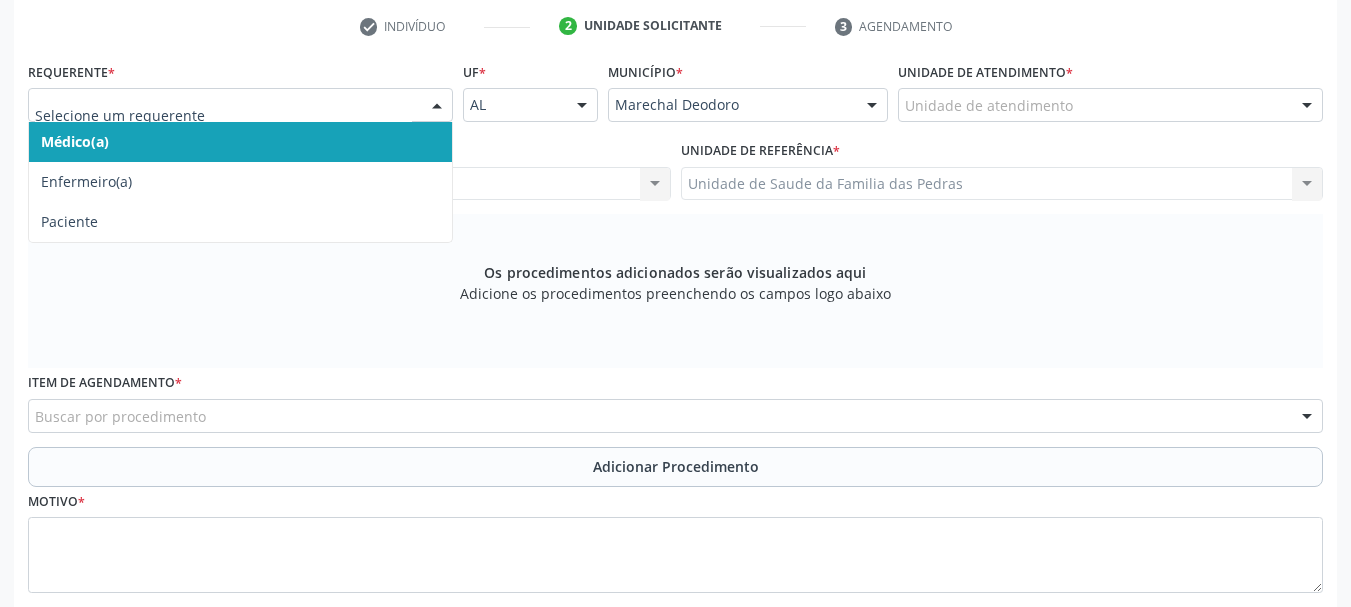 click at bounding box center [437, 106] 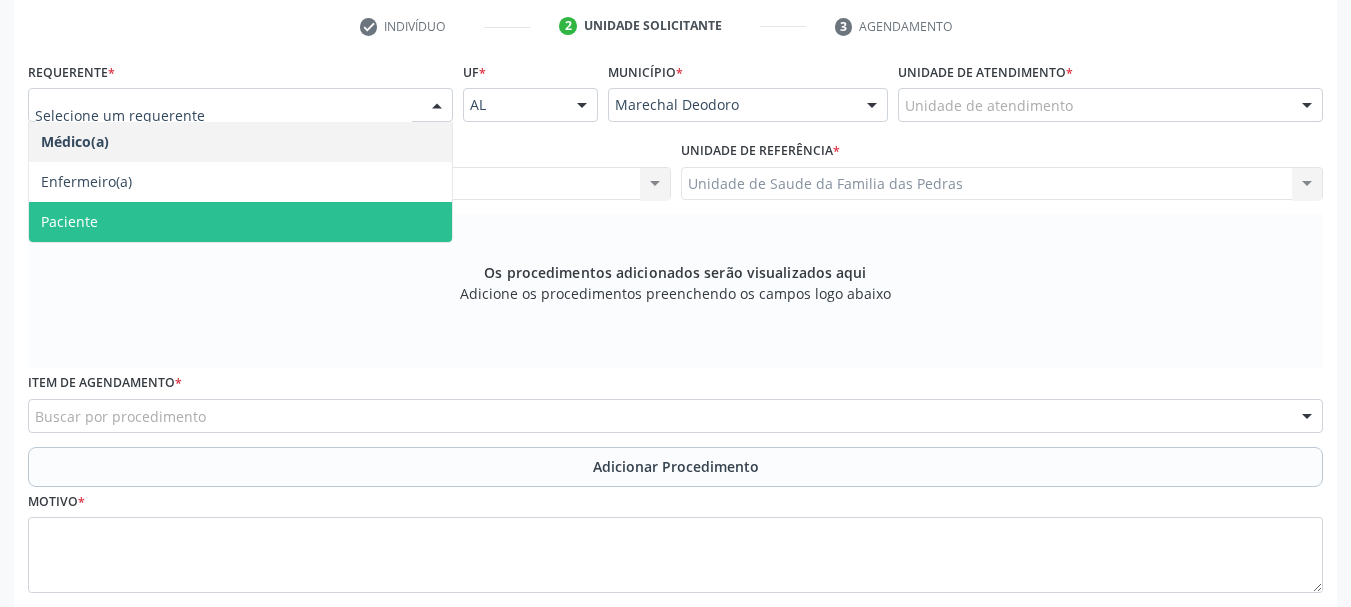 click on "Paciente" at bounding box center [240, 222] 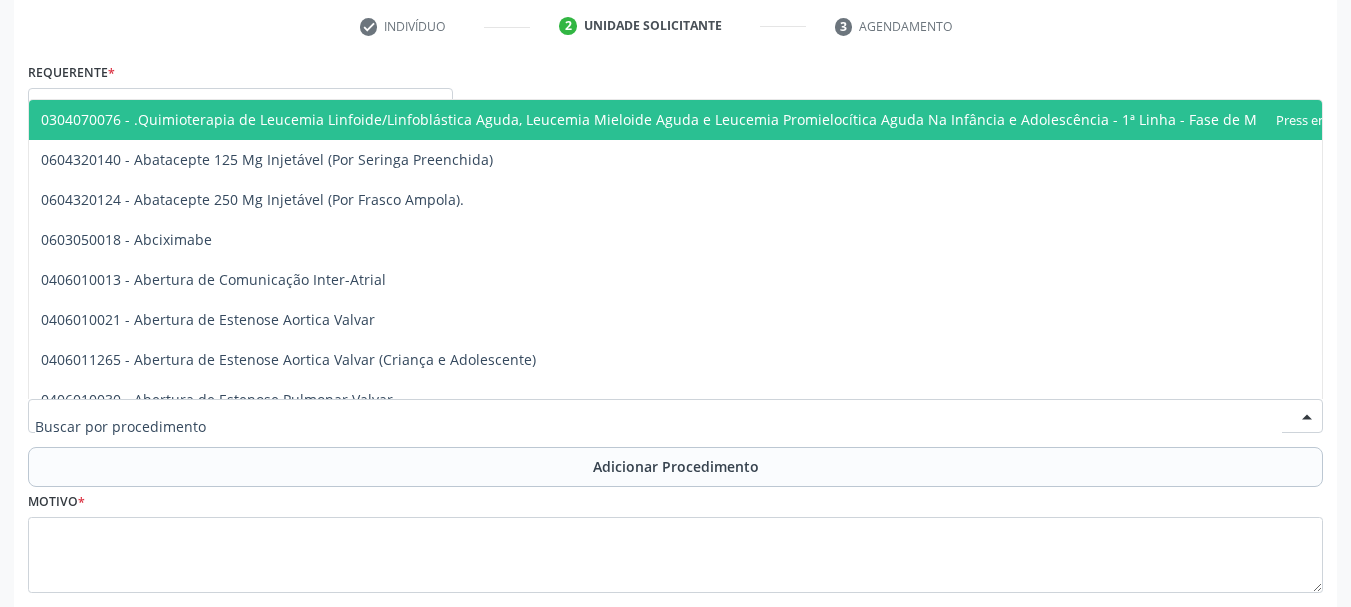 click at bounding box center (675, 416) 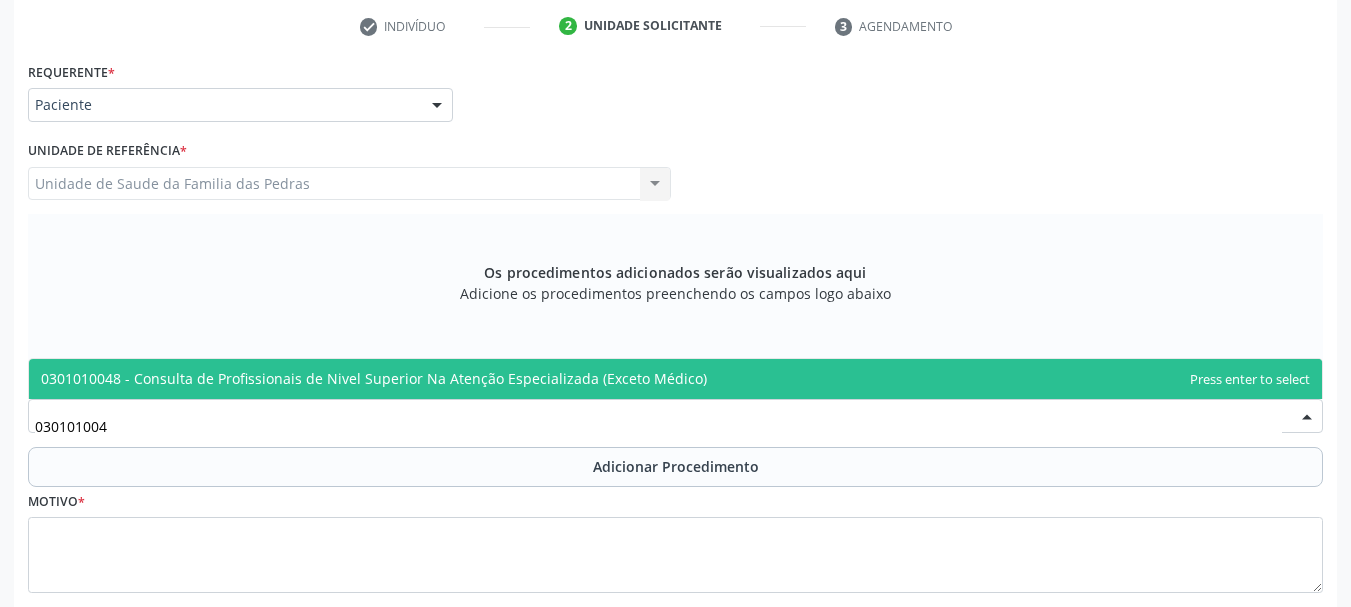 type on "0301010048" 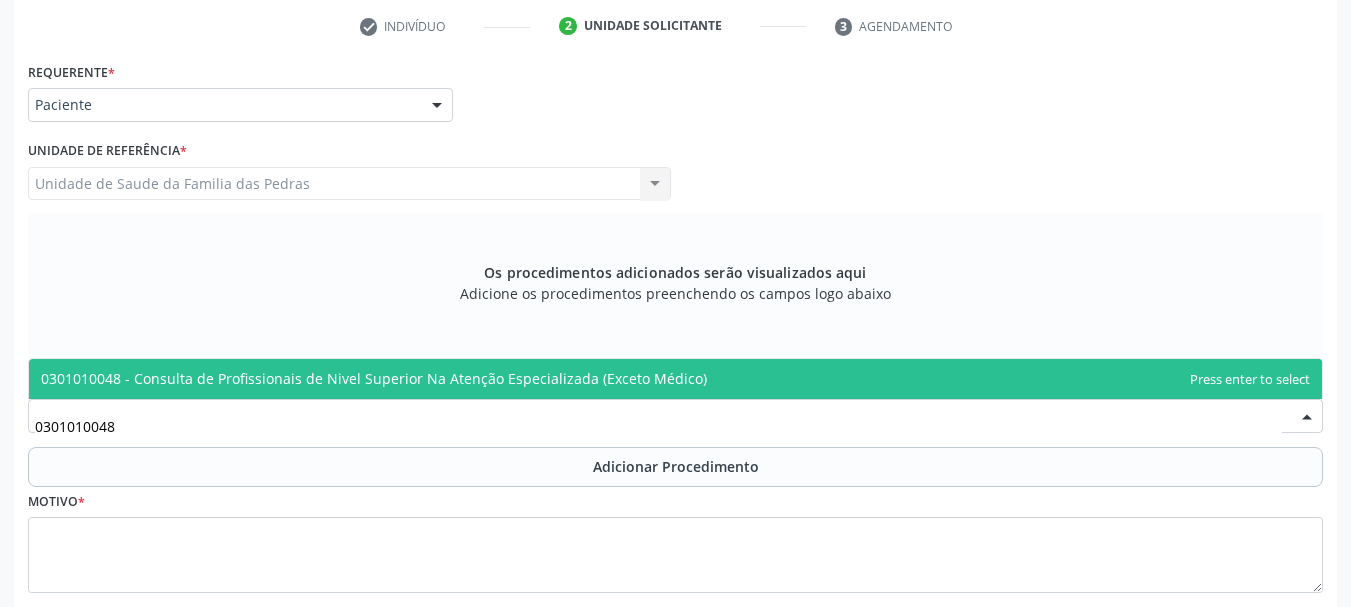 click on "0301010048 - Consulta de Profissionais de Nivel Superior Na Atenção Especializada (Exceto Médico)" at bounding box center [374, 378] 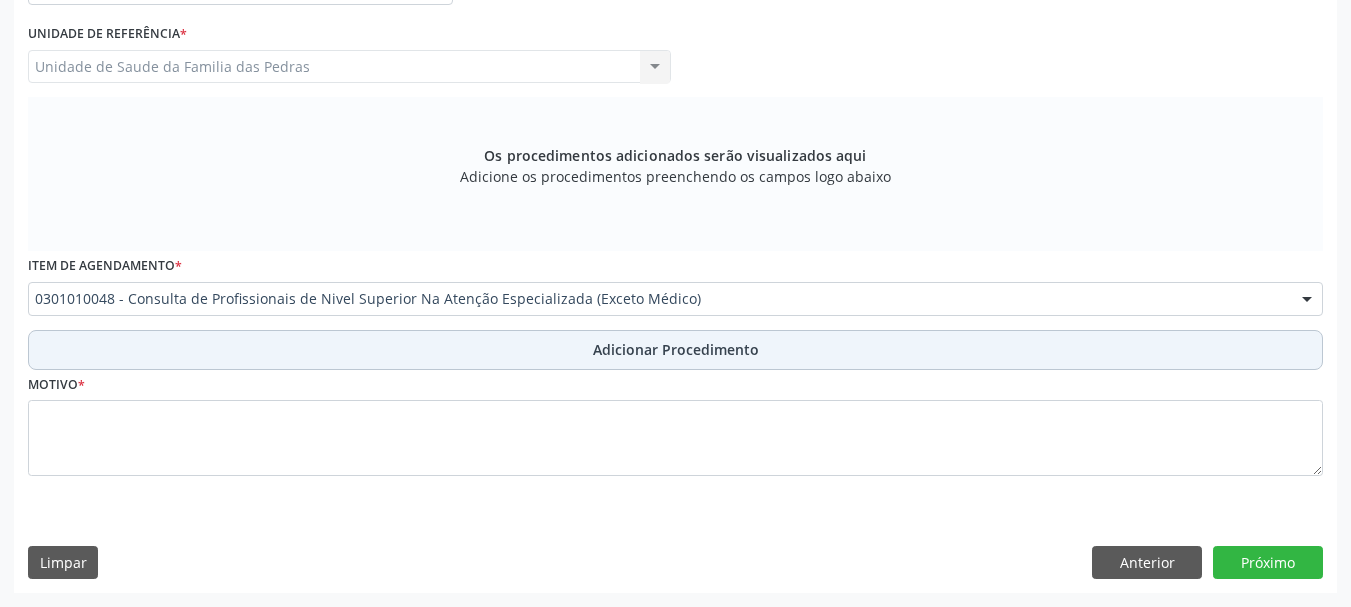 click on "Adicionar Procedimento" at bounding box center (675, 350) 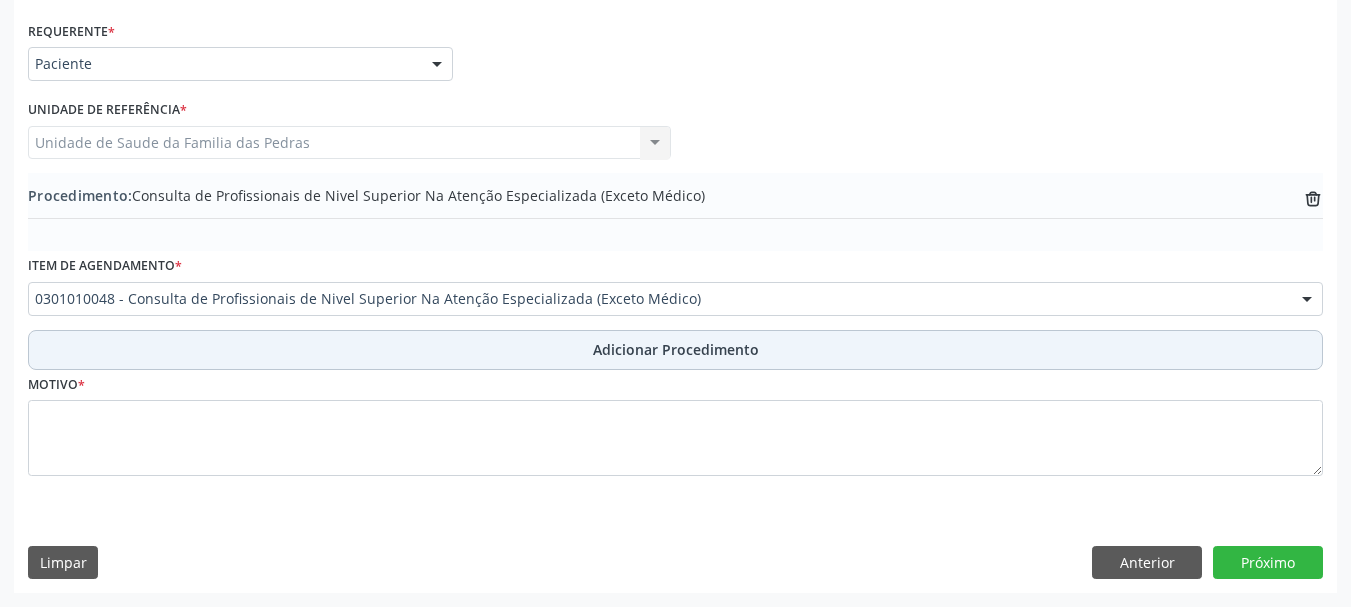 scroll, scrollTop: 446, scrollLeft: 0, axis: vertical 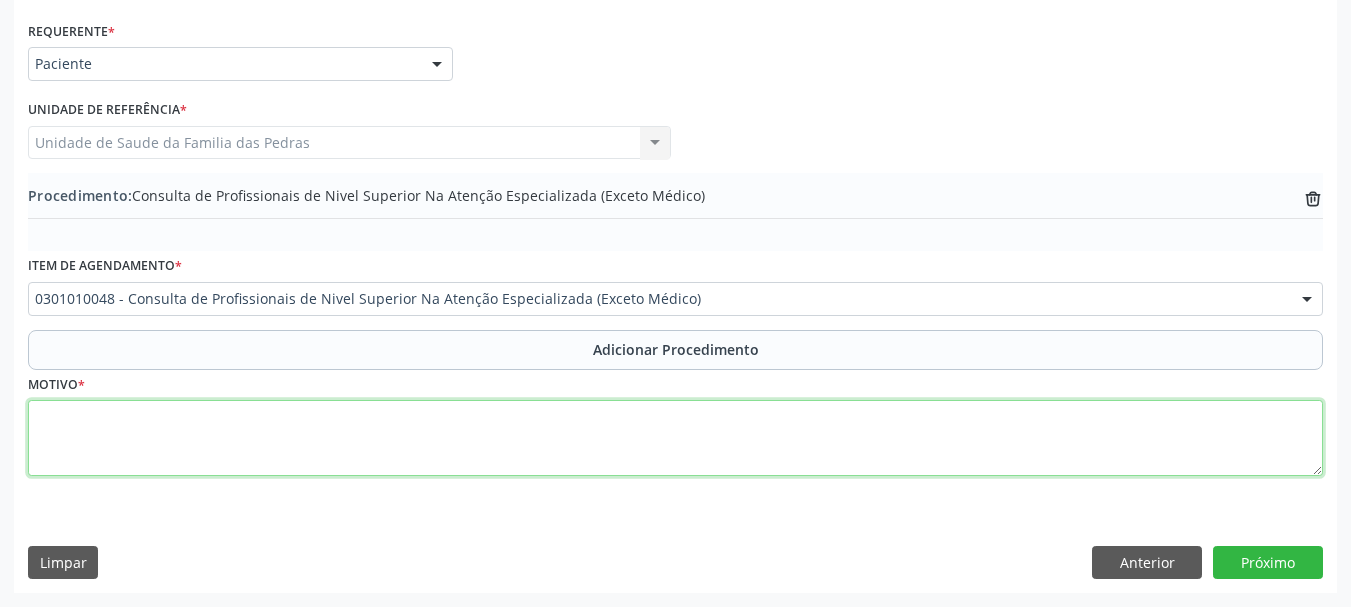 click at bounding box center [675, 438] 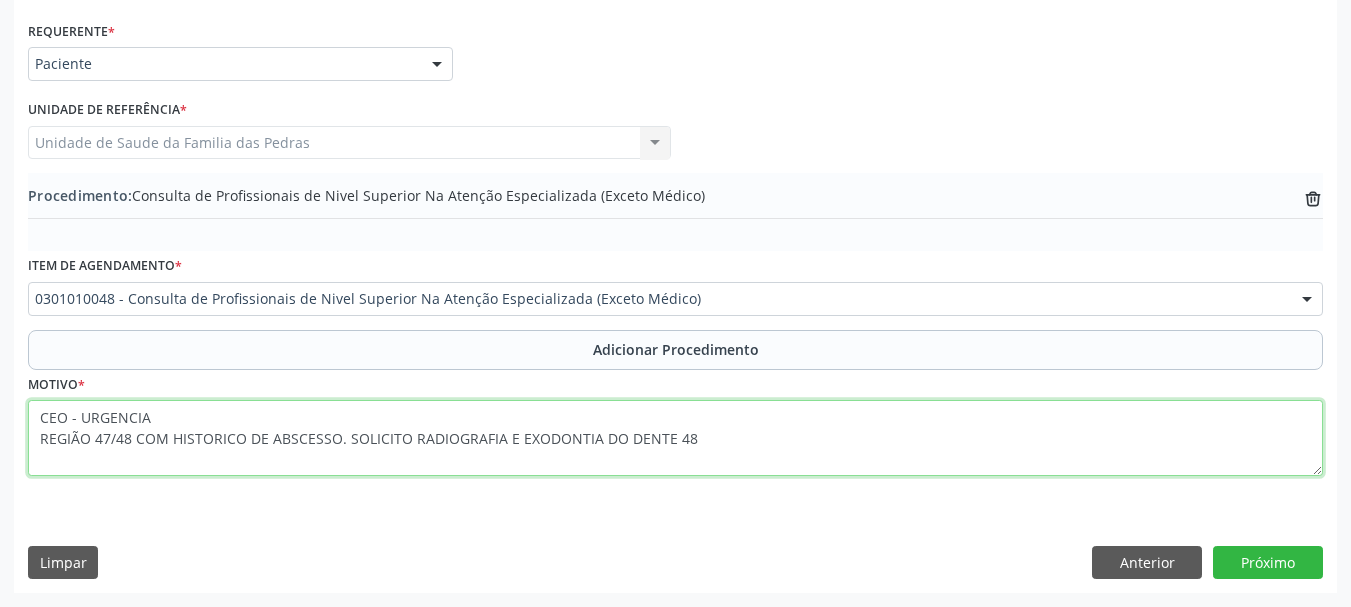 click on "CEO - URGENCIA
REGIÃO 47/48 COM HISTORICO DE ABSCESSO. SOLICITO RADIOGRAFIA E EXODONTIA DO DENTE 48" at bounding box center (675, 438) 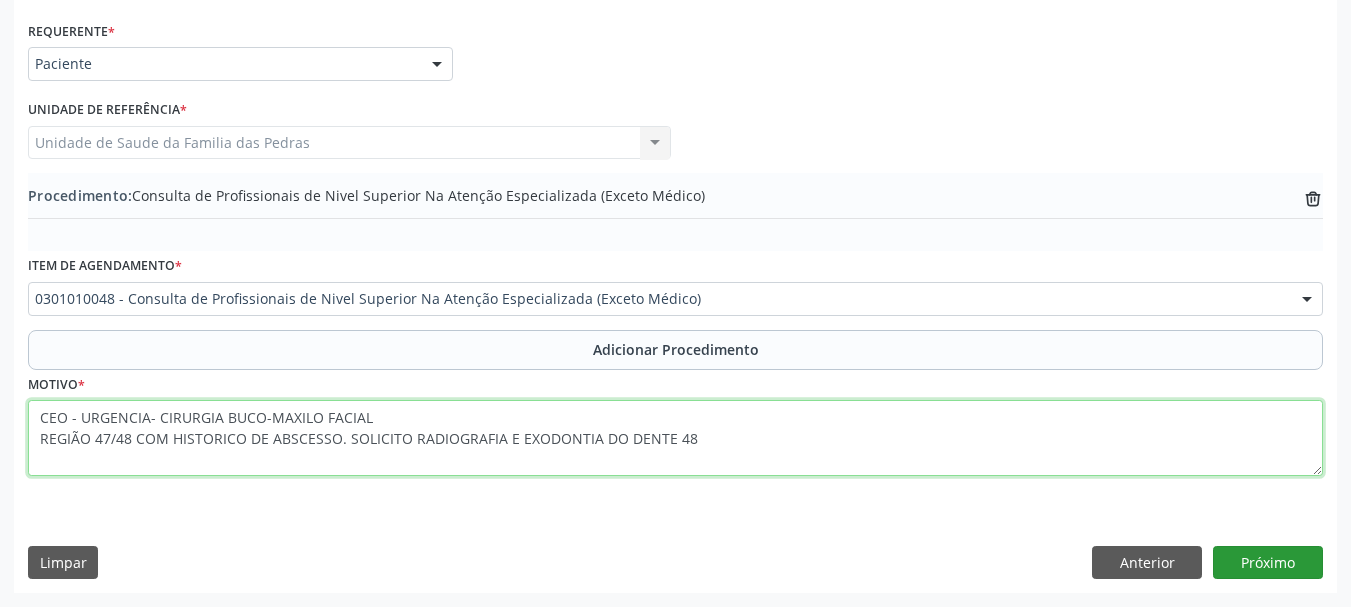 type on "CEO - URGENCIA- CIRURGIA BUCO-MAXILO FACIAL
REGIÃO 47/48 COM HISTORICO DE ABSCESSO. SOLICITO RADIOGRAFIA E EXODONTIA DO DENTE 48" 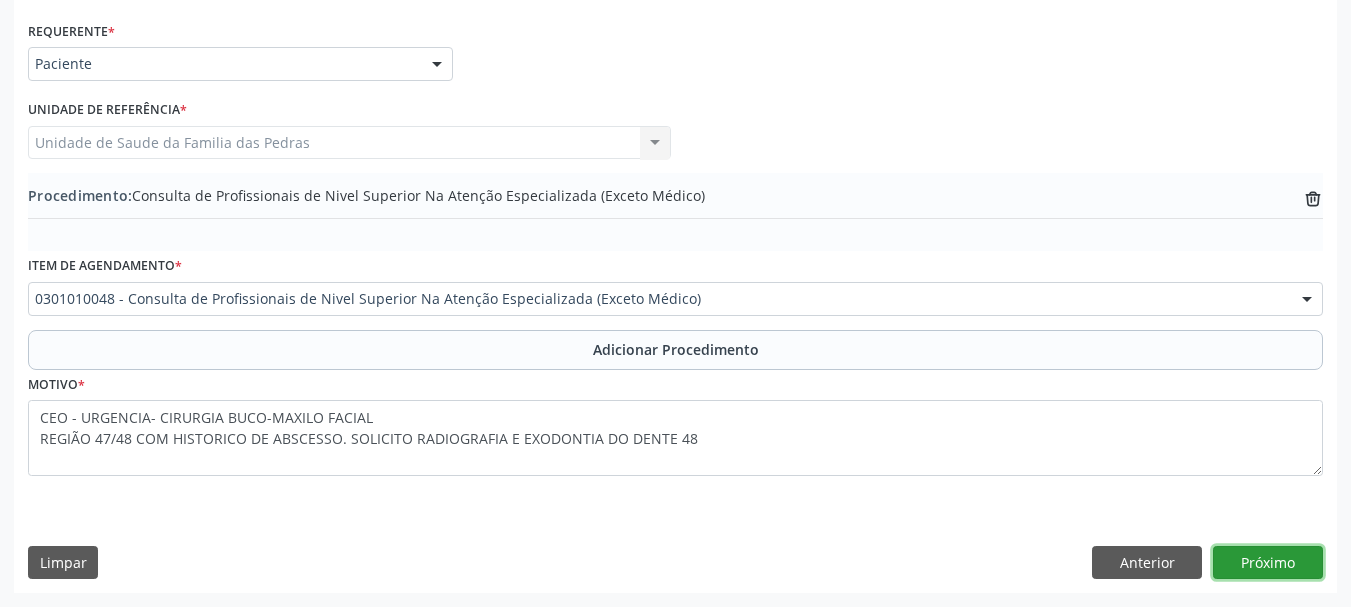 click on "Próximo" at bounding box center (1268, 563) 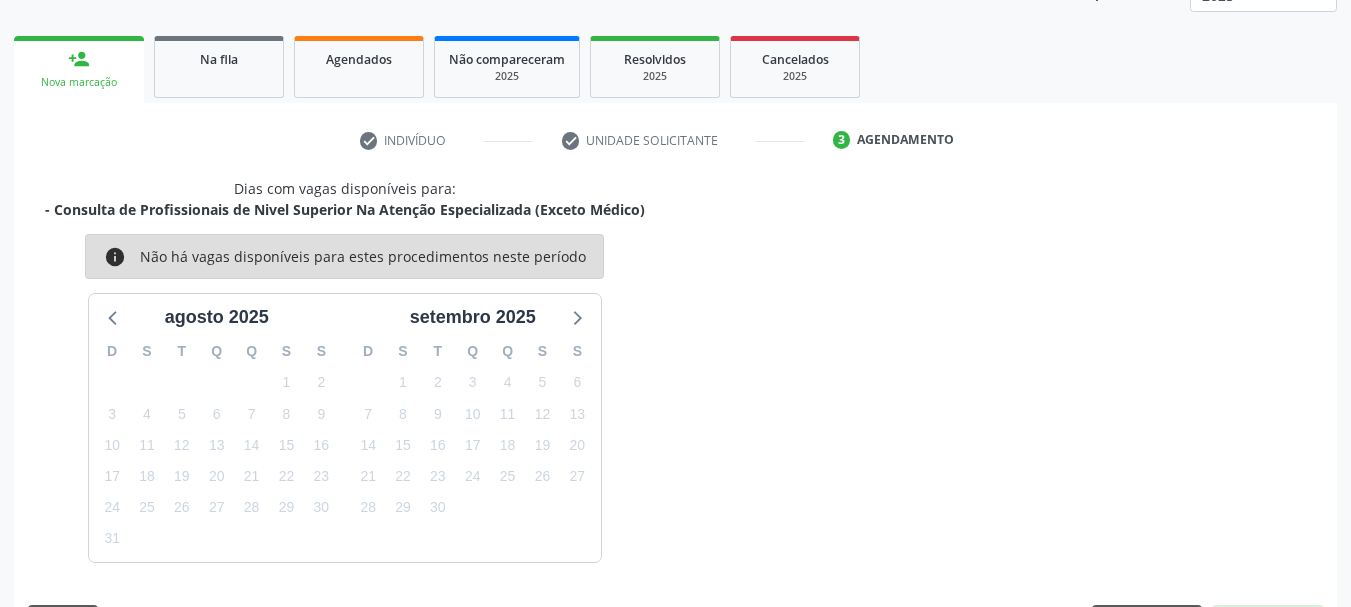 scroll, scrollTop: 350, scrollLeft: 0, axis: vertical 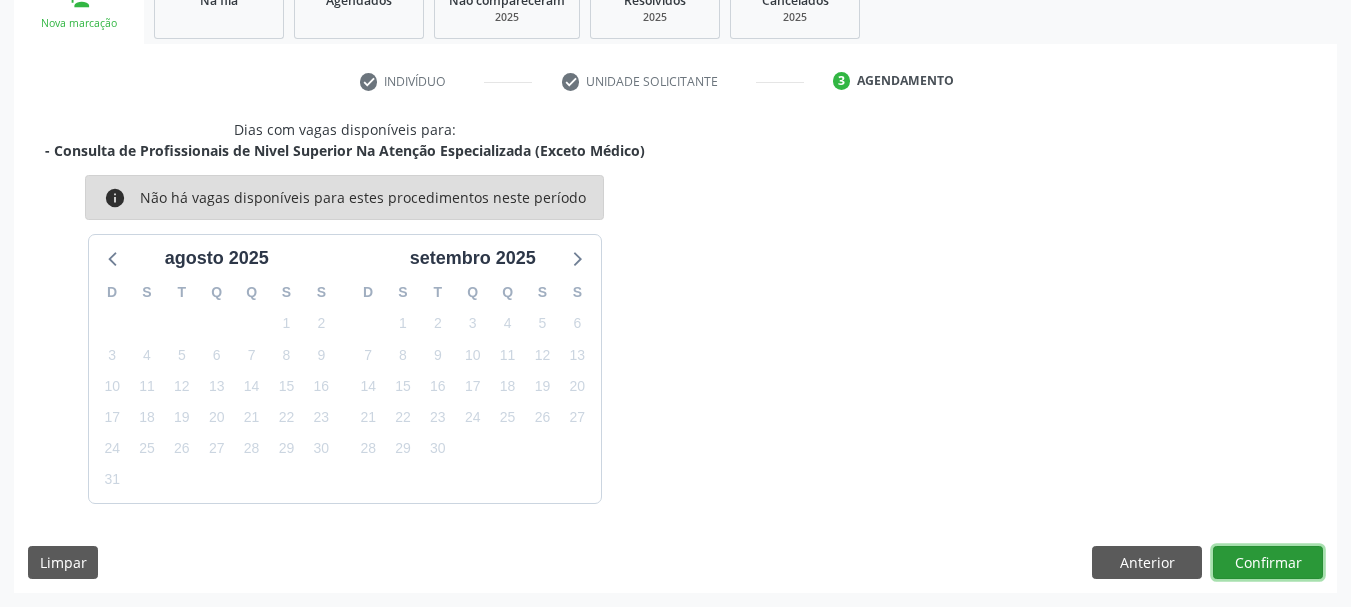 click on "Confirmar" at bounding box center [1268, 563] 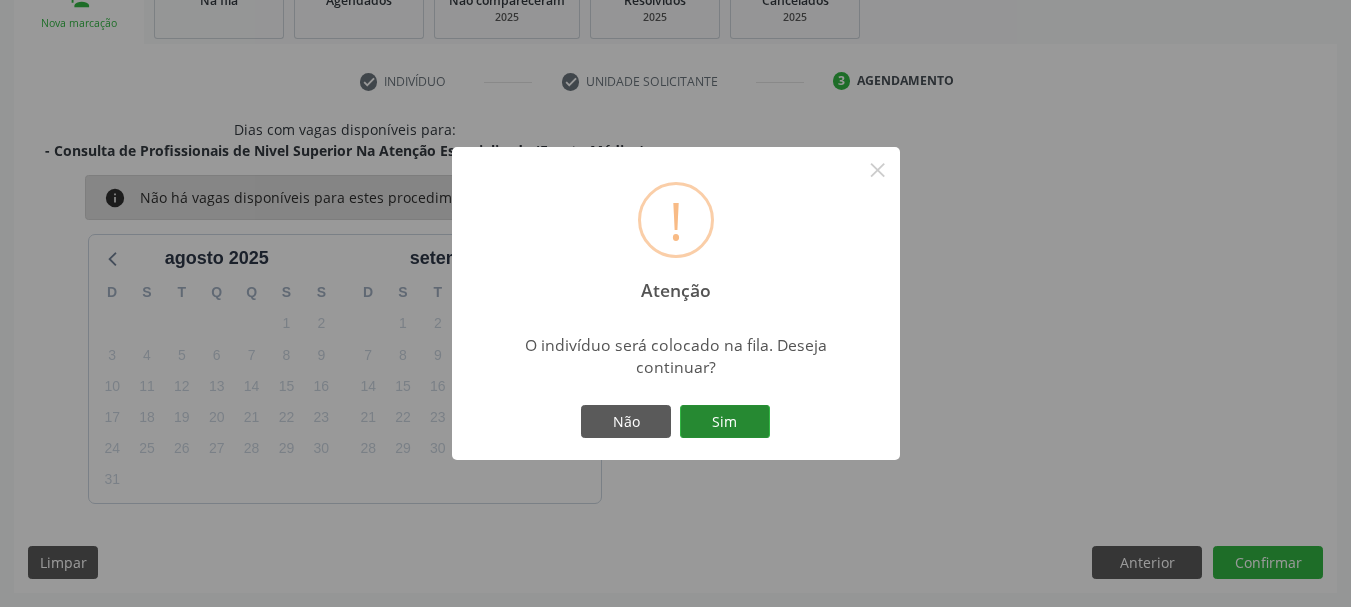 click on "Sim" at bounding box center [725, 422] 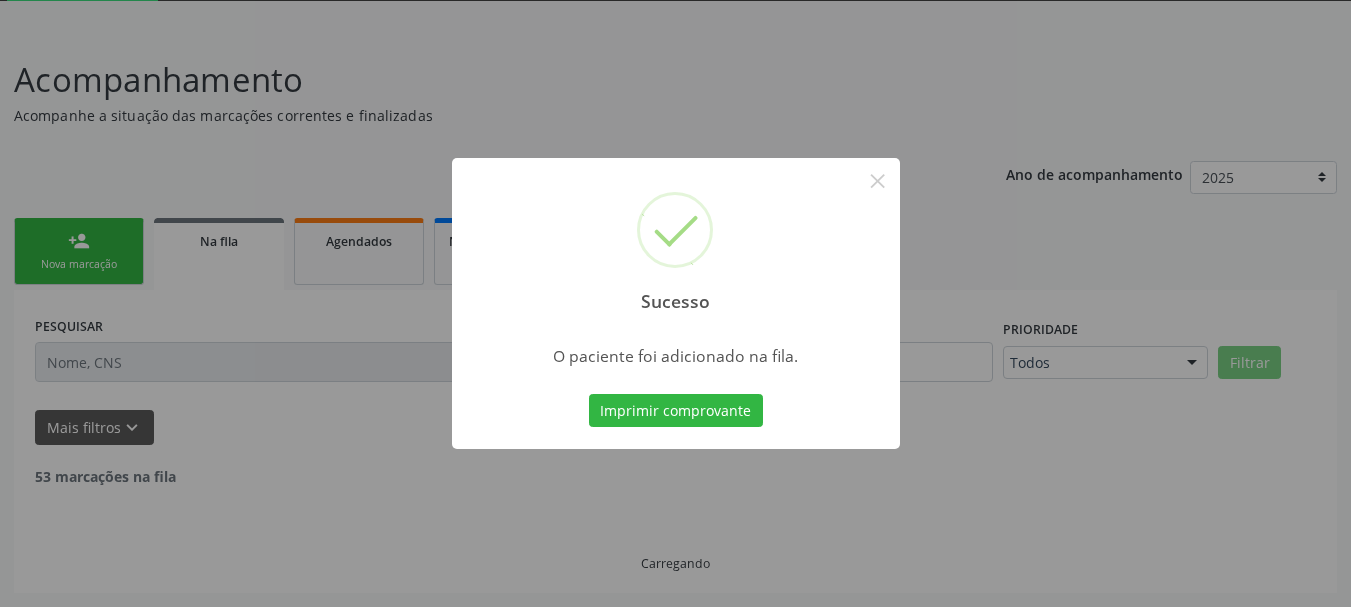 scroll, scrollTop: 88, scrollLeft: 0, axis: vertical 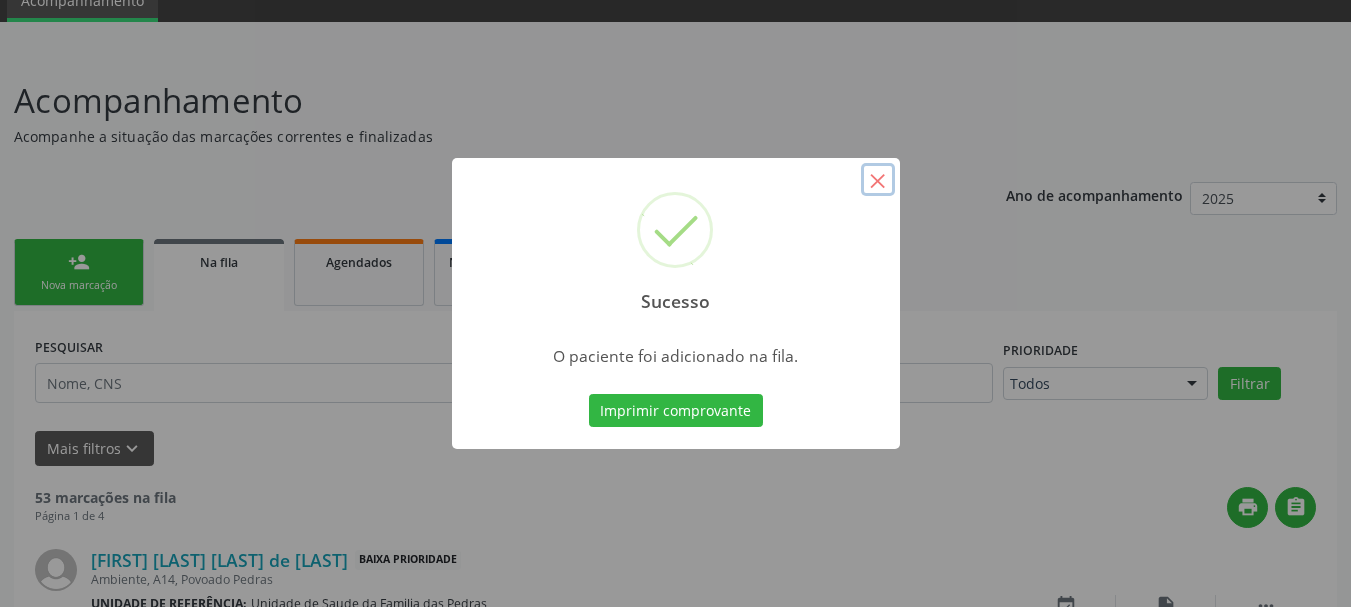 click on "×" at bounding box center [878, 180] 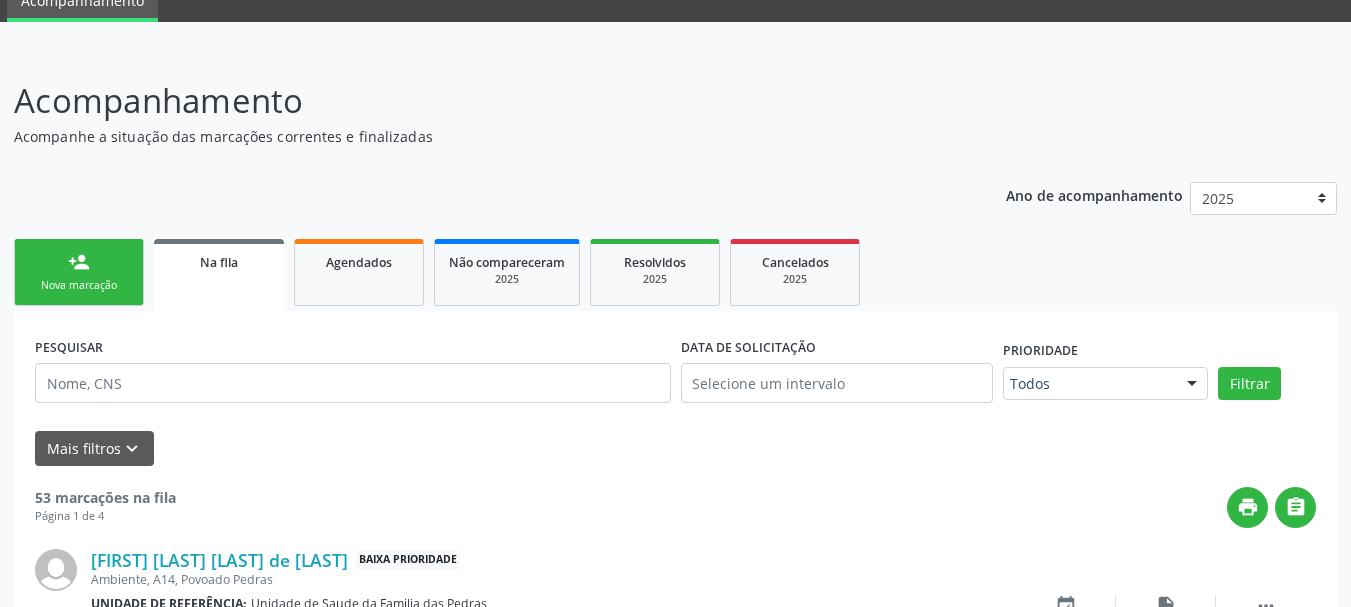 scroll, scrollTop: 188, scrollLeft: 0, axis: vertical 